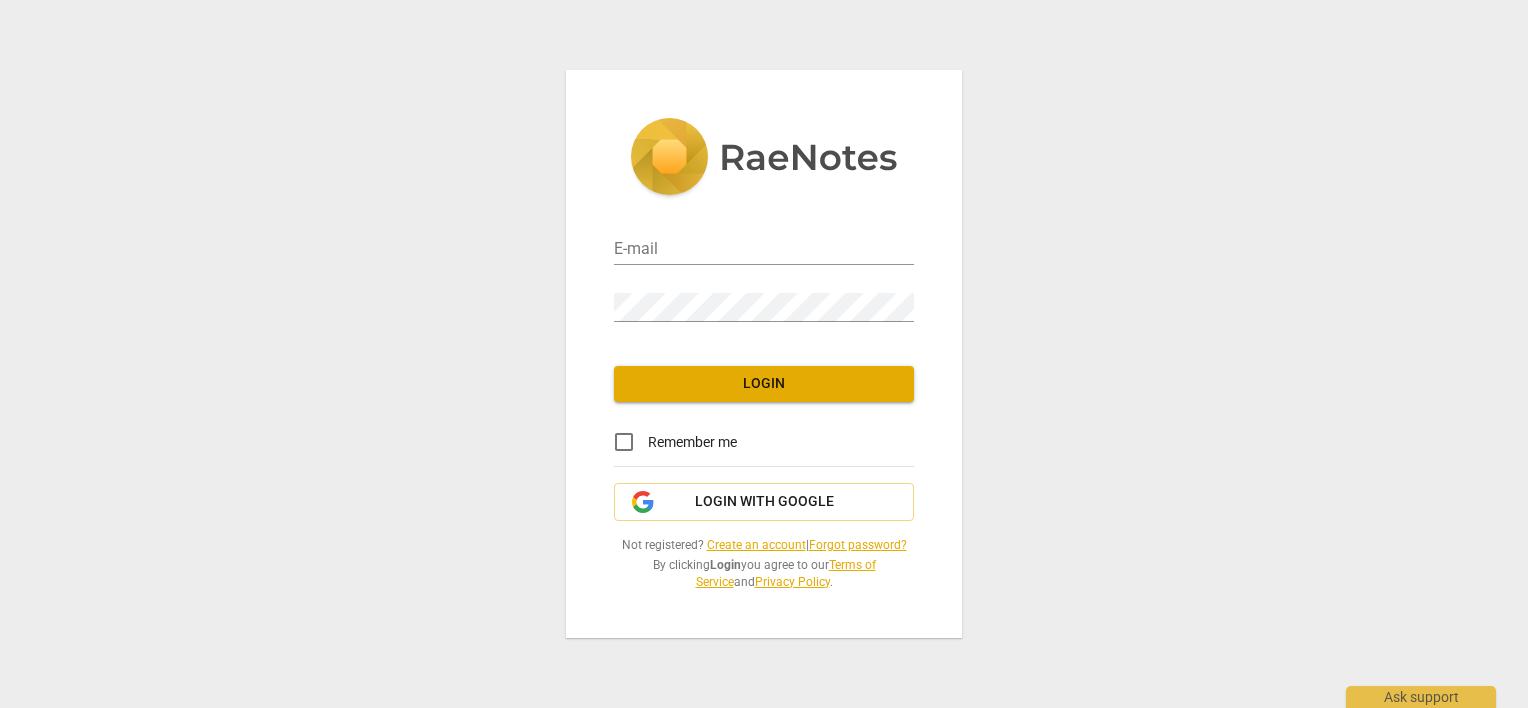 scroll, scrollTop: 0, scrollLeft: 0, axis: both 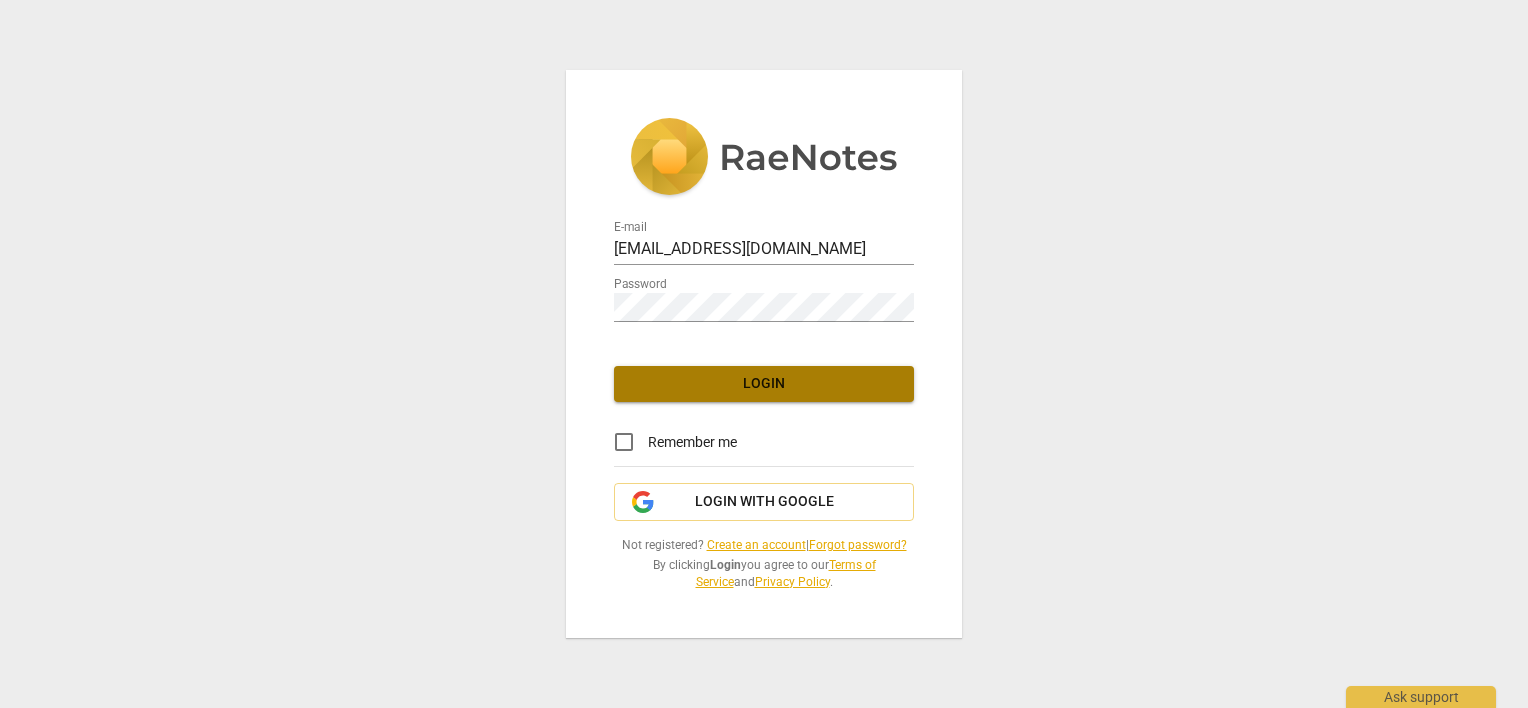 click on "Login" at bounding box center [764, 384] 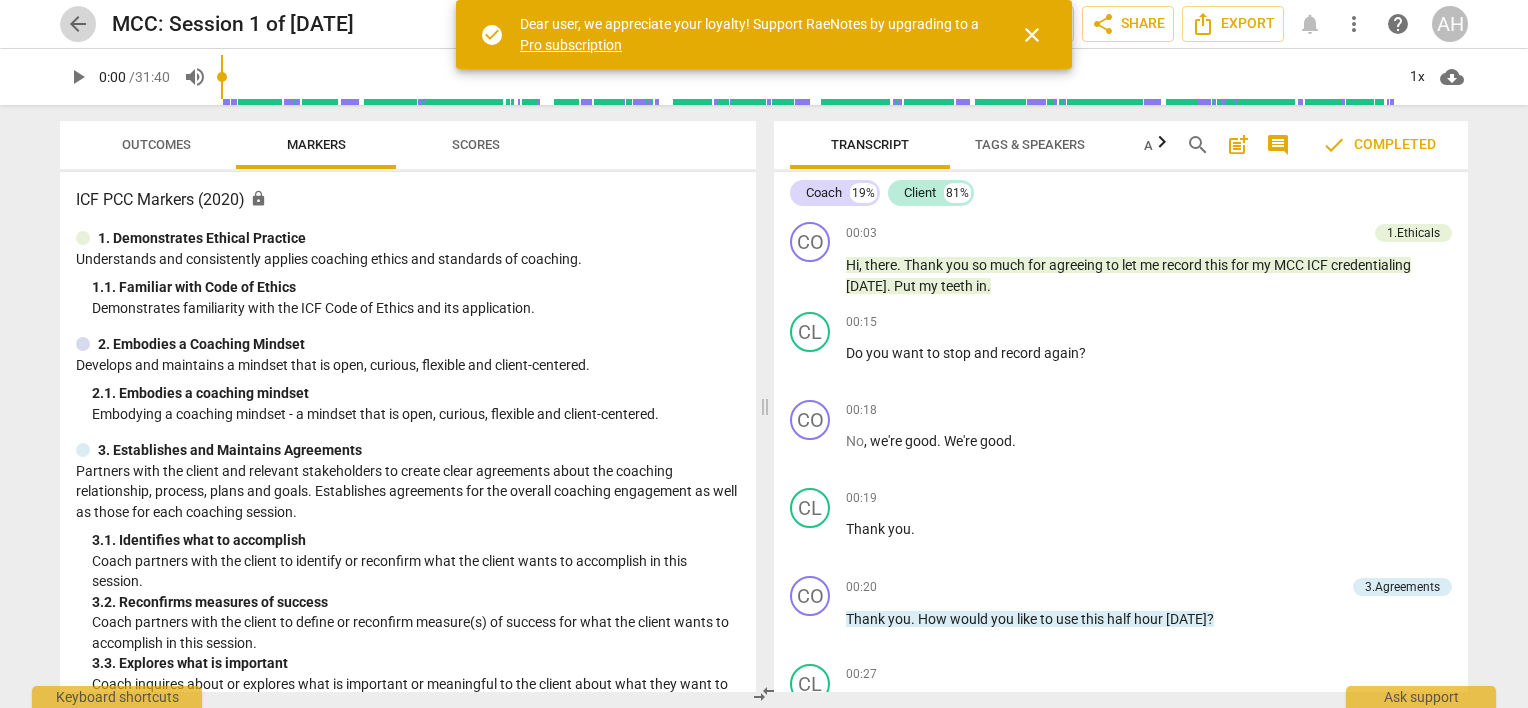 click on "arrow_back" at bounding box center (78, 24) 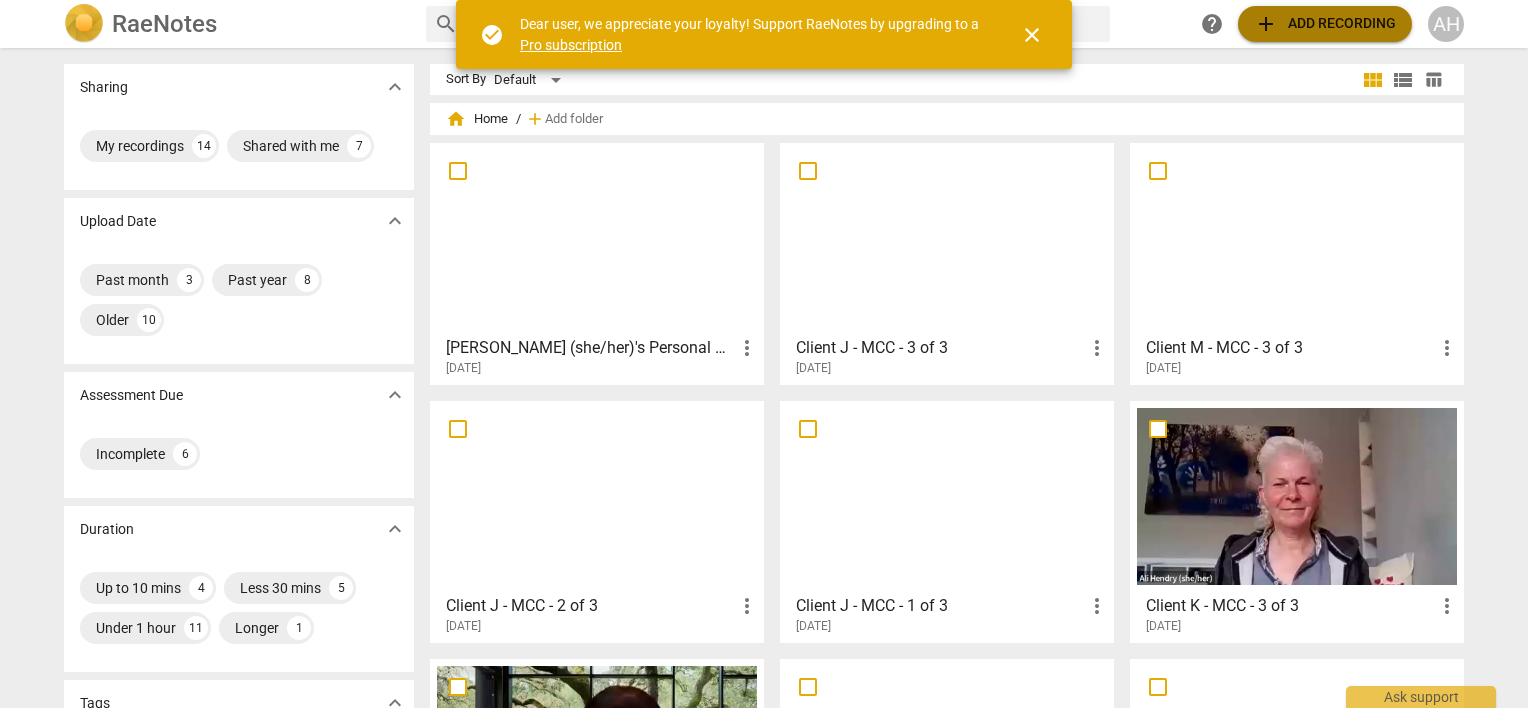 click on "add   Add recording" at bounding box center (1325, 24) 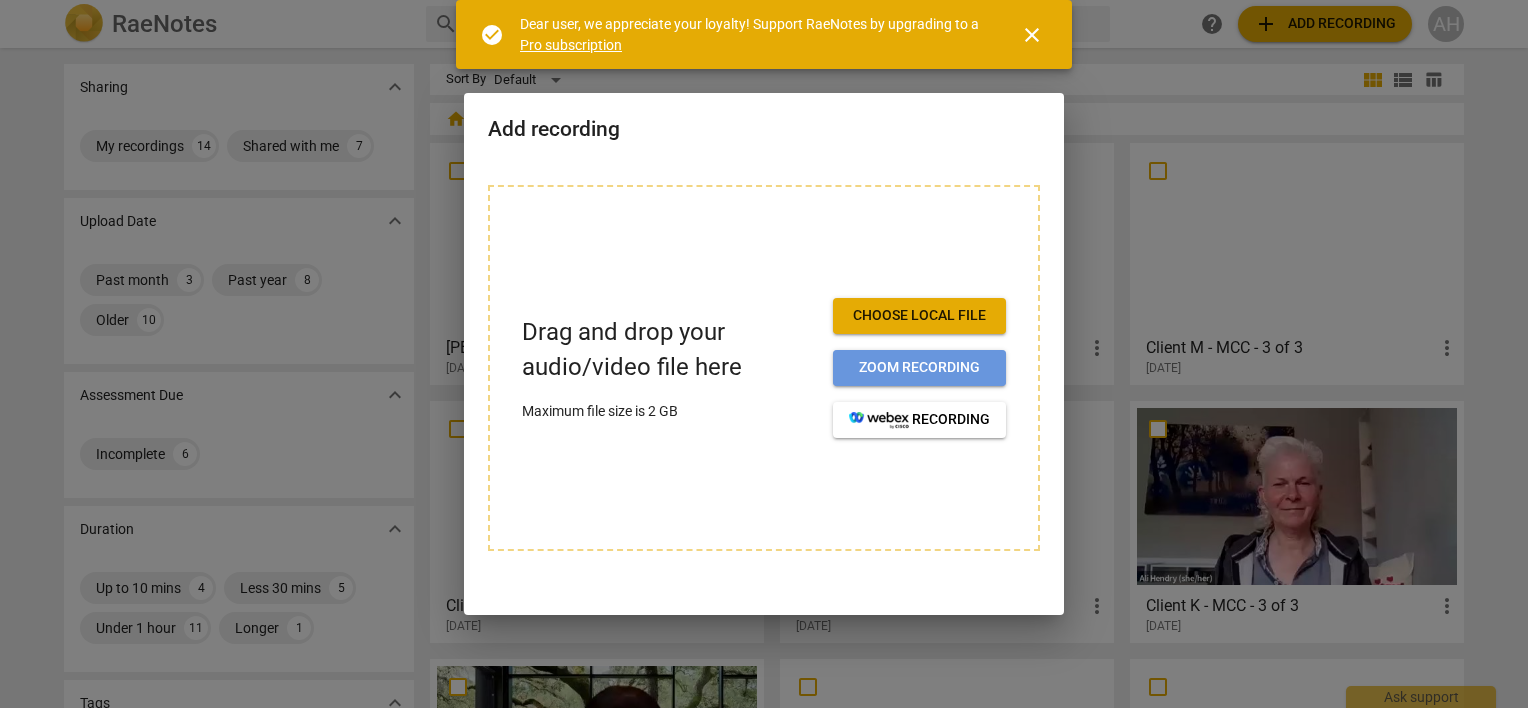 click on "Zoom recording" at bounding box center [919, 368] 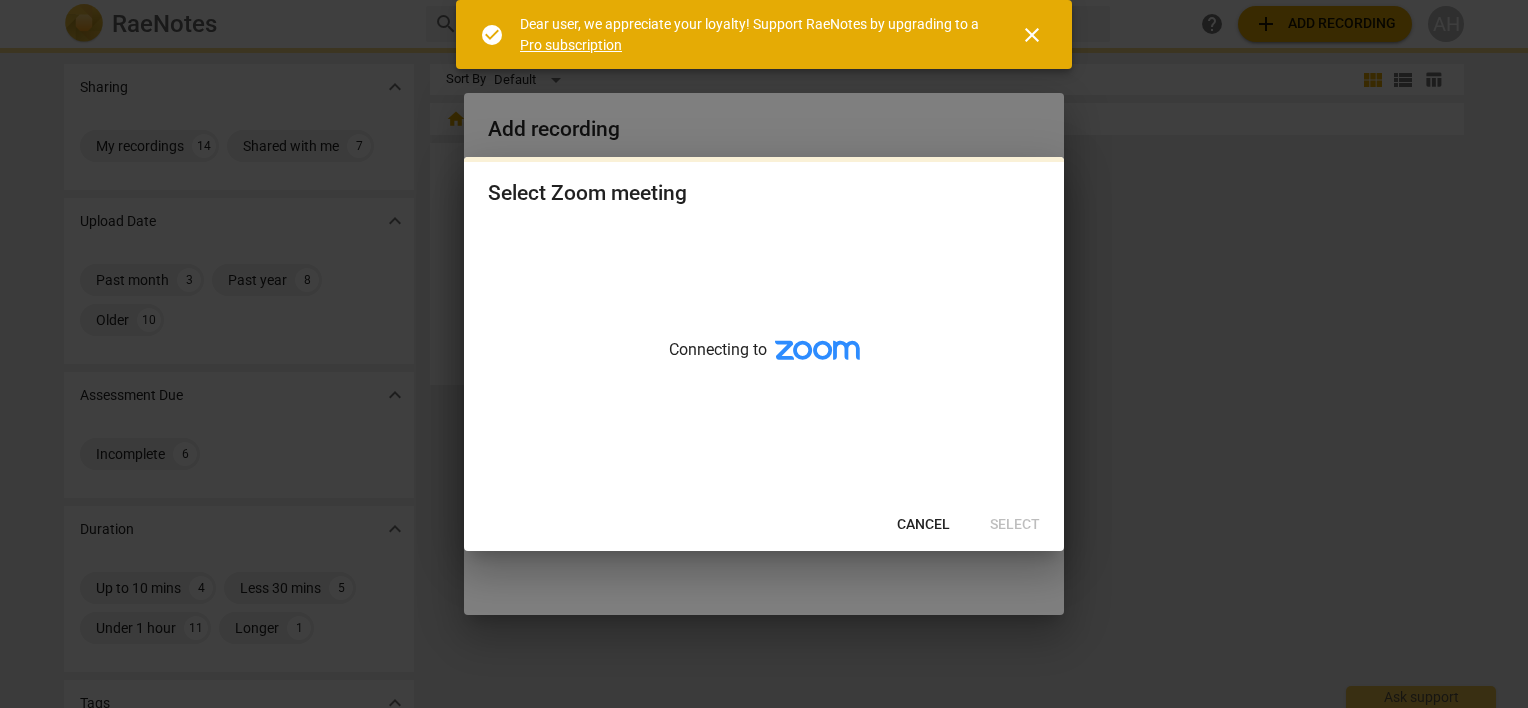 scroll, scrollTop: 0, scrollLeft: 0, axis: both 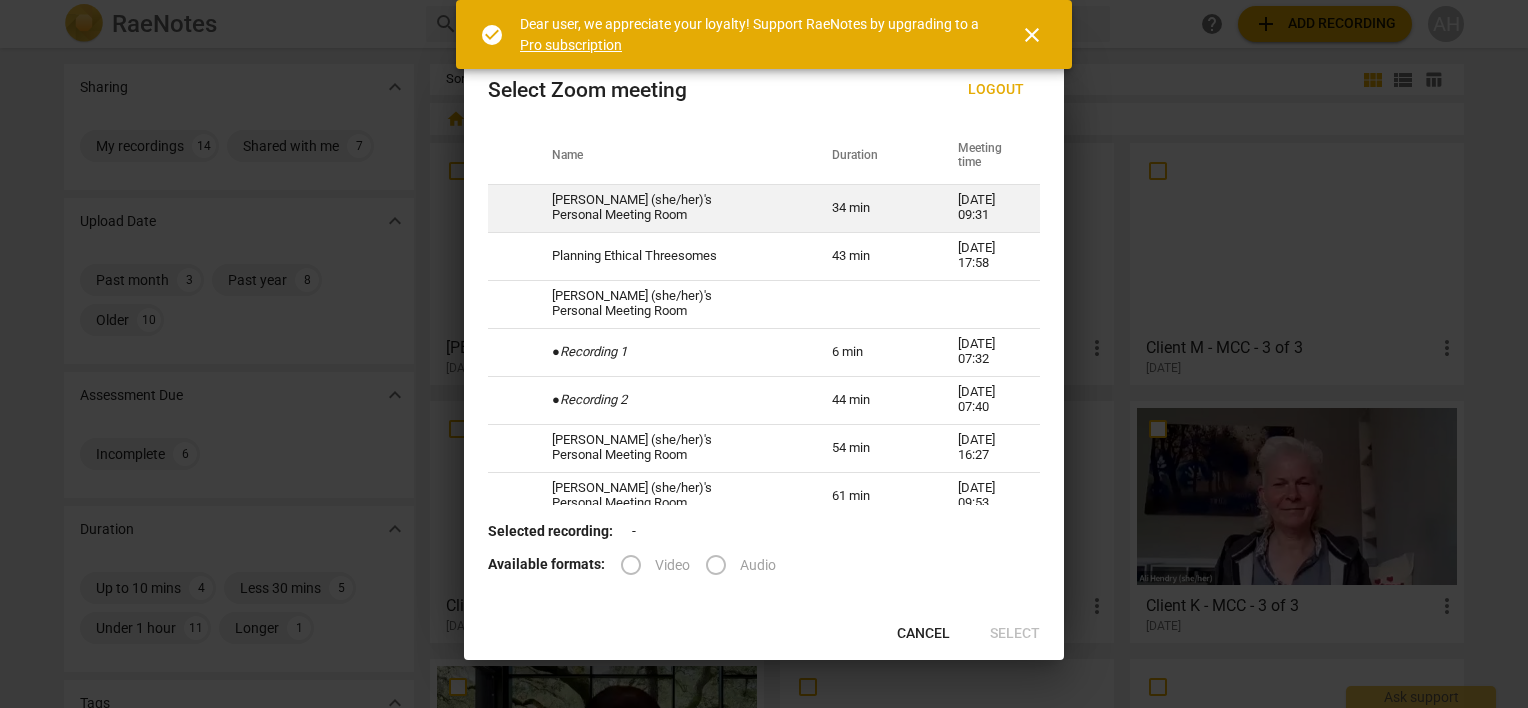 click on "34 min" at bounding box center [871, 208] 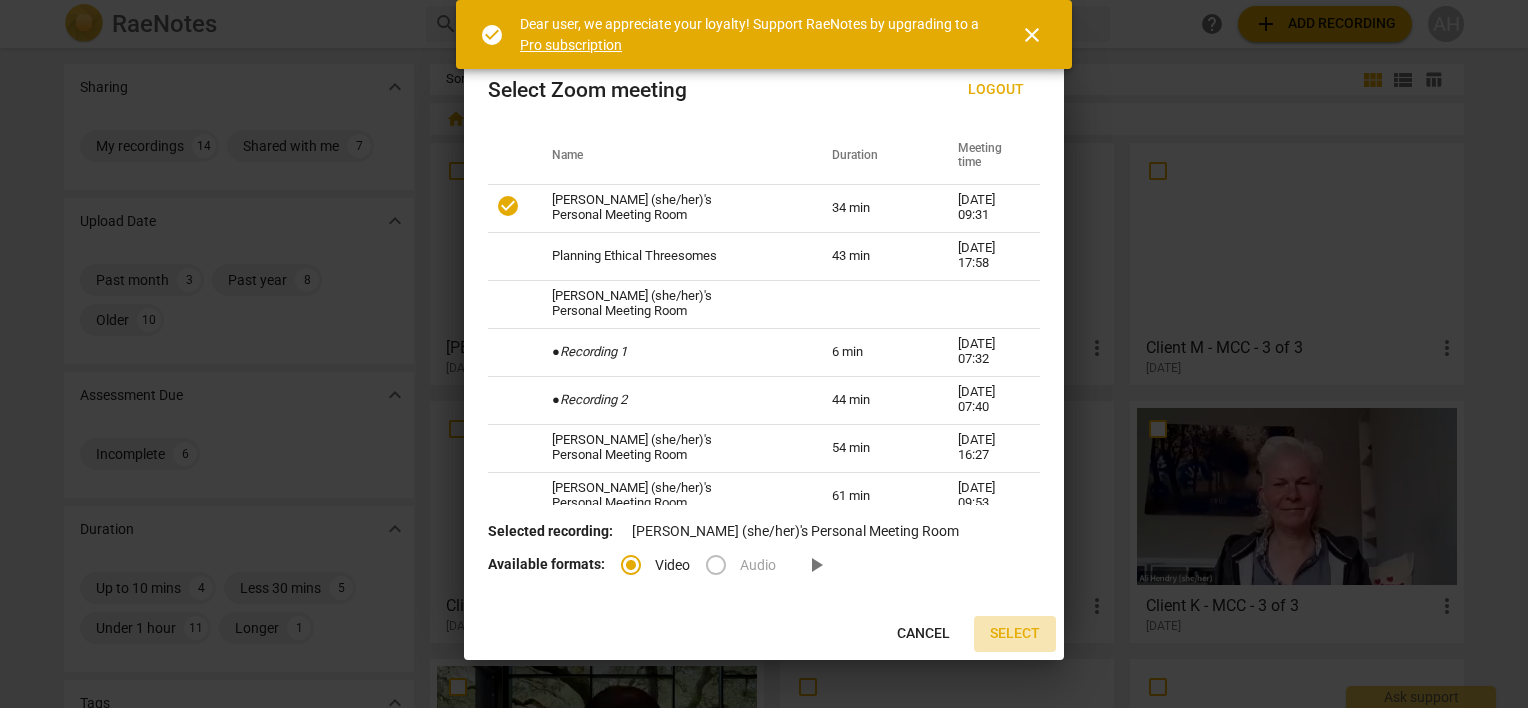 click on "Select" at bounding box center (1015, 634) 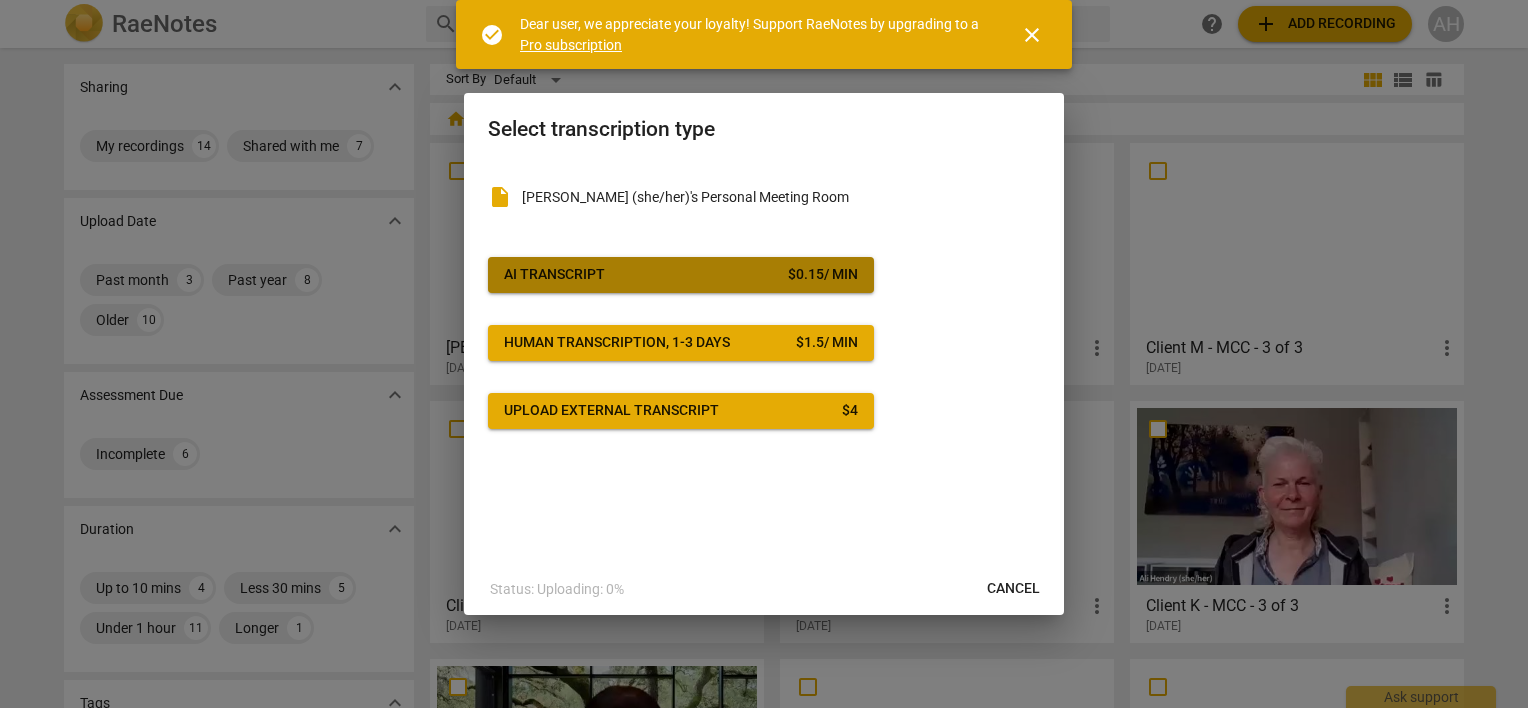 click on "AI Transcript" at bounding box center [554, 275] 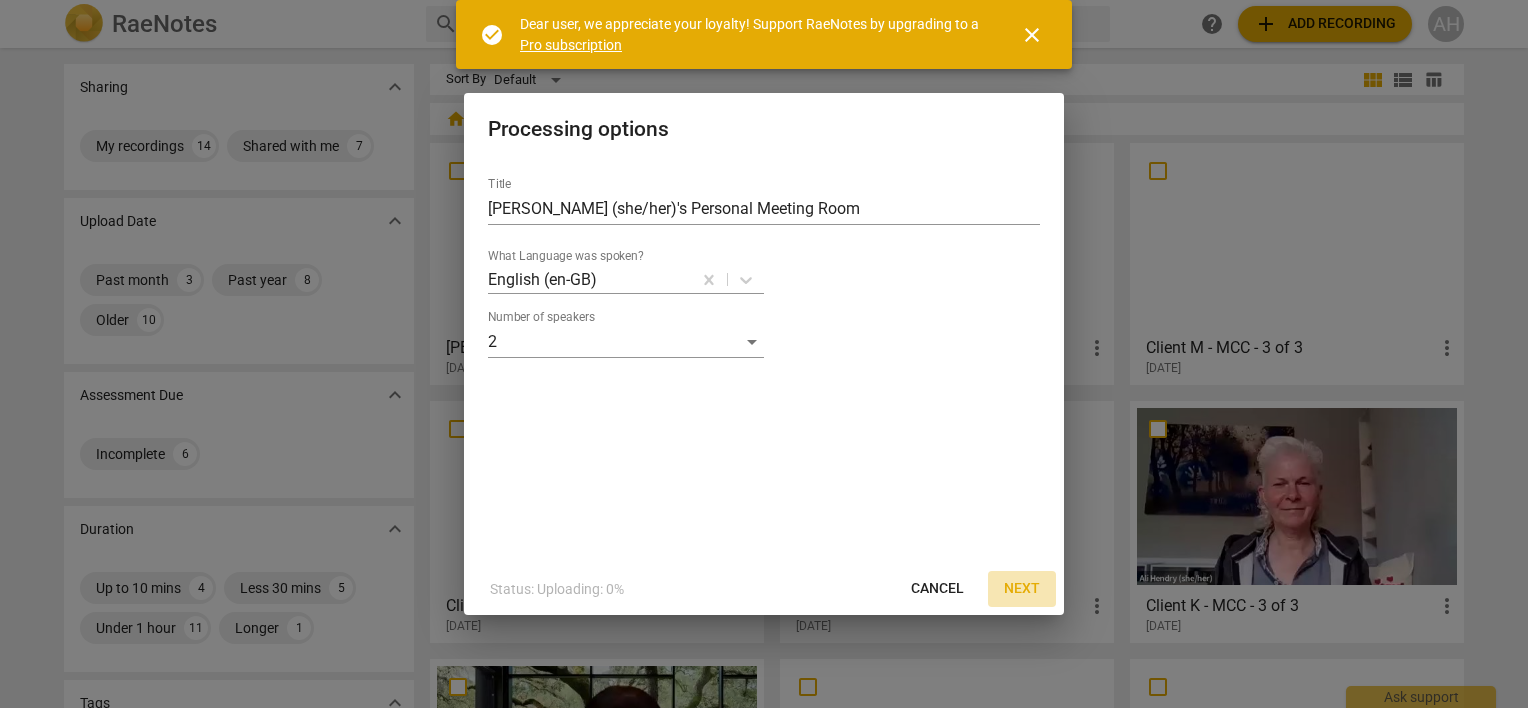 click on "Next" at bounding box center (1022, 589) 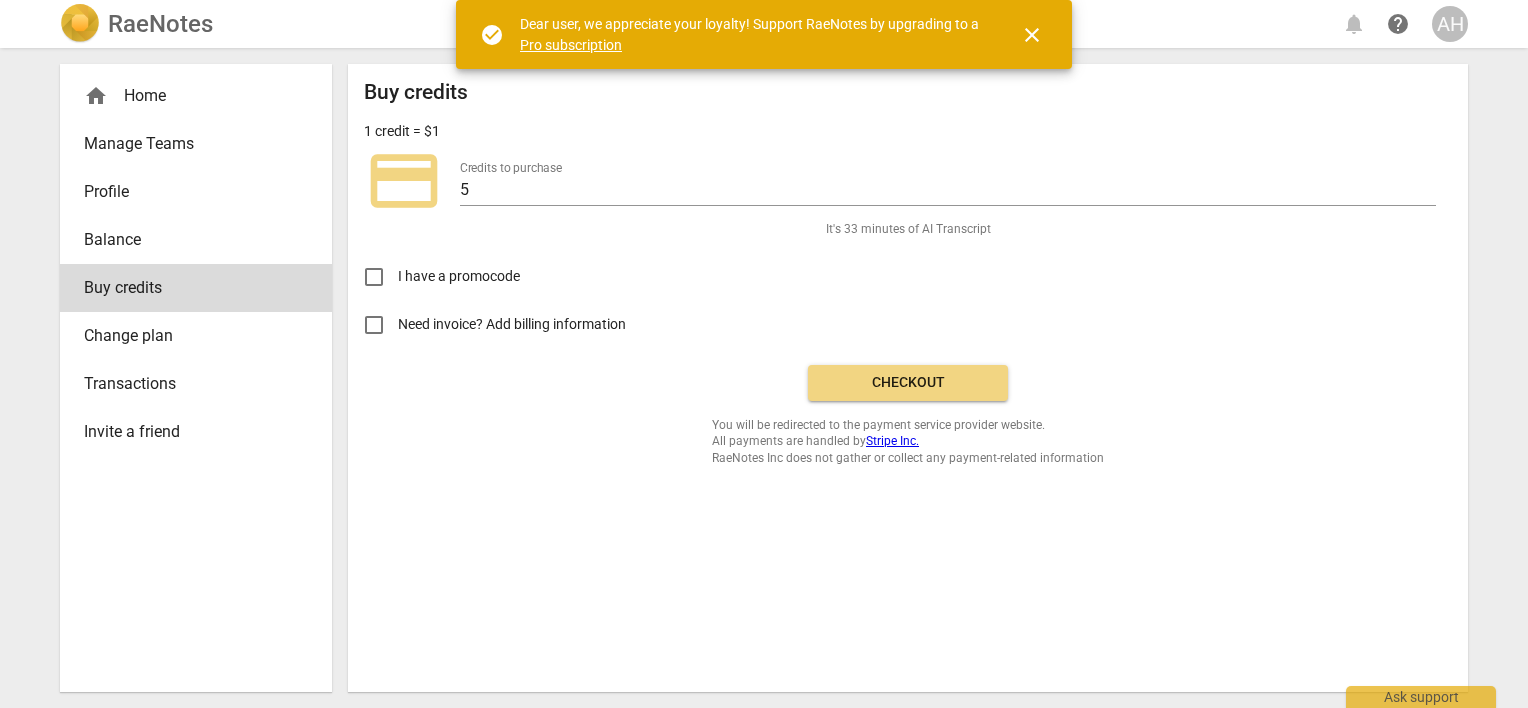 click on "Checkout" at bounding box center [908, 383] 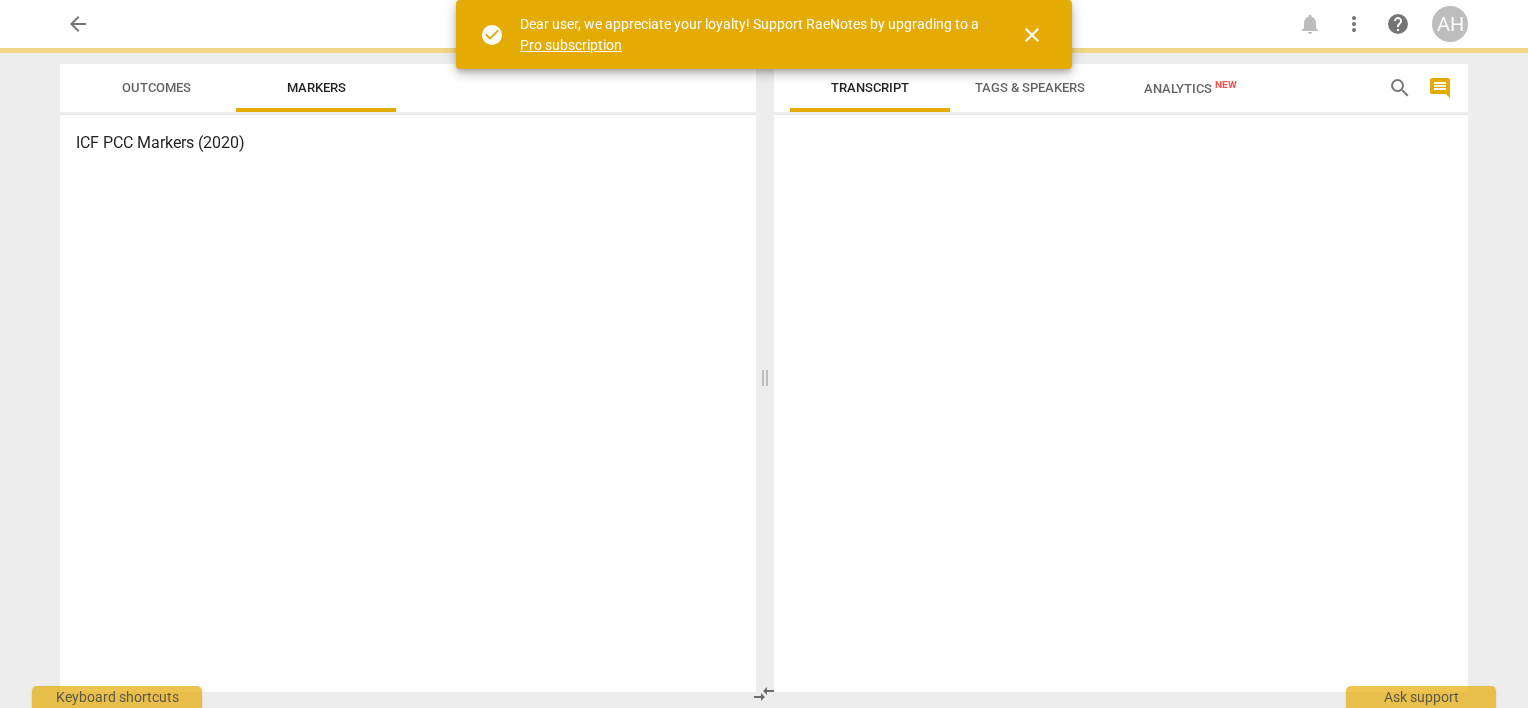 scroll, scrollTop: 0, scrollLeft: 0, axis: both 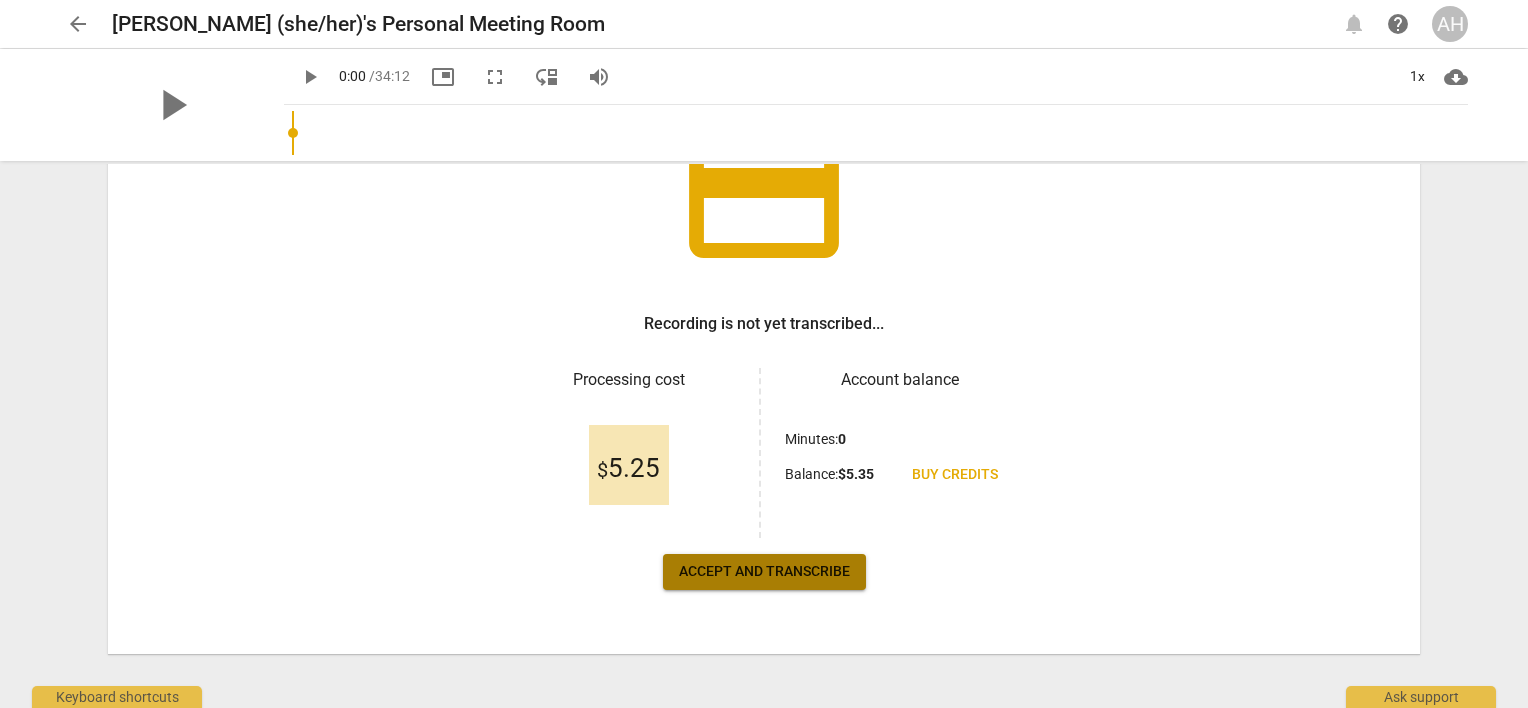 click on "Accept and transcribe" at bounding box center [764, 572] 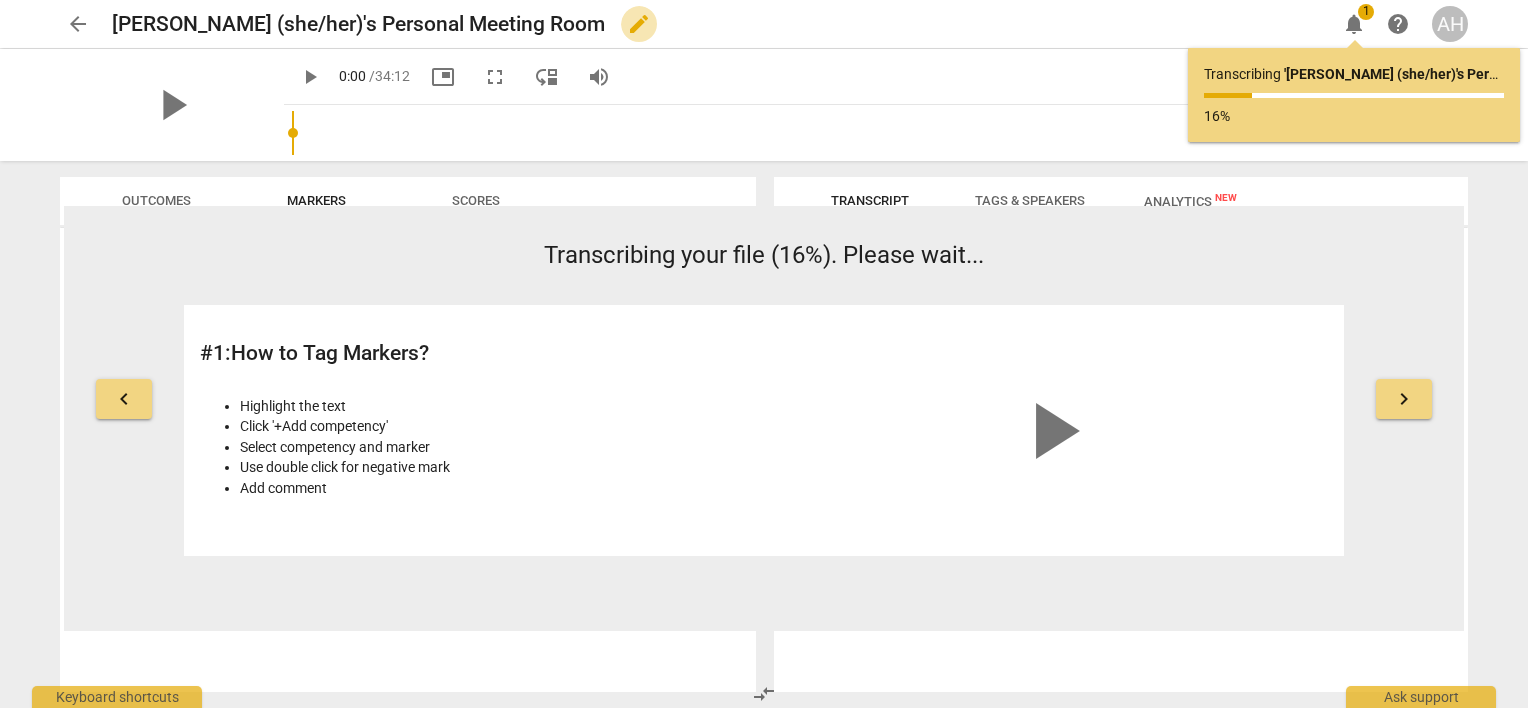 click on "edit" at bounding box center (639, 24) 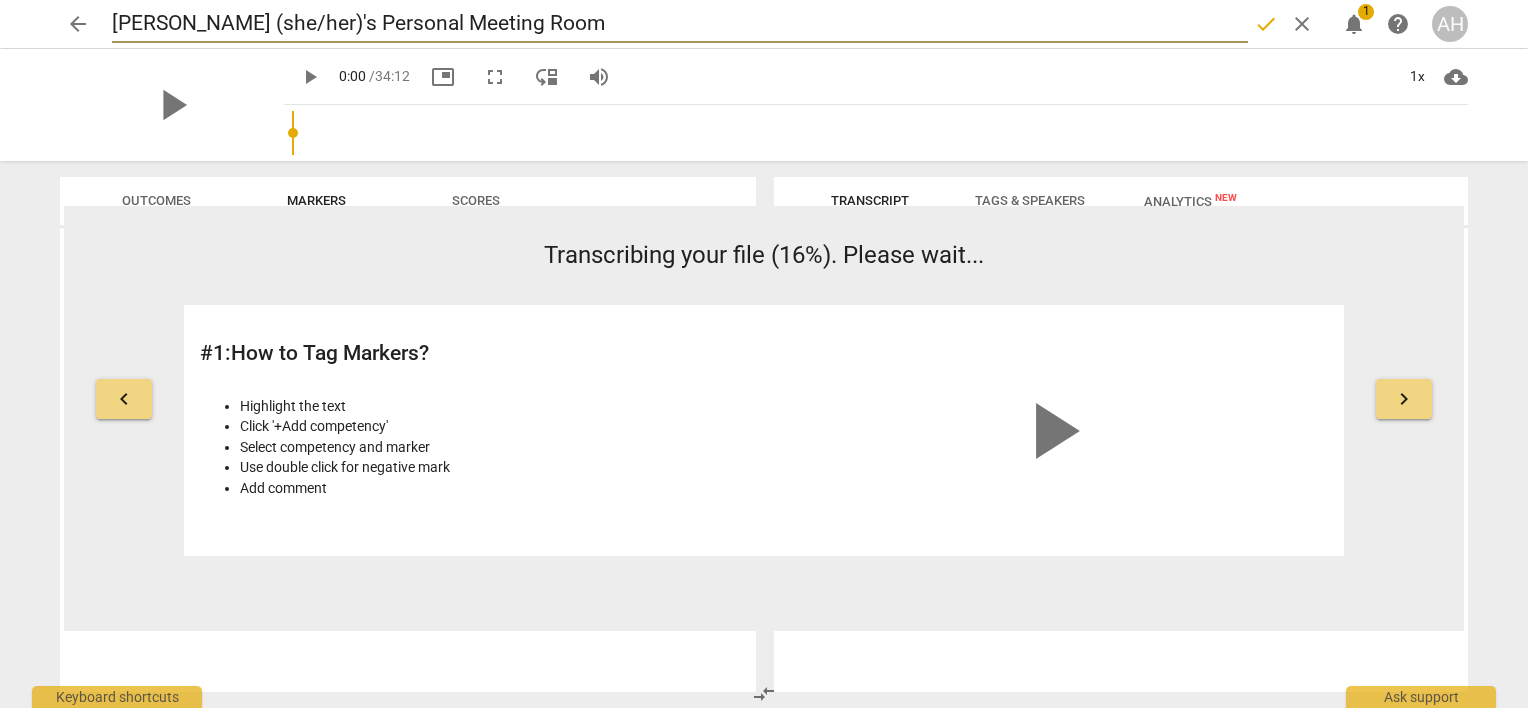 drag, startPoint x: 572, startPoint y: 28, endPoint x: 73, endPoint y: 43, distance: 499.2254 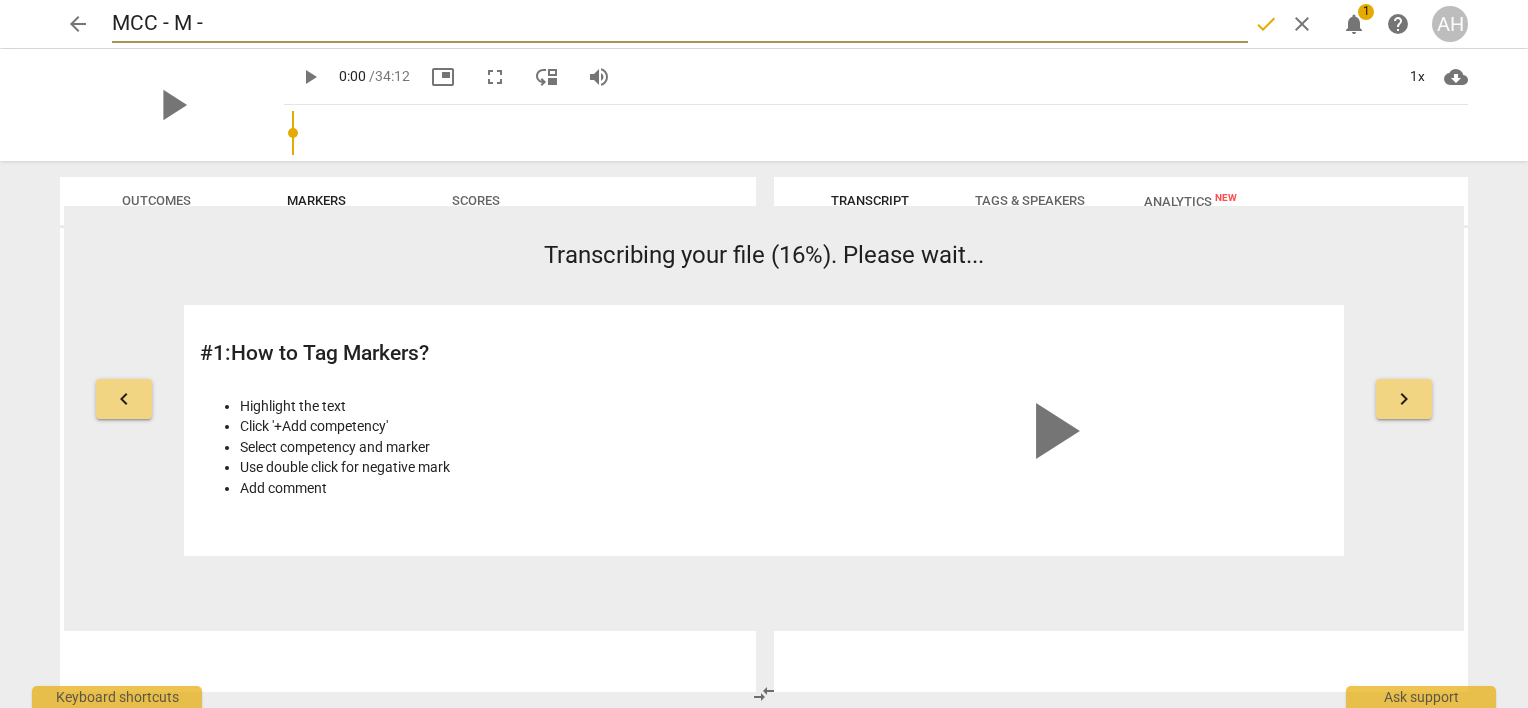 type on "MCC - M -" 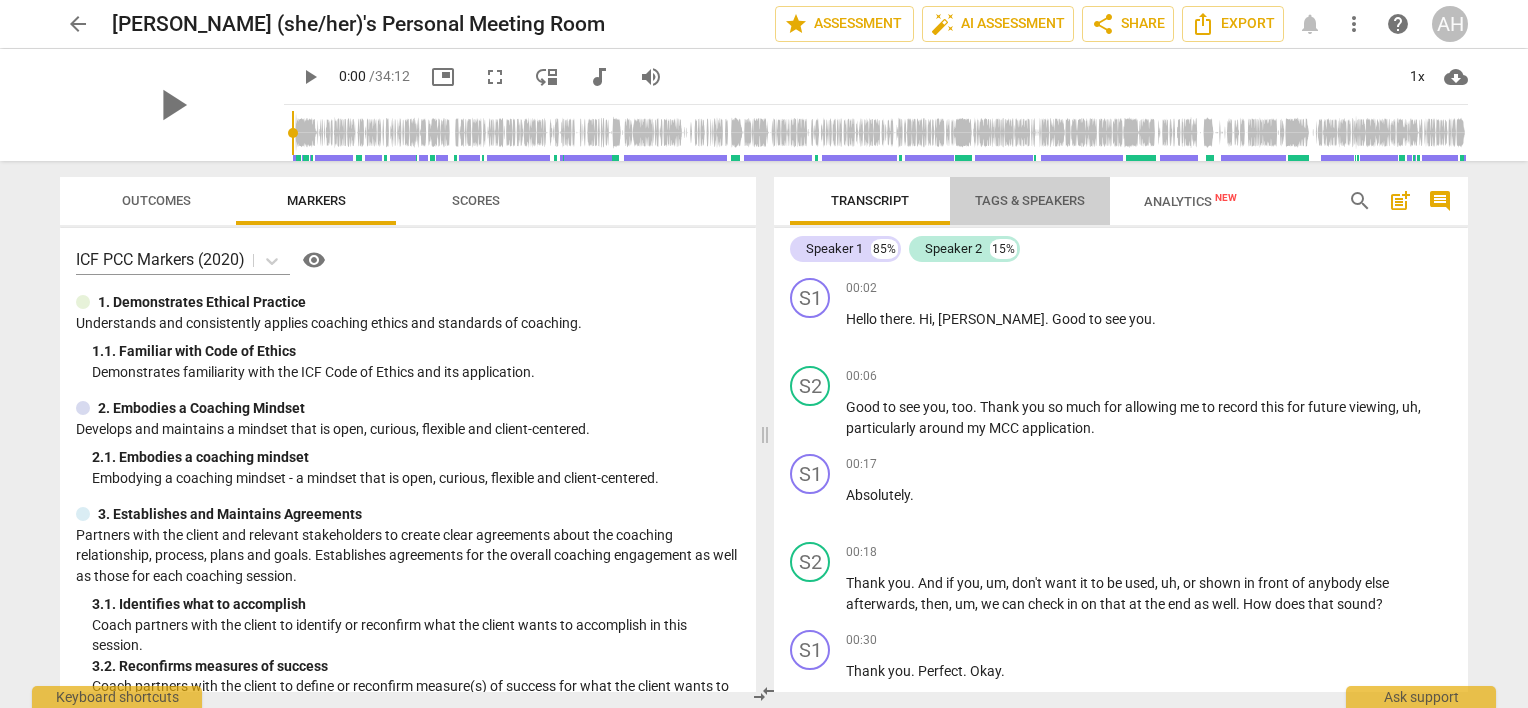 click on "Tags & Speakers" at bounding box center [1030, 200] 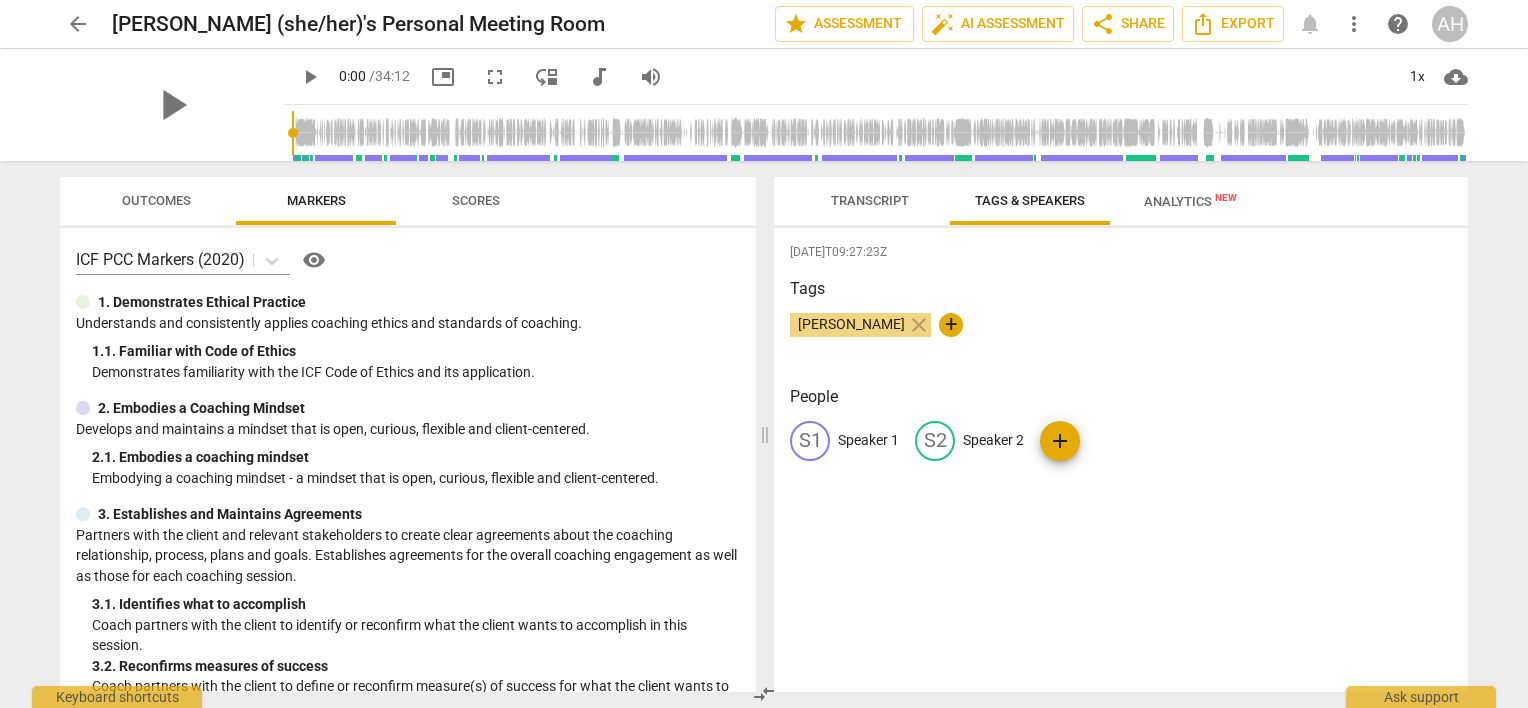 click on "Speaker 1" at bounding box center (868, 440) 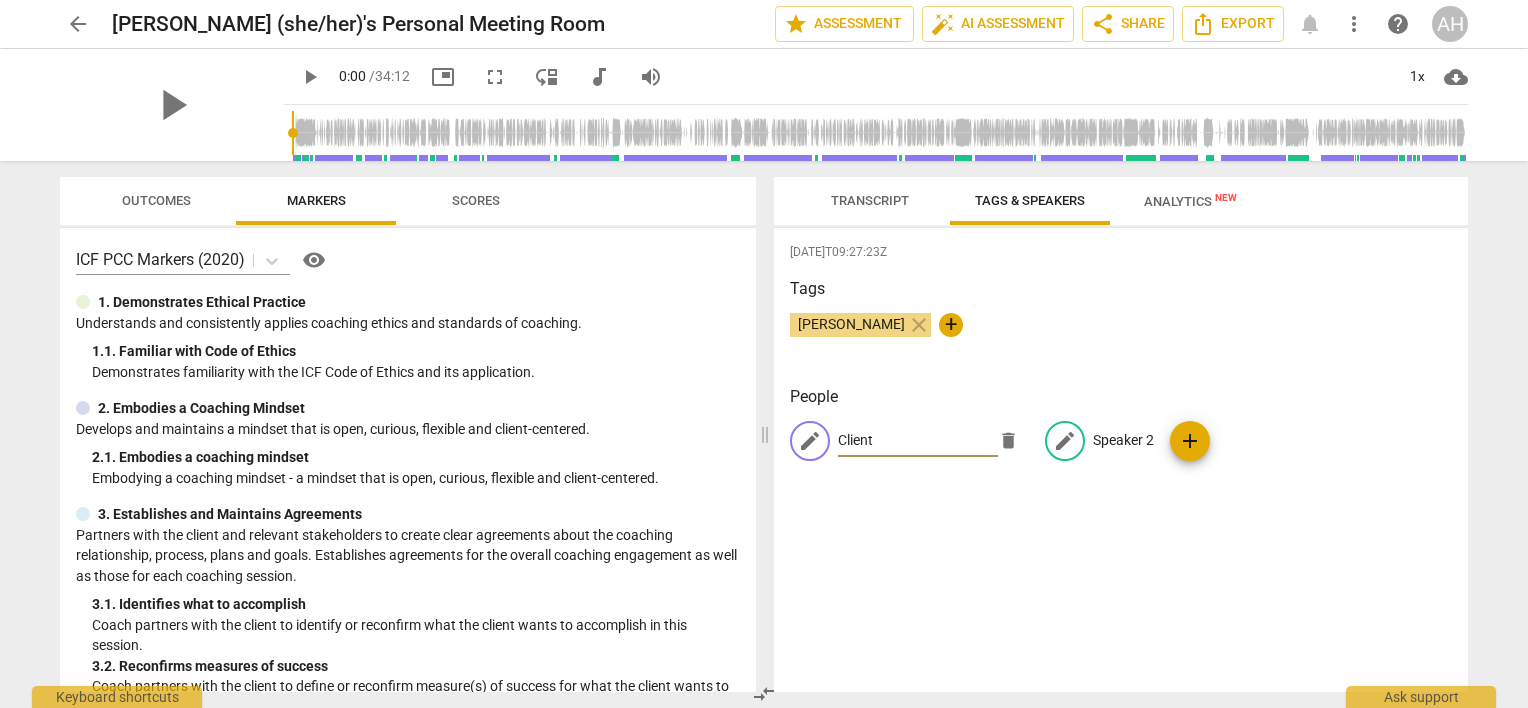 type on "Client" 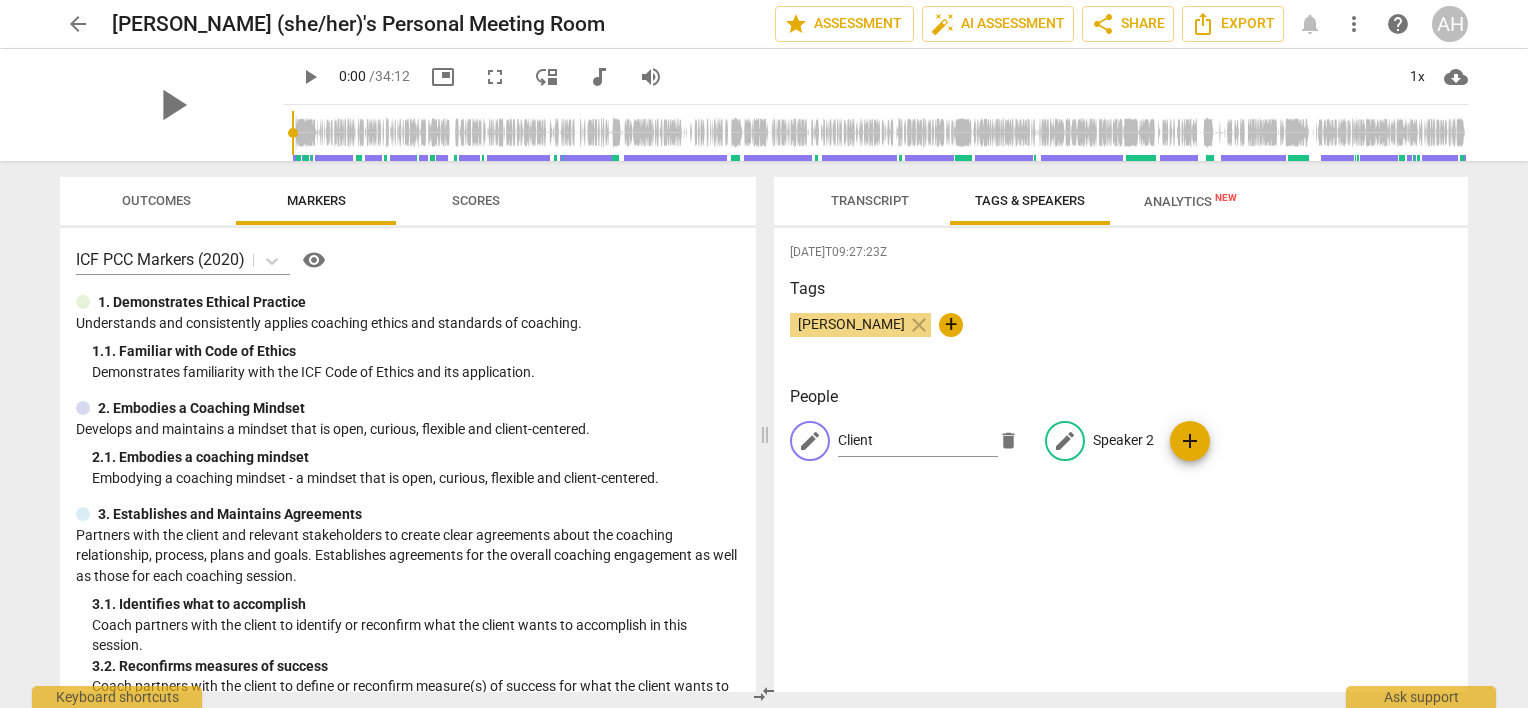 click on "Speaker 2" at bounding box center (1123, 440) 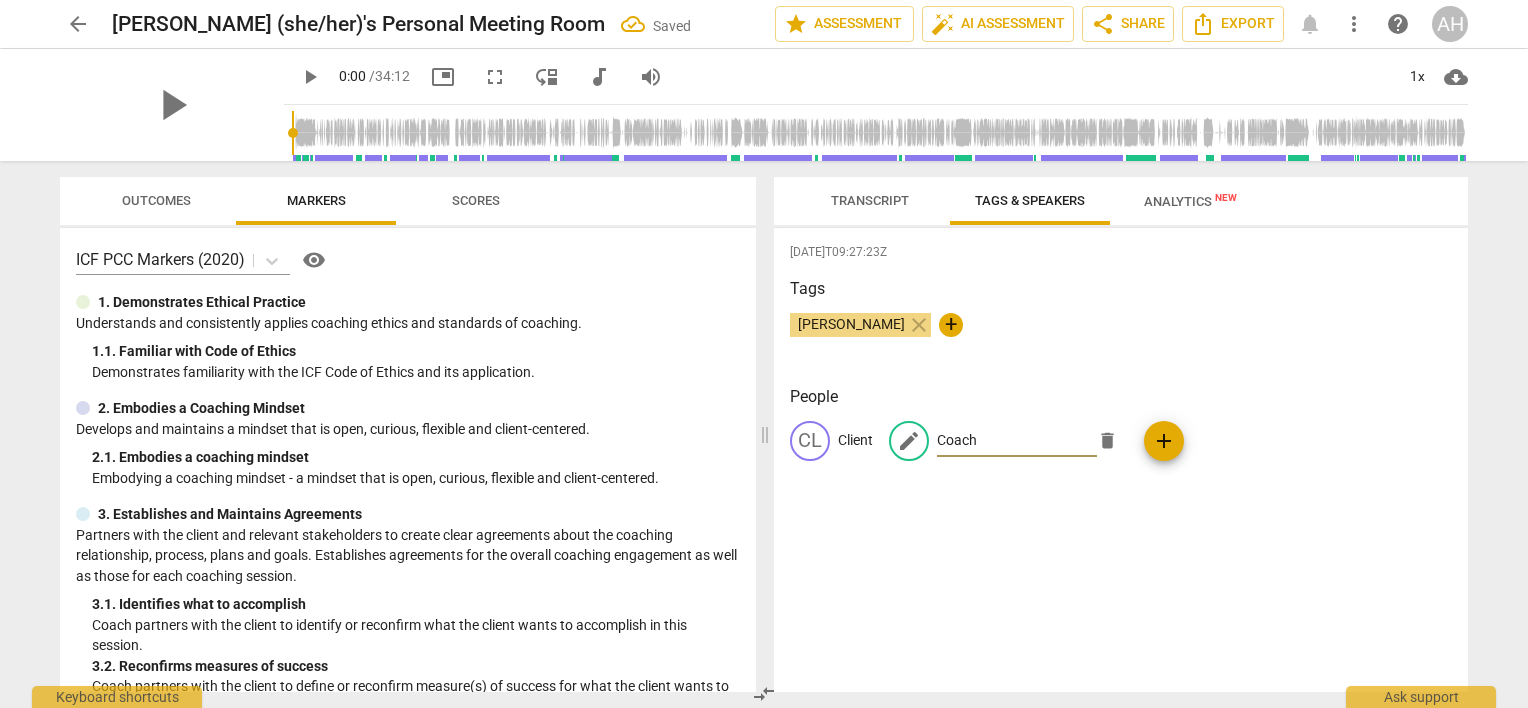 type on "Coach" 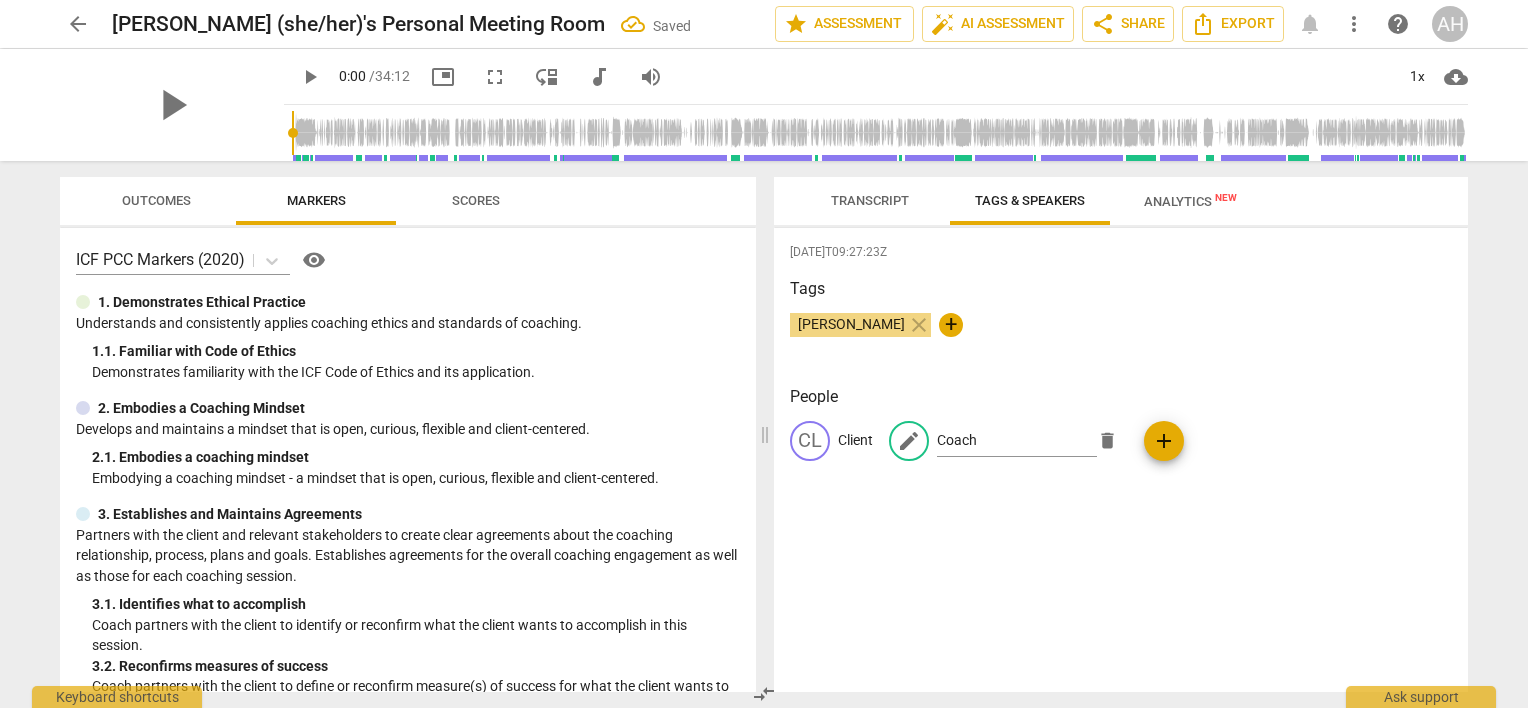click on "[DATE]T09:27:23Z Tags [PERSON_NAME] close + People CL Client edit Coach delete add" at bounding box center [1121, 460] 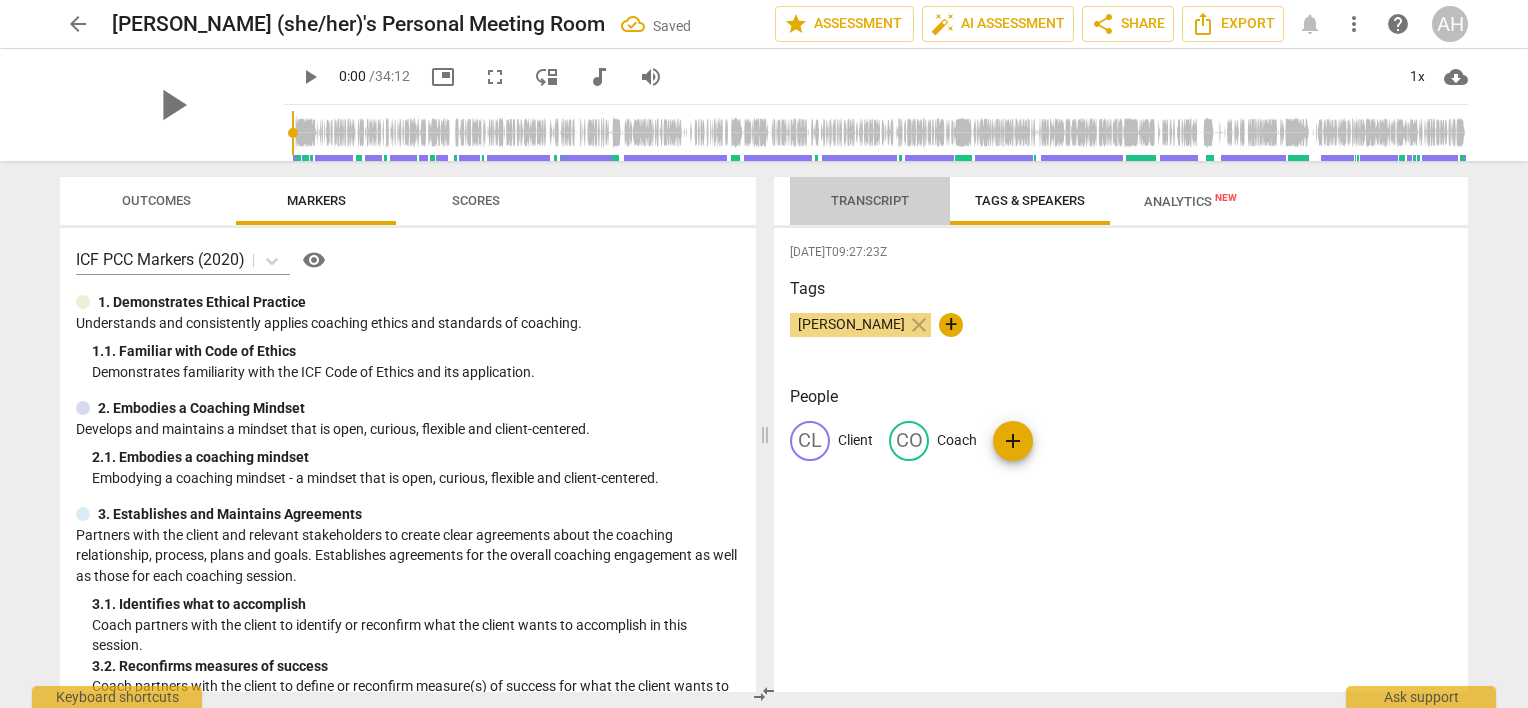 click on "Transcript" at bounding box center (870, 200) 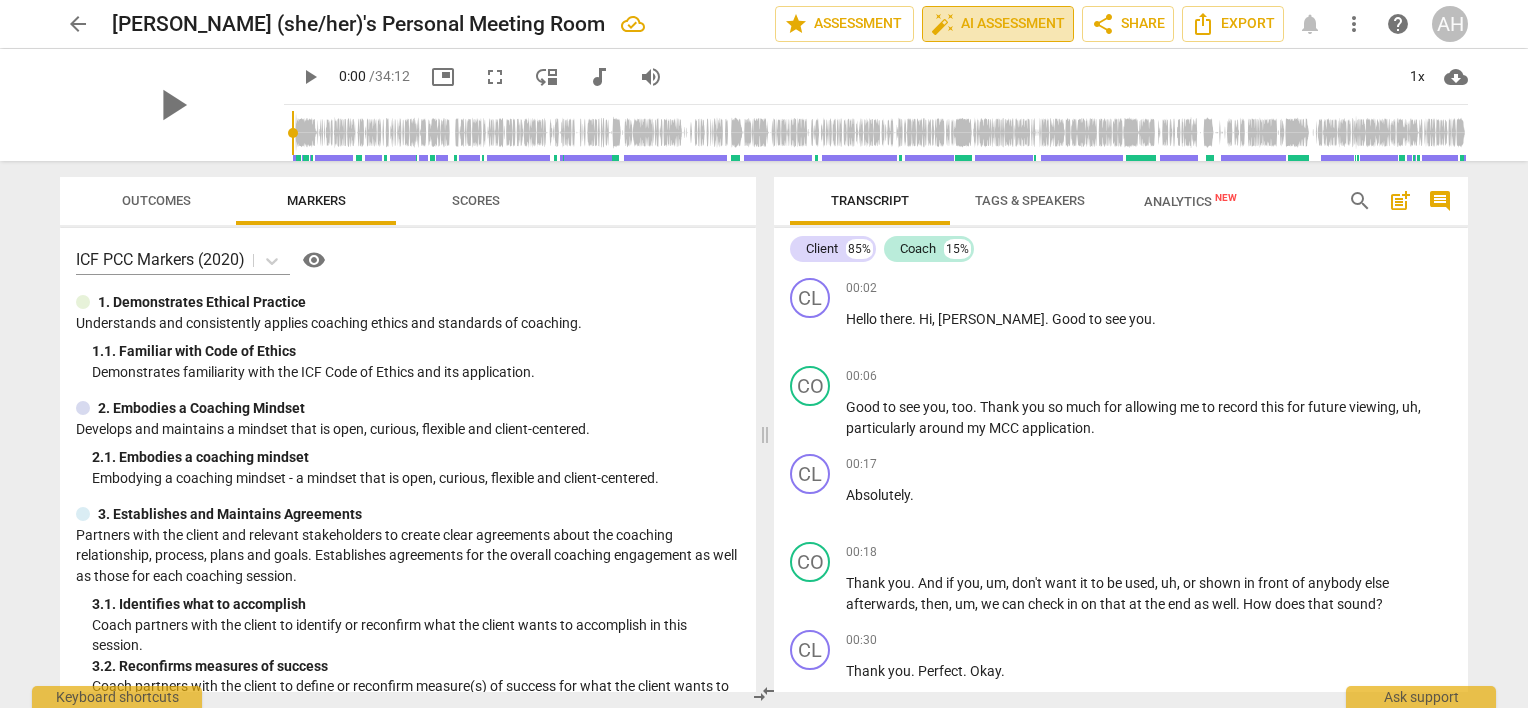 click on "auto_fix_high    AI Assessment" at bounding box center (998, 24) 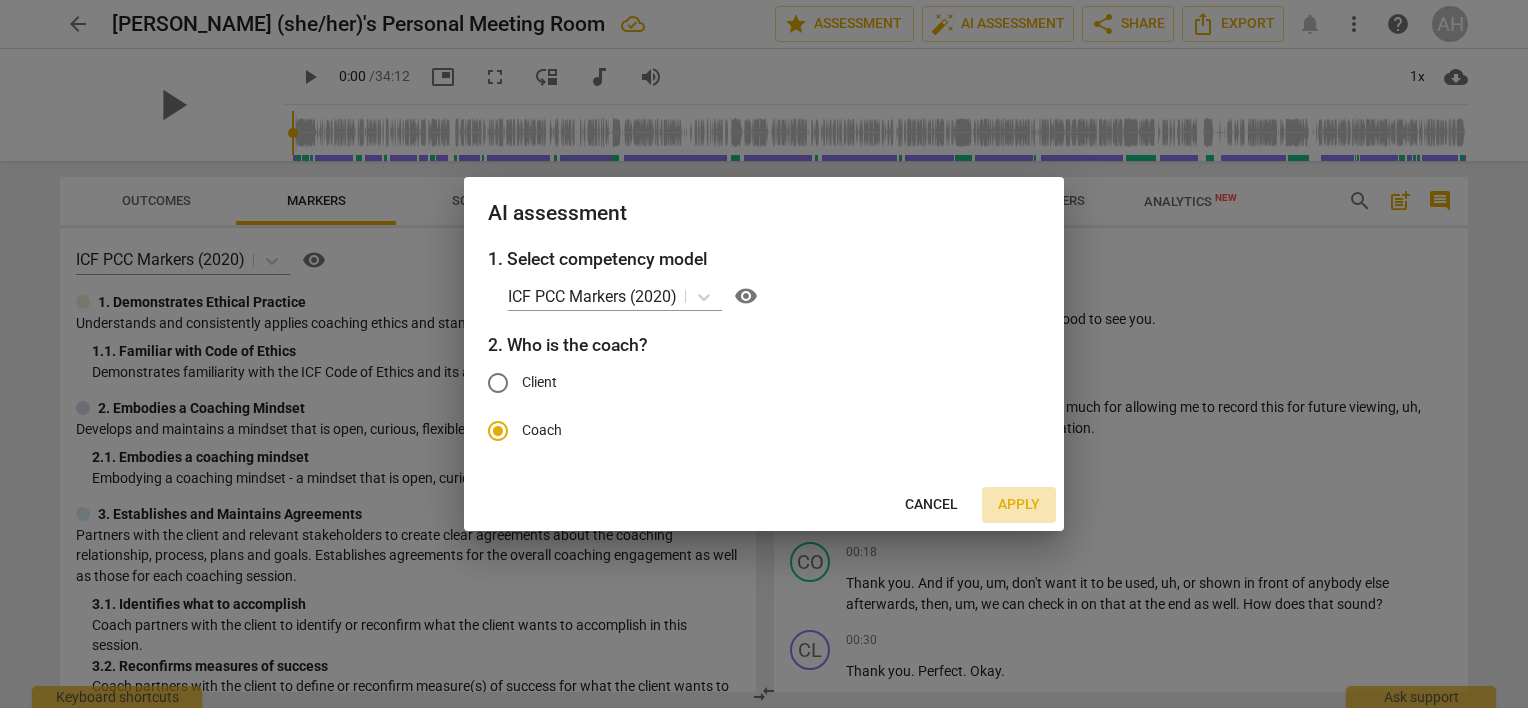 click on "Apply" at bounding box center (1019, 505) 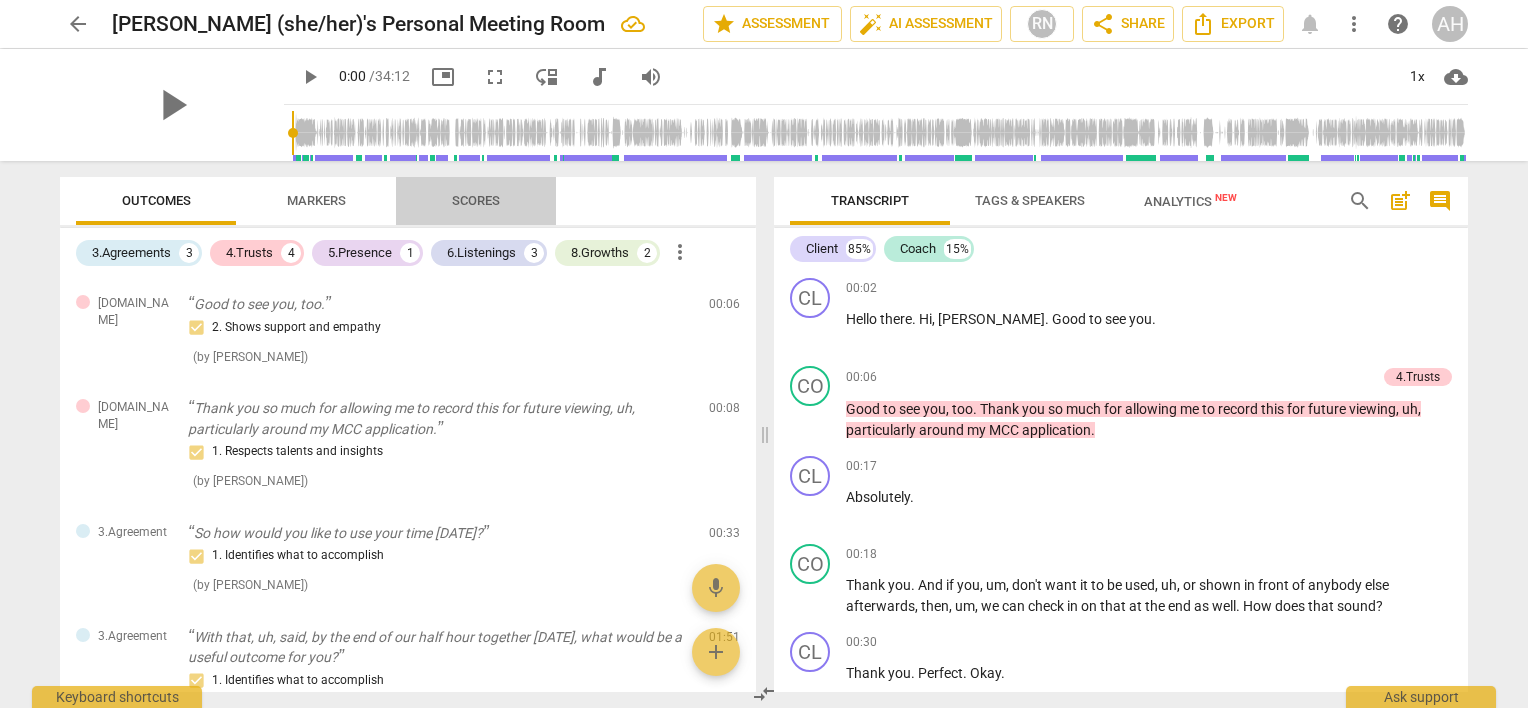 click on "Scores" at bounding box center (476, 200) 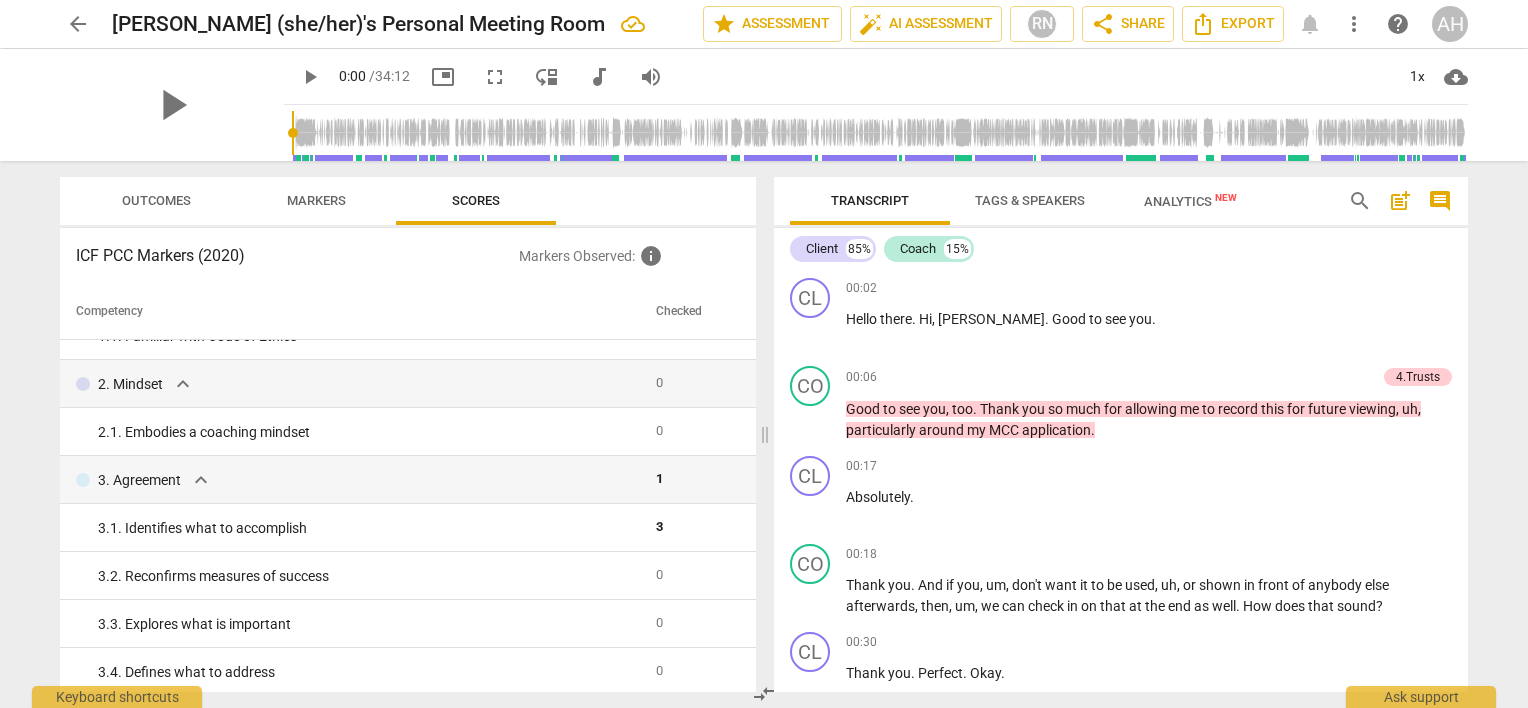 scroll, scrollTop: 0, scrollLeft: 0, axis: both 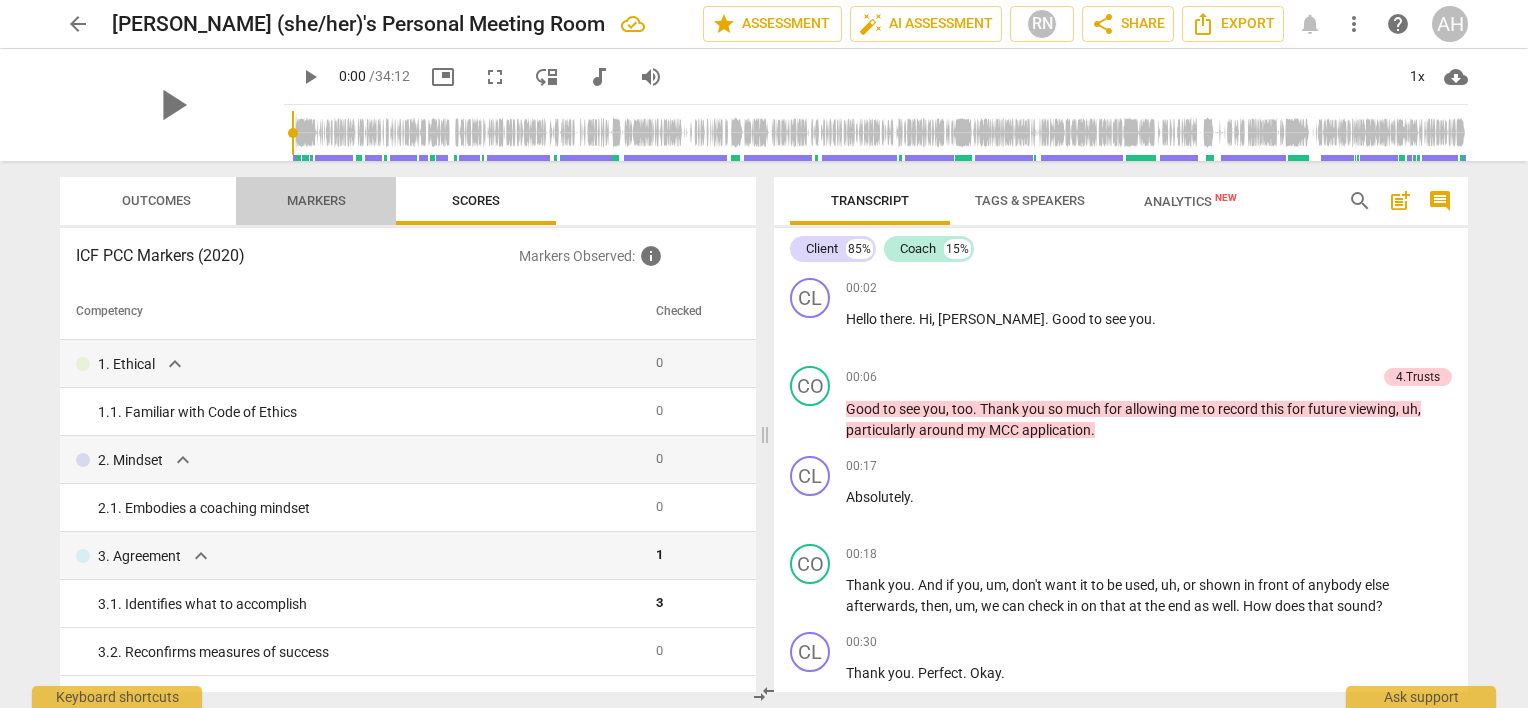 click on "Markers" at bounding box center (316, 200) 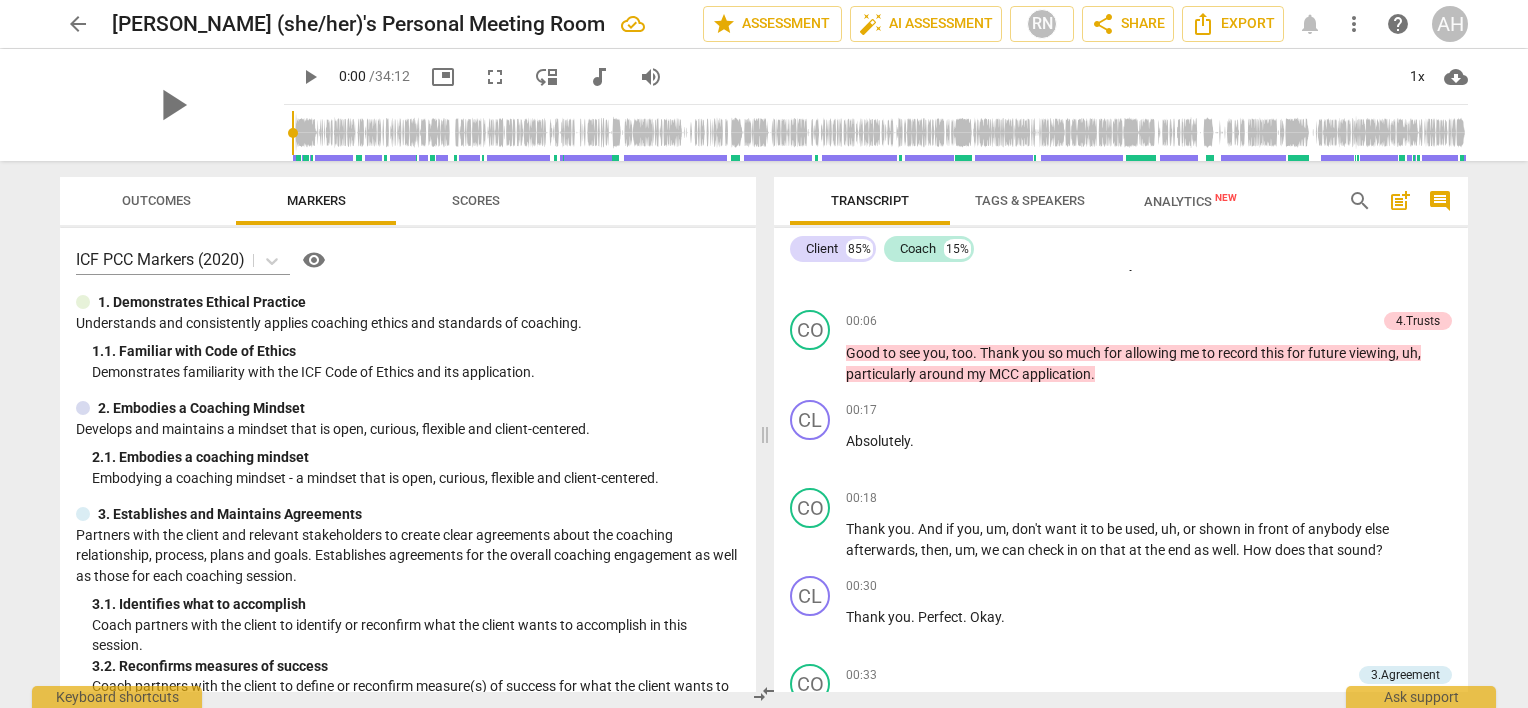 scroll, scrollTop: 28, scrollLeft: 0, axis: vertical 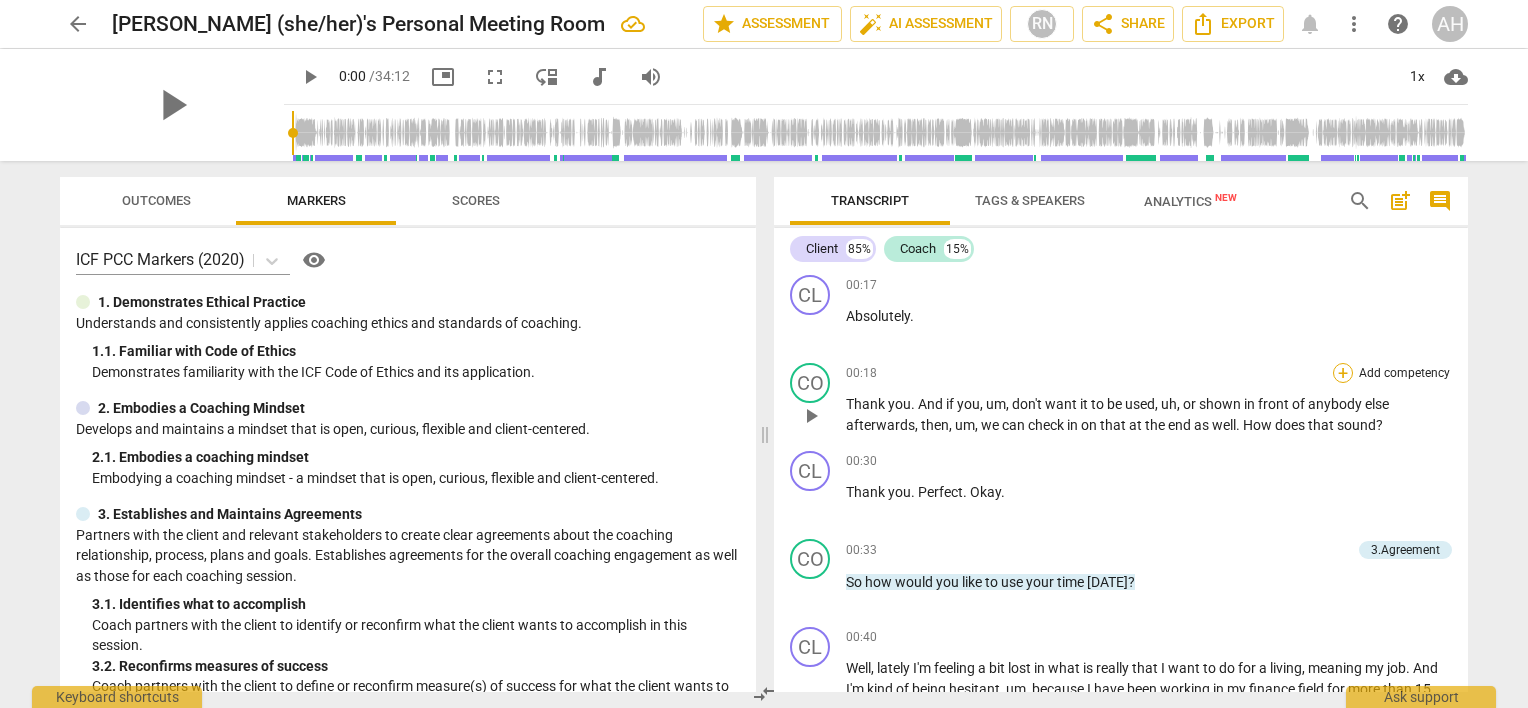 click on "+" at bounding box center [1343, 373] 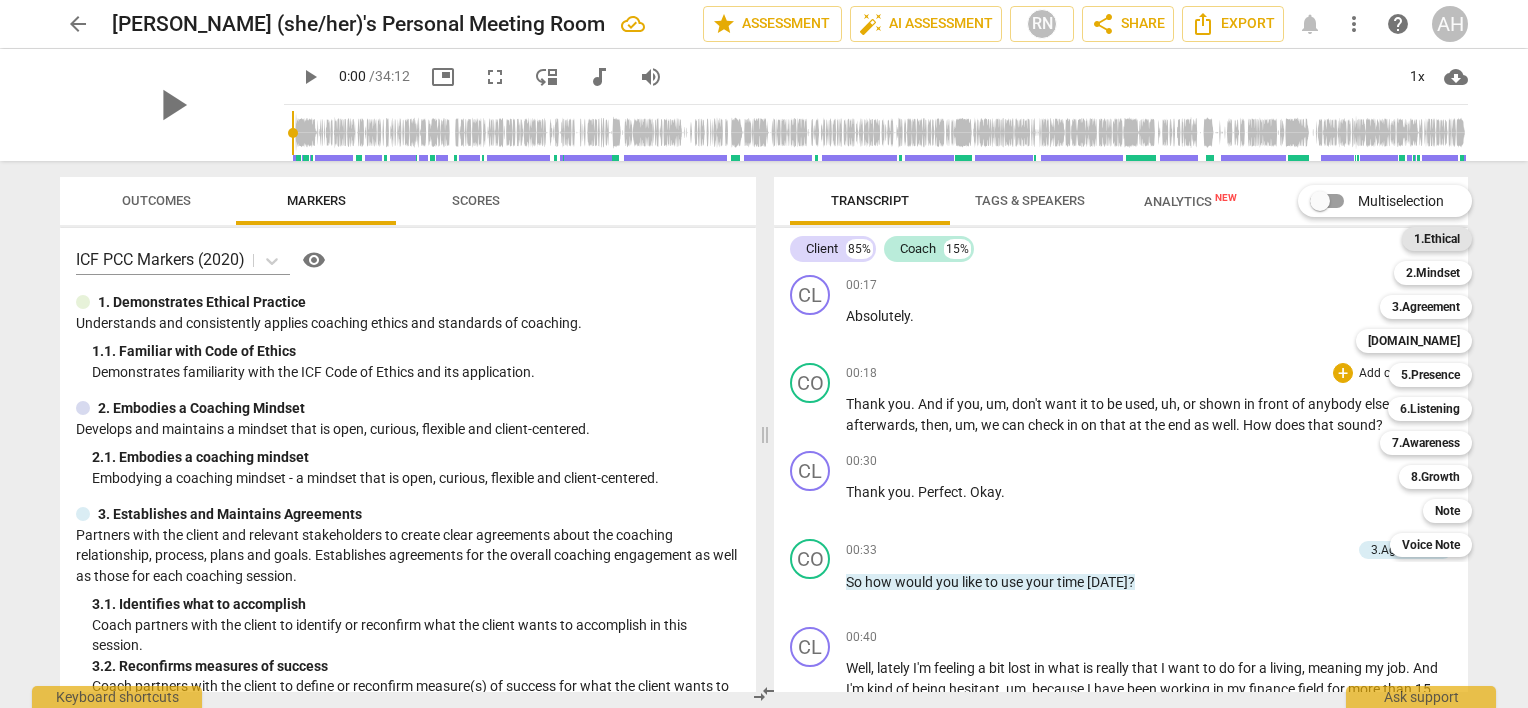 click on "1.Ethical" at bounding box center (1437, 239) 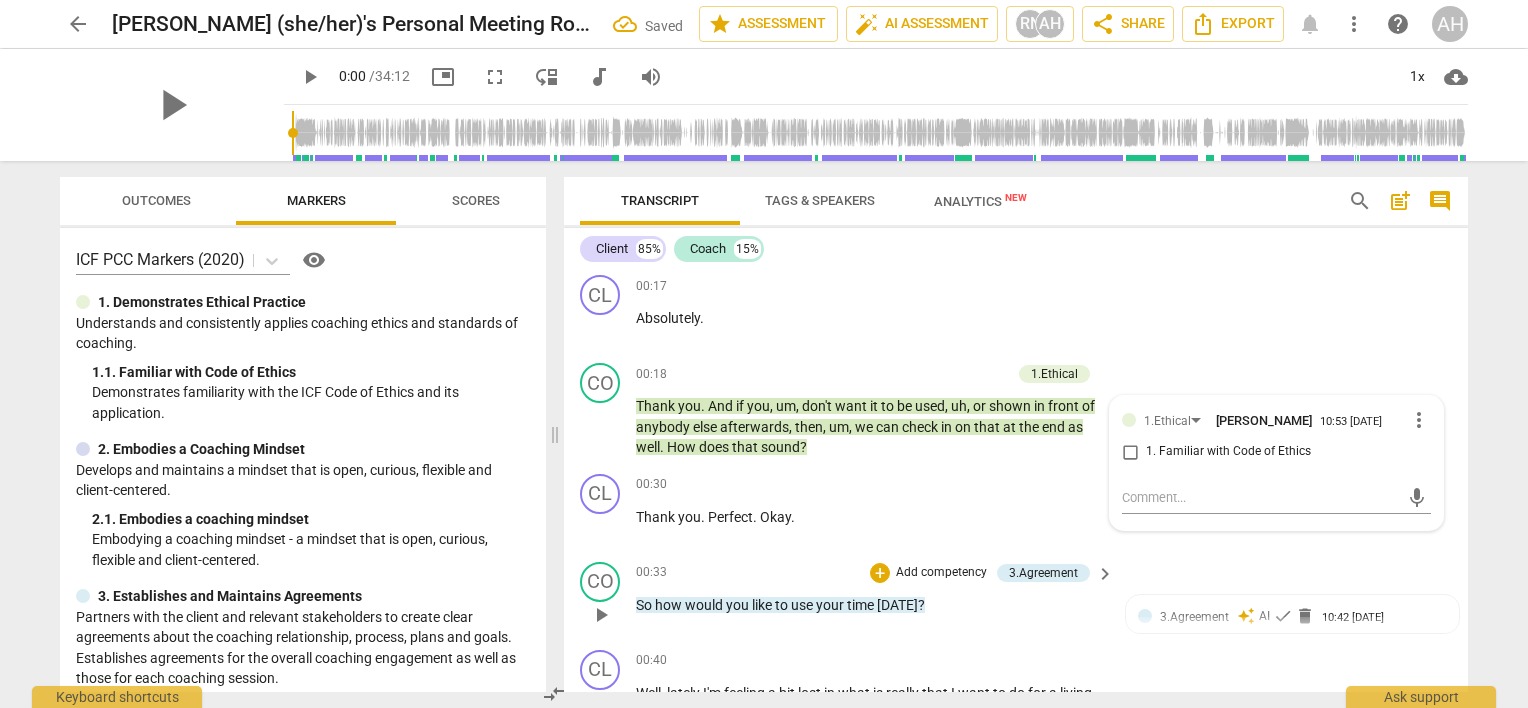 click on "CO play_arrow pause 00:33 + Add competency 3.Agreement keyboard_arrow_right So   how   would   you   like   to   use   your   time   [DATE] ? 3.Agreement auto_awesome AI check delete 10:42 [DATE] 1. Identifies what to accomplish" at bounding box center (1016, 598) 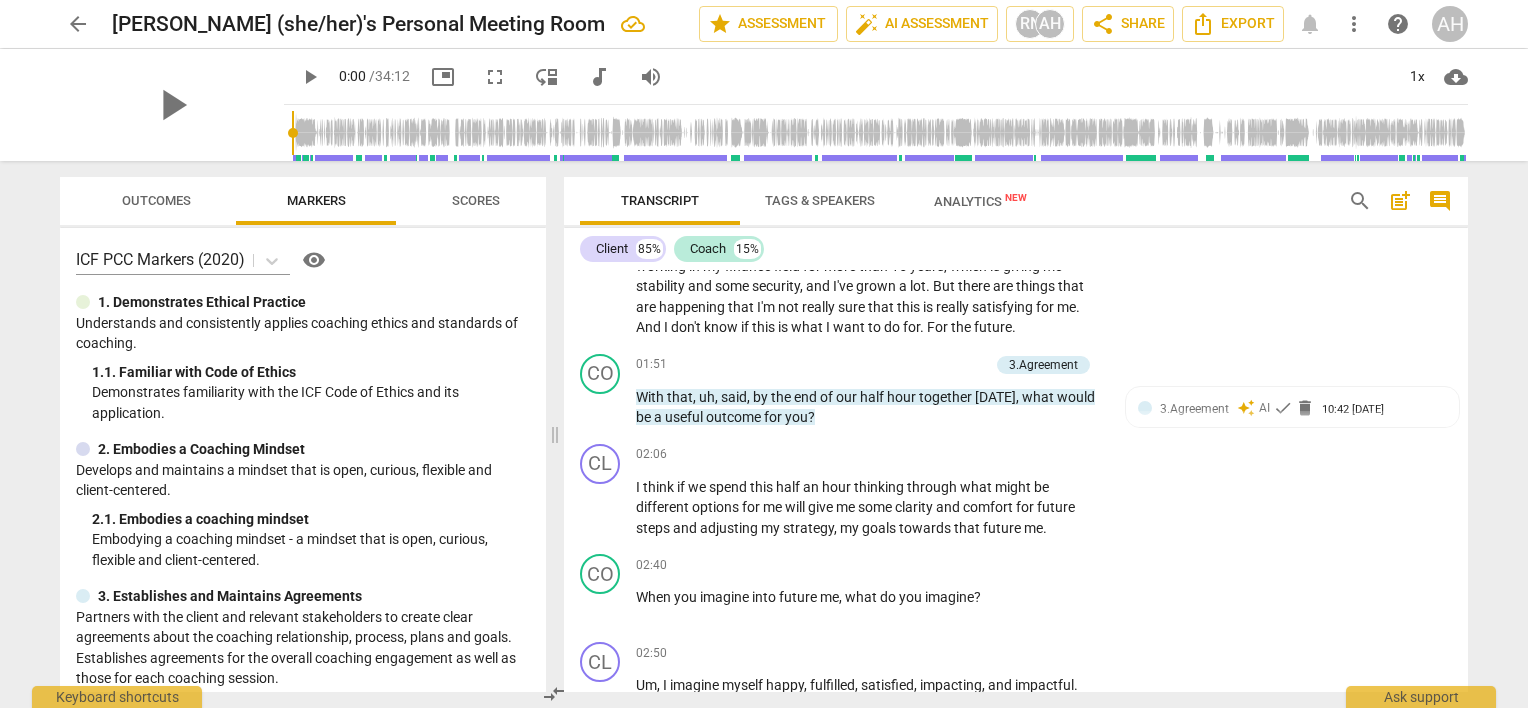 scroll, scrollTop: 665, scrollLeft: 0, axis: vertical 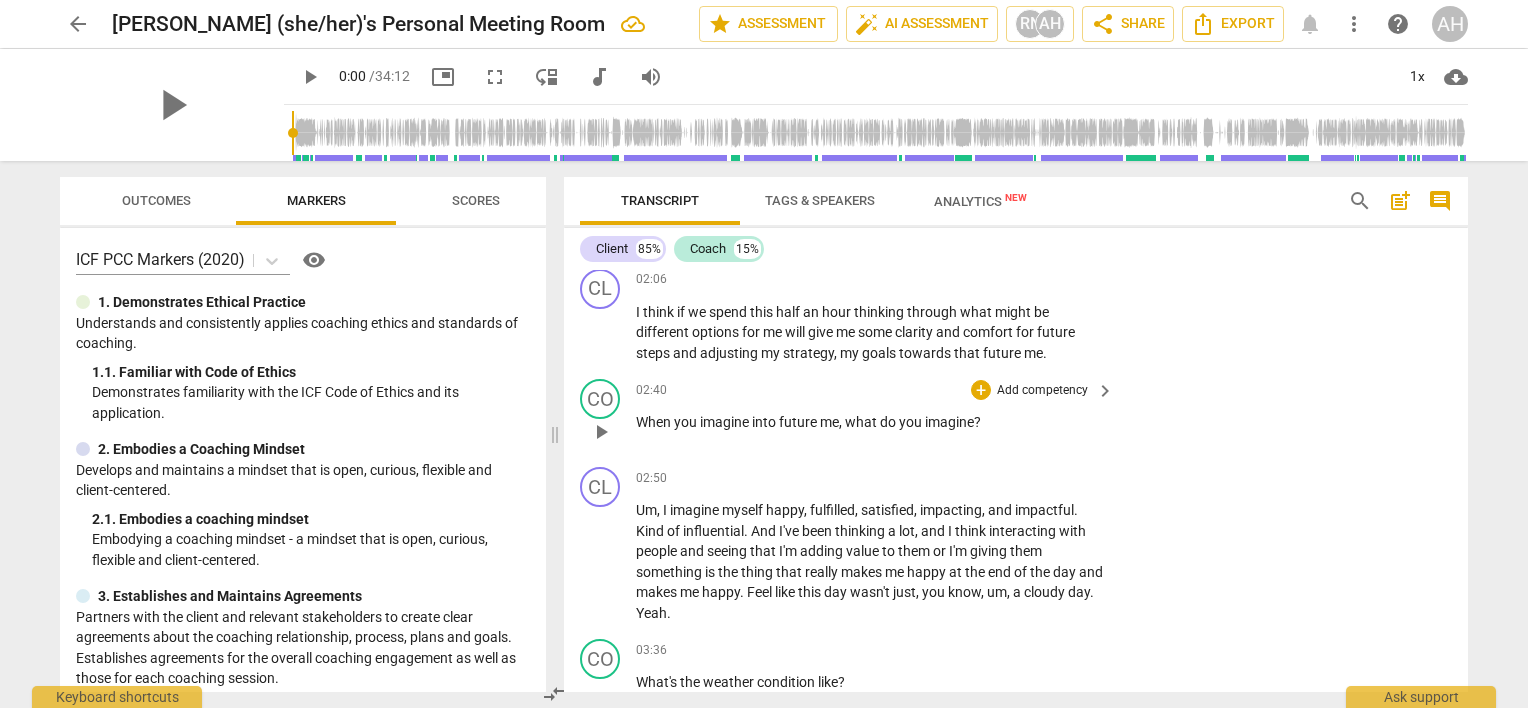 click on "Add competency" at bounding box center [1042, 391] 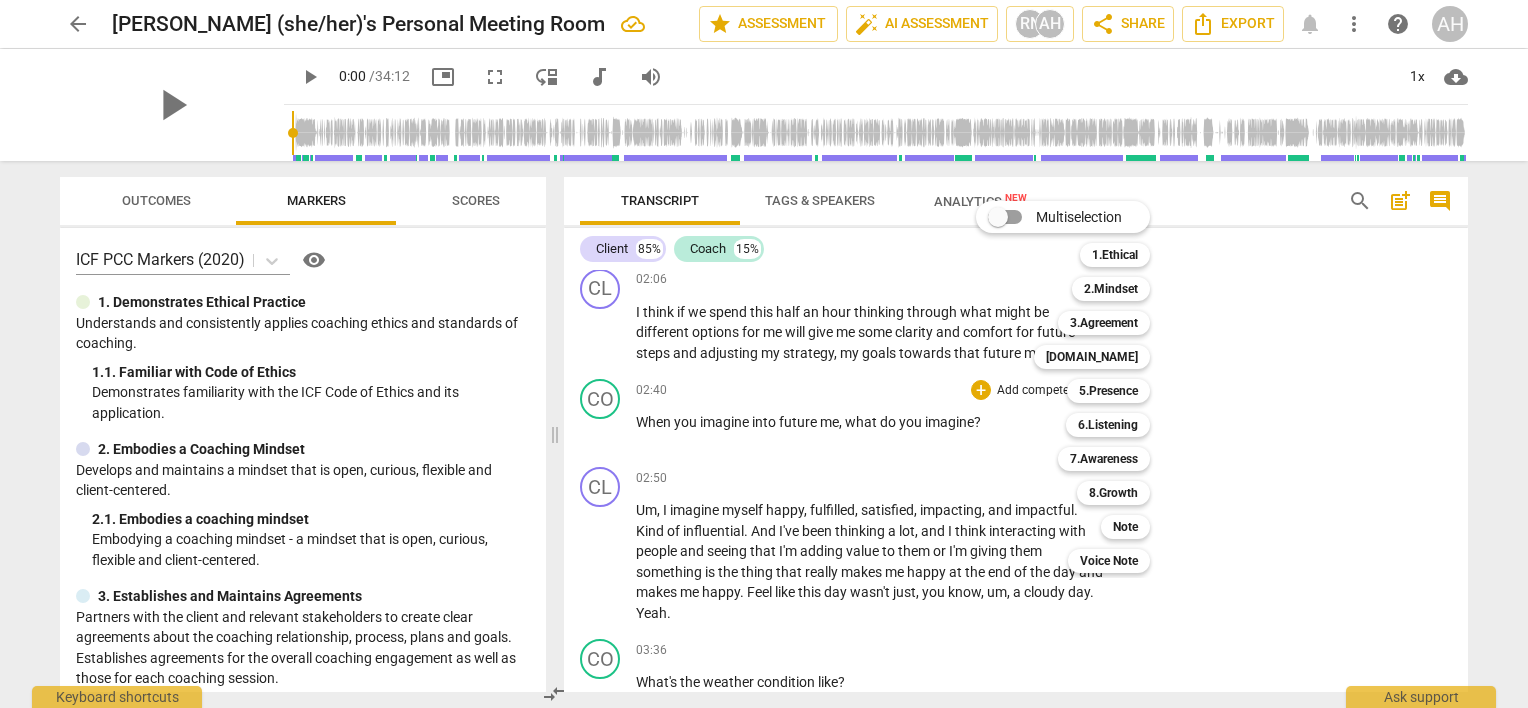 drag, startPoint x: 544, startPoint y: 282, endPoint x: 544, endPoint y: 300, distance: 18 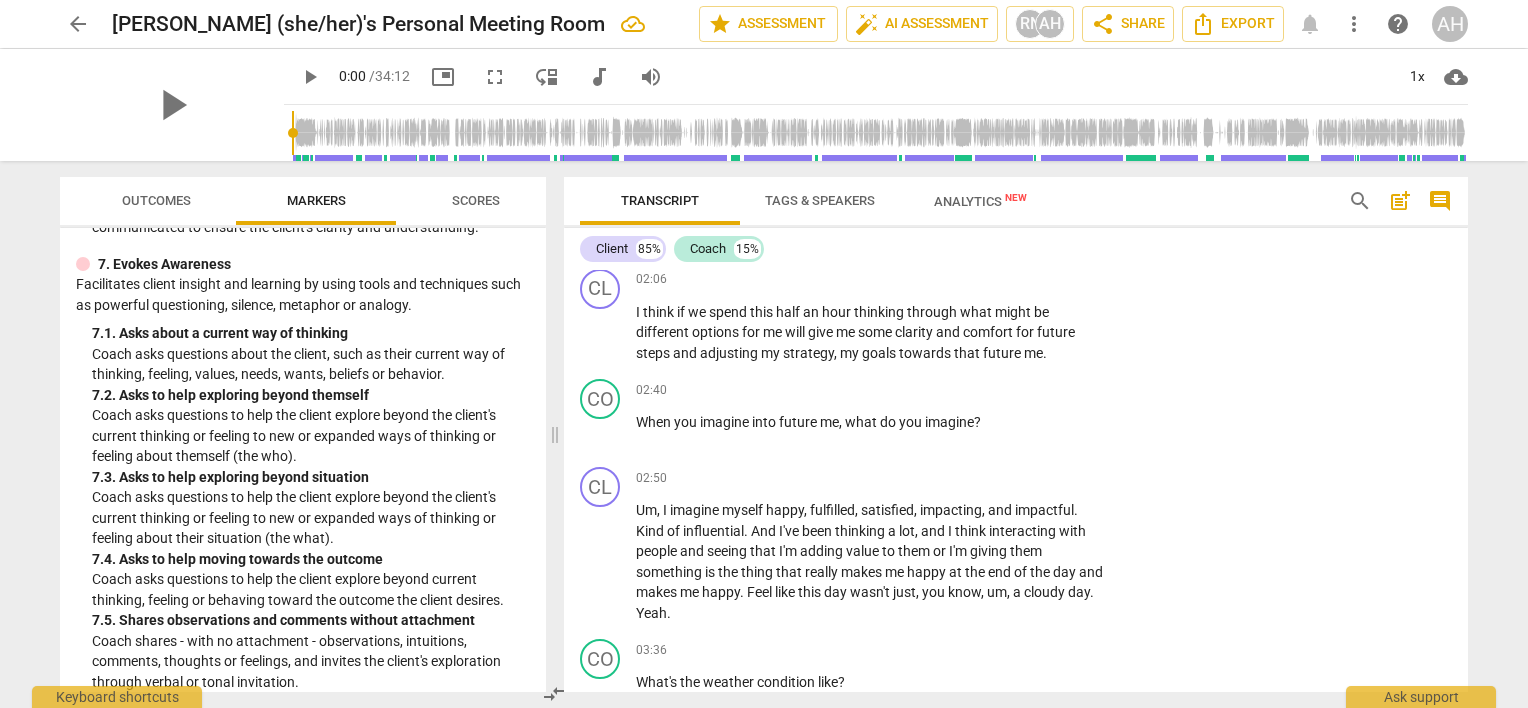 scroll, scrollTop: 1884, scrollLeft: 0, axis: vertical 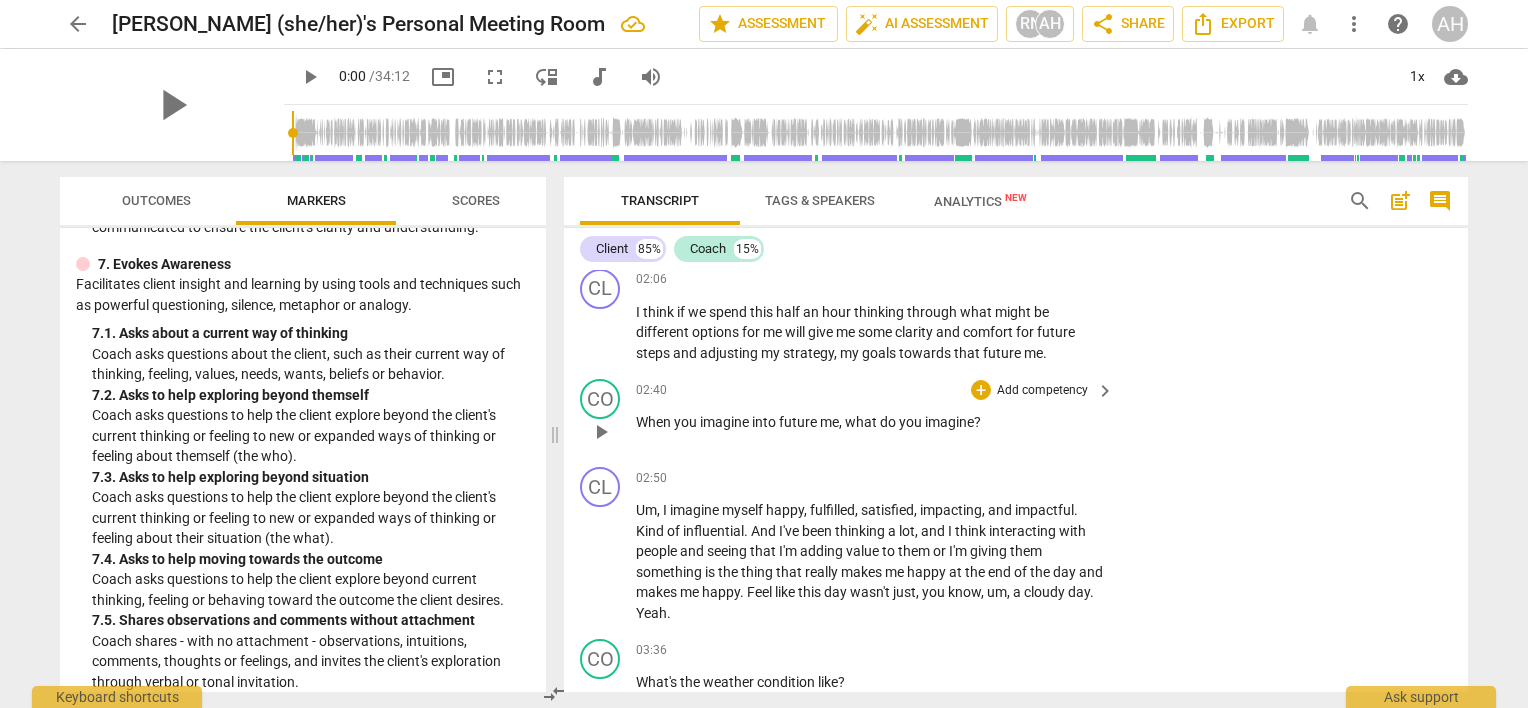 click on "Add competency" at bounding box center (1042, 391) 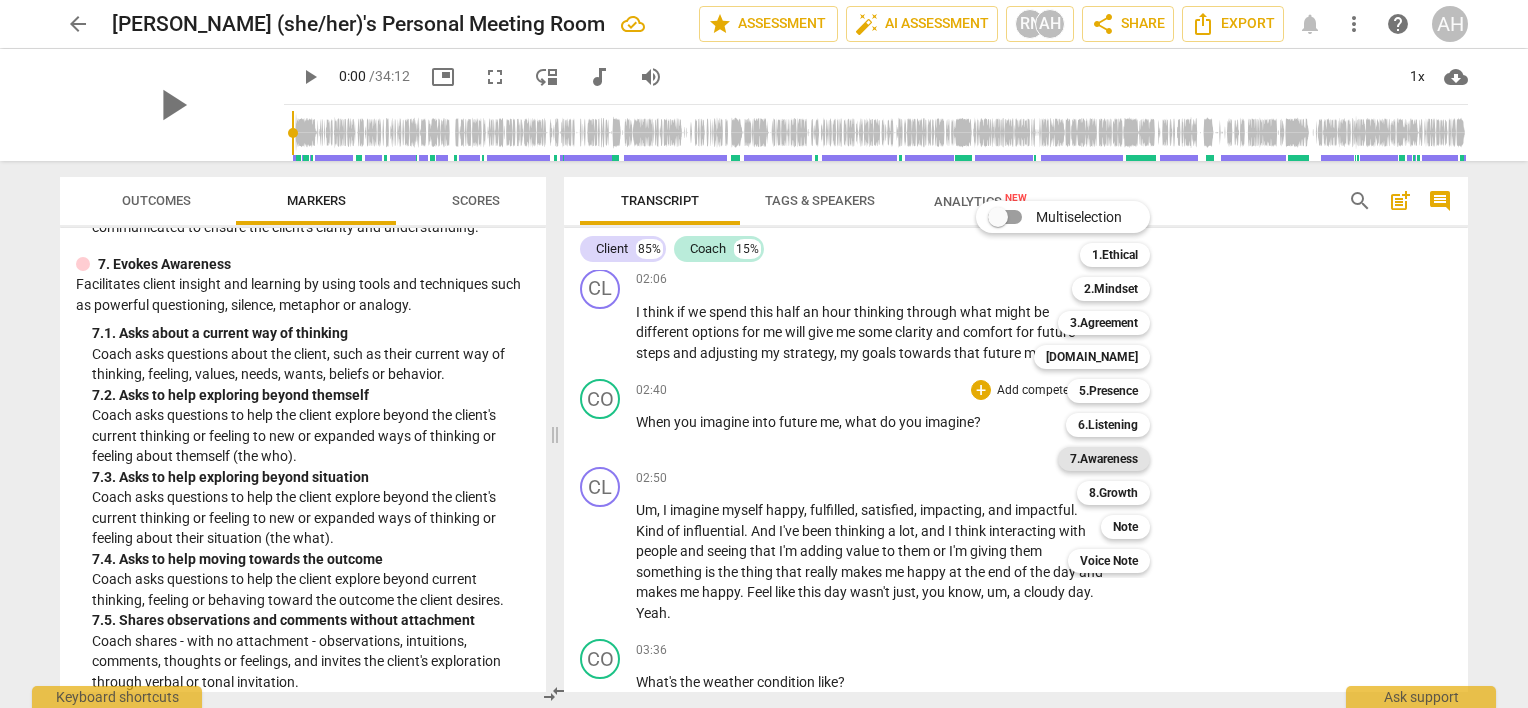 click on "7.Awareness" at bounding box center [1104, 459] 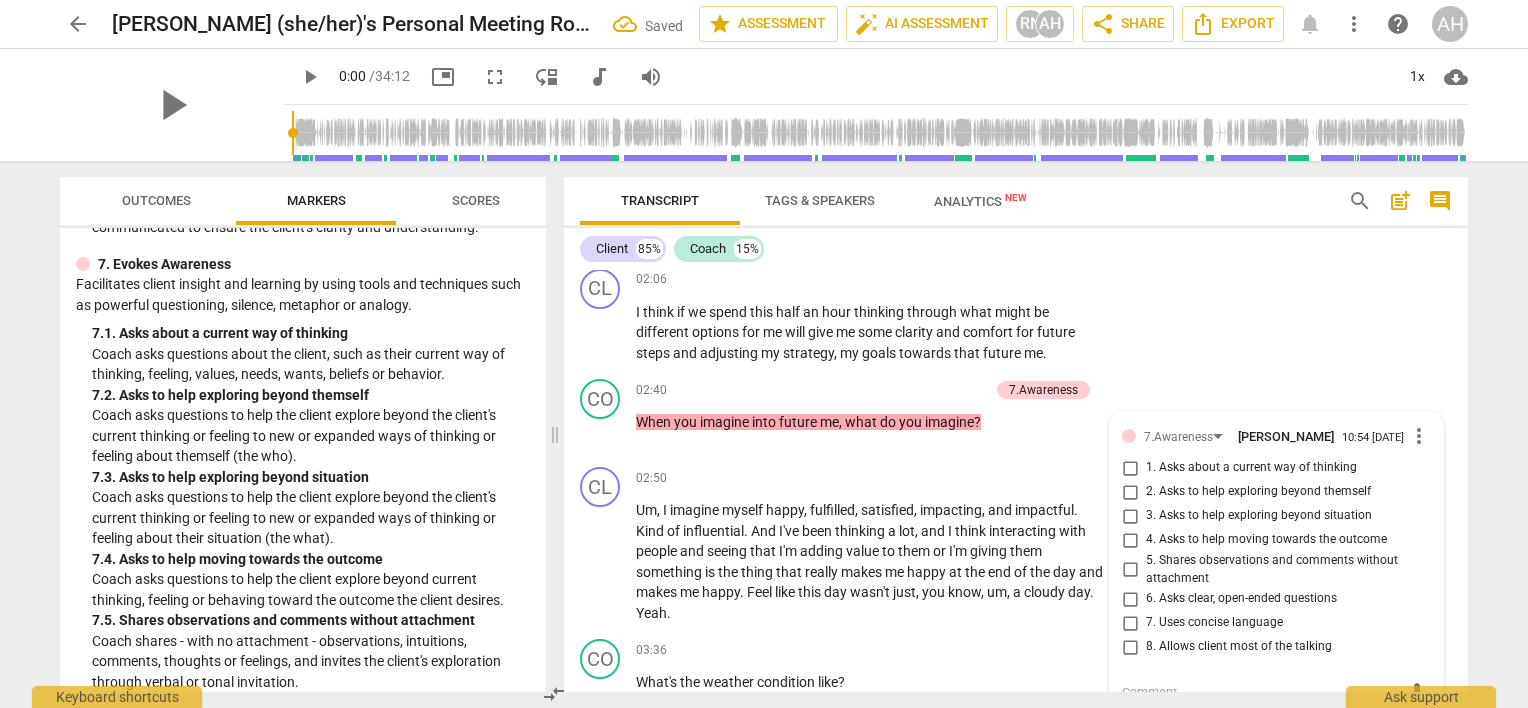 scroll, scrollTop: 829, scrollLeft: 0, axis: vertical 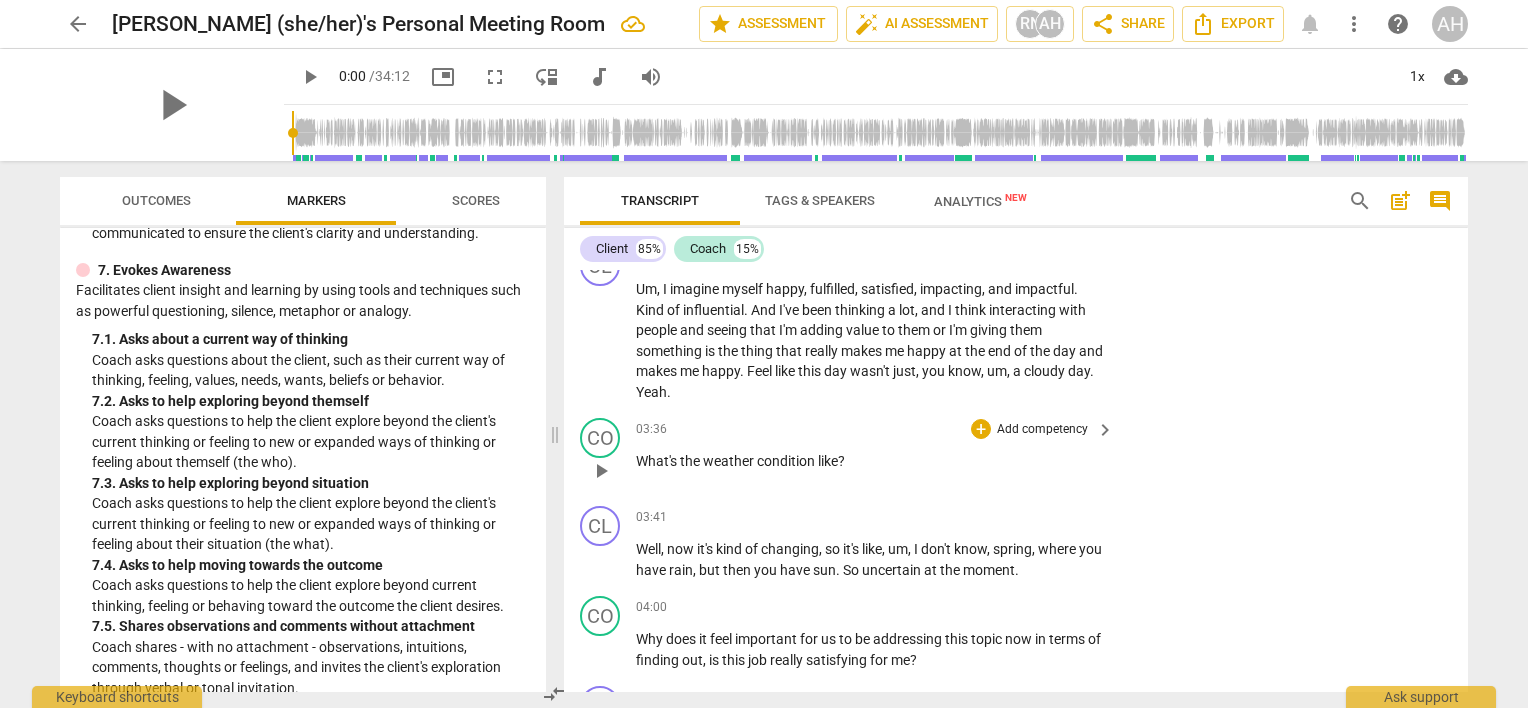 click on "Add competency" at bounding box center [1042, 430] 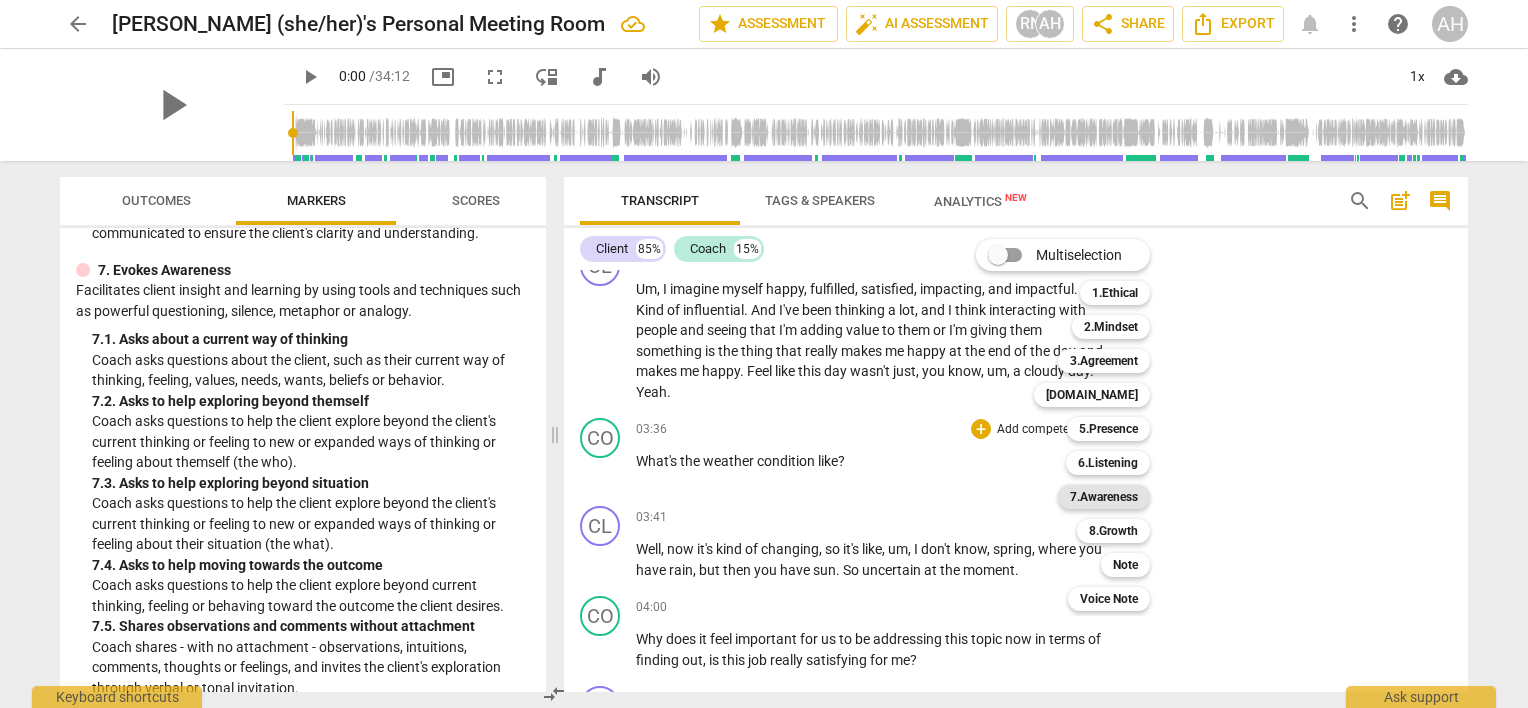 click on "7.Awareness" at bounding box center [1104, 497] 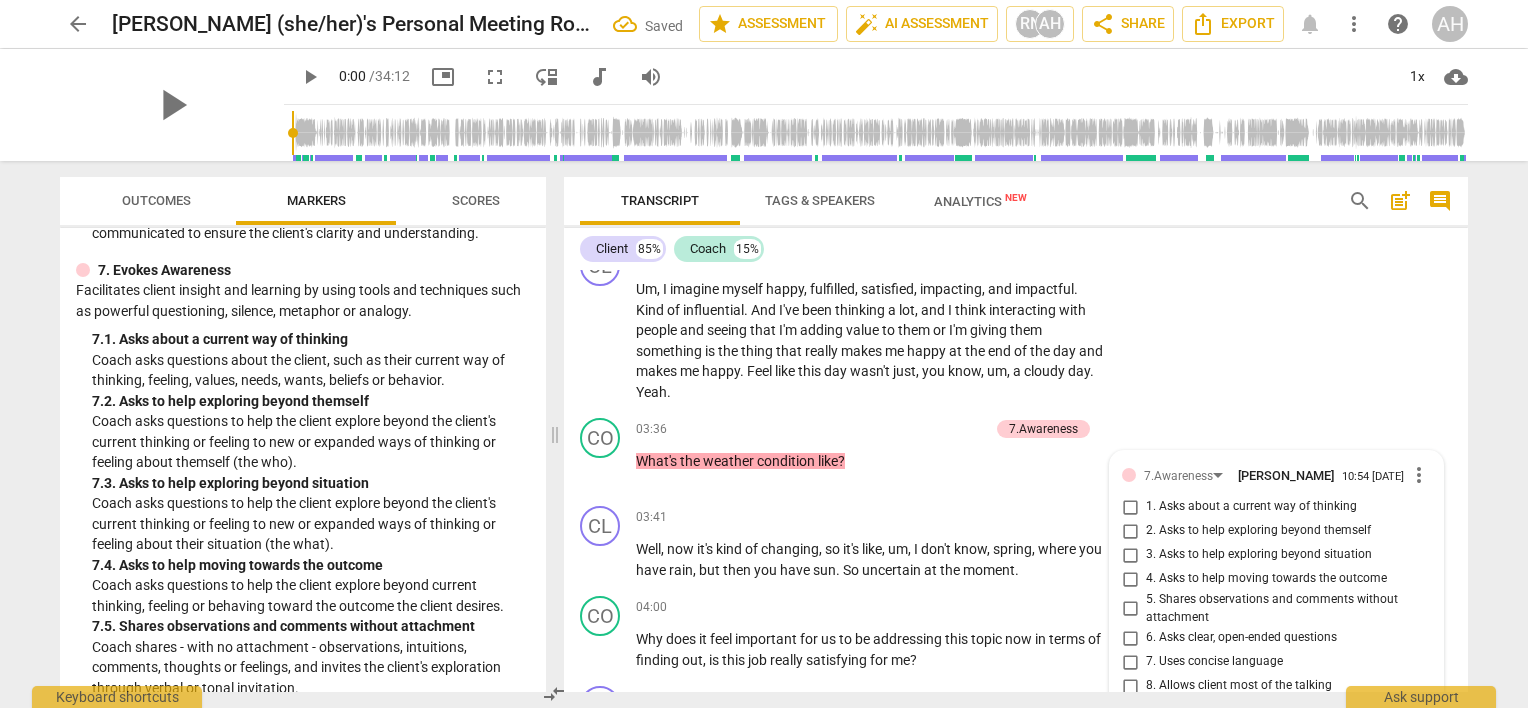 scroll, scrollTop: 1292, scrollLeft: 0, axis: vertical 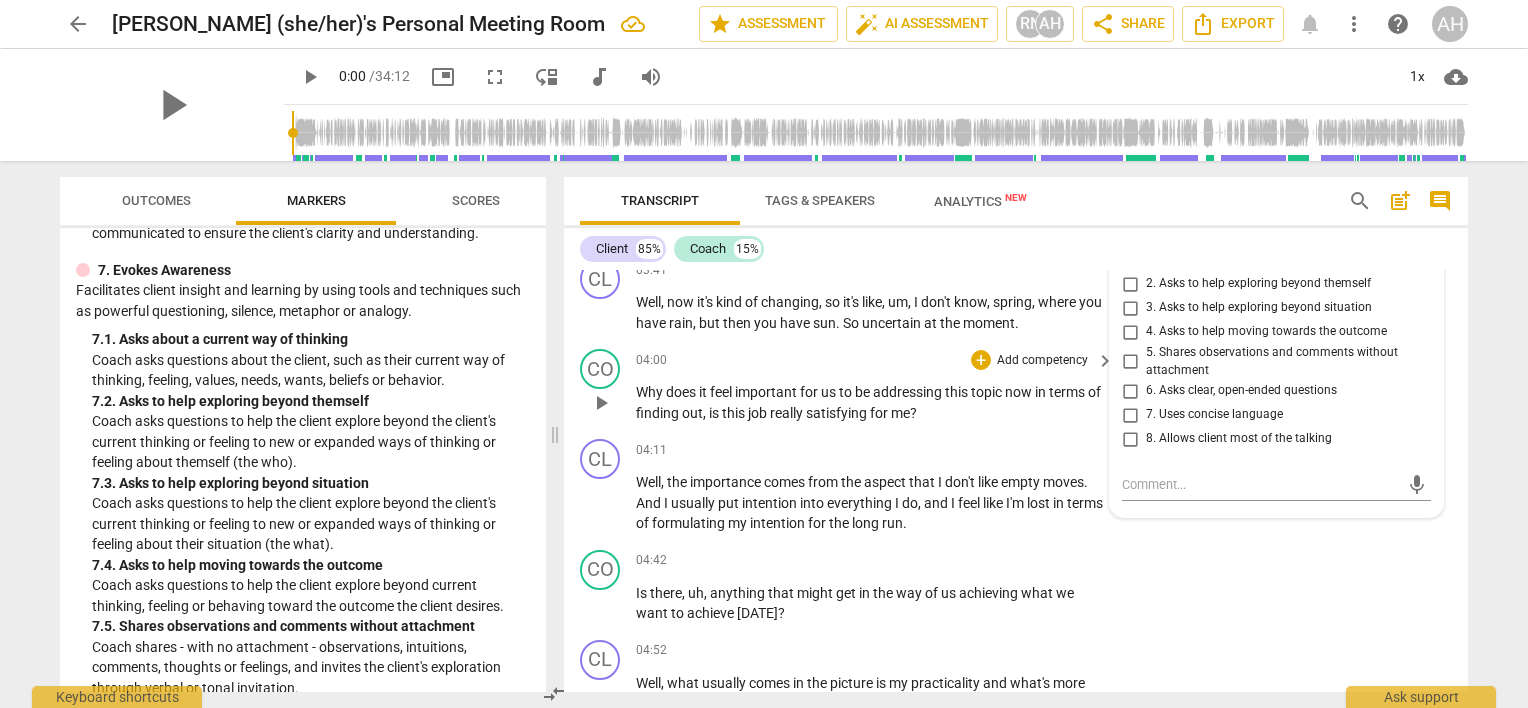 click on "CO play_arrow pause 04:00 + Add competency keyboard_arrow_right Why   does   it   feel   important   for   us   to   be   addressing   this   topic   now   in   terms   of   finding   out ,   is   this   job   really   satisfying   for   me ?" at bounding box center (1016, 386) 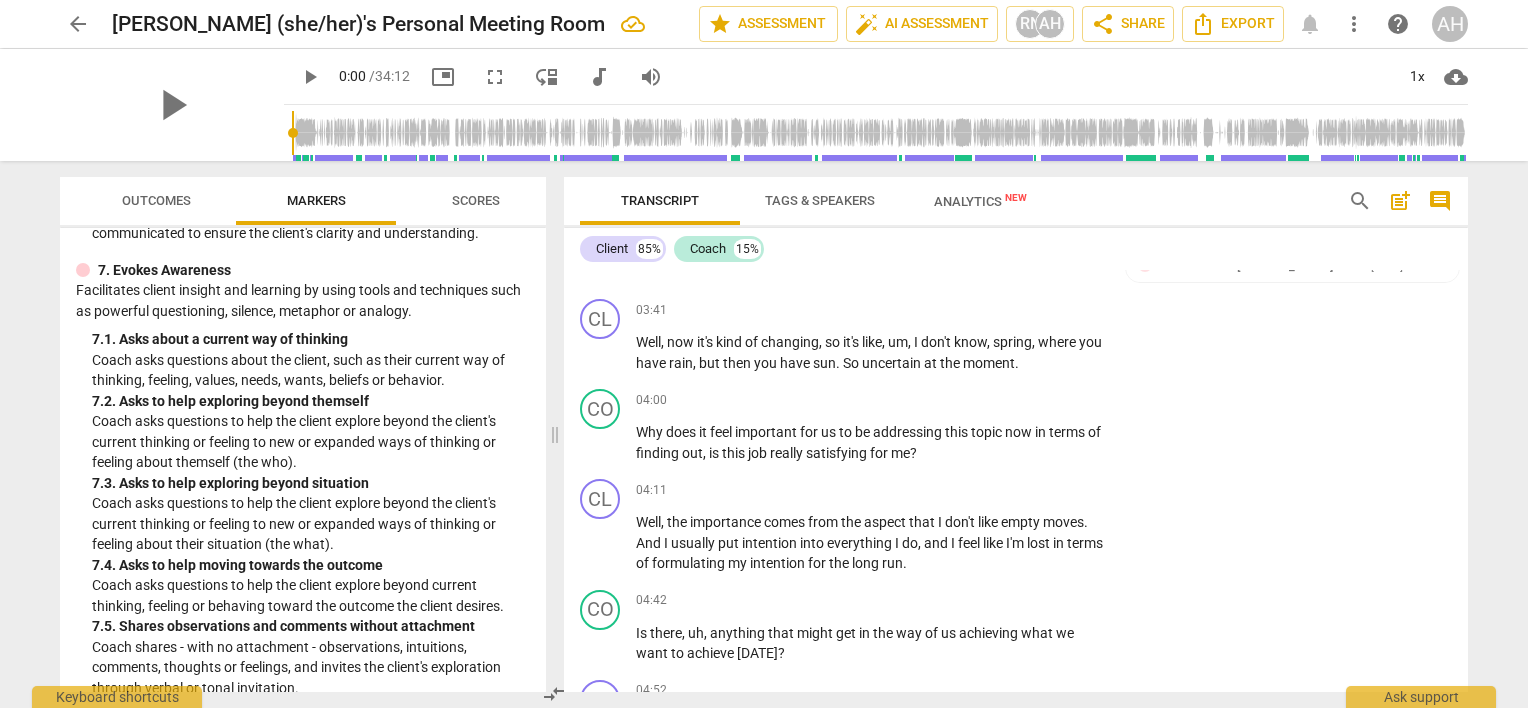 scroll, scrollTop: 1268, scrollLeft: 0, axis: vertical 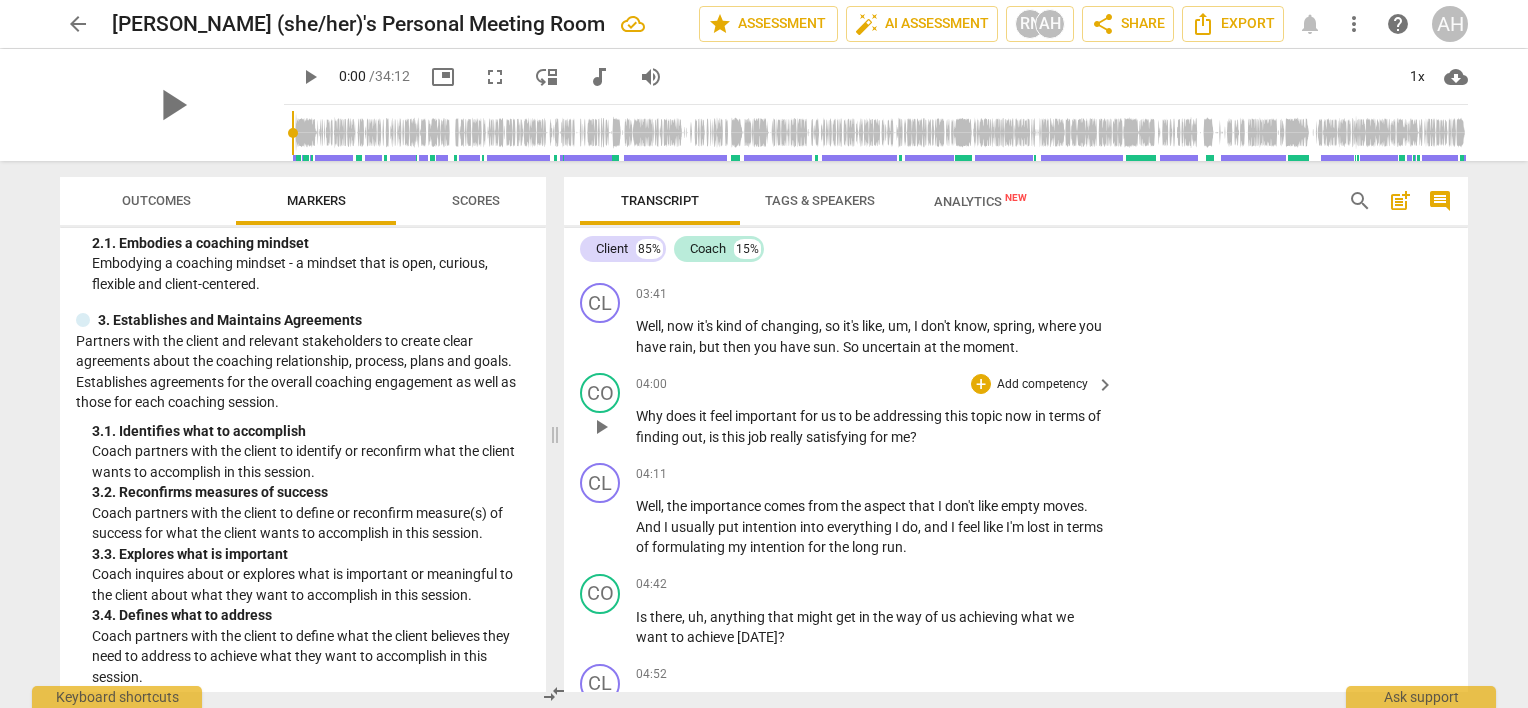 click on "Add competency" at bounding box center (1042, 385) 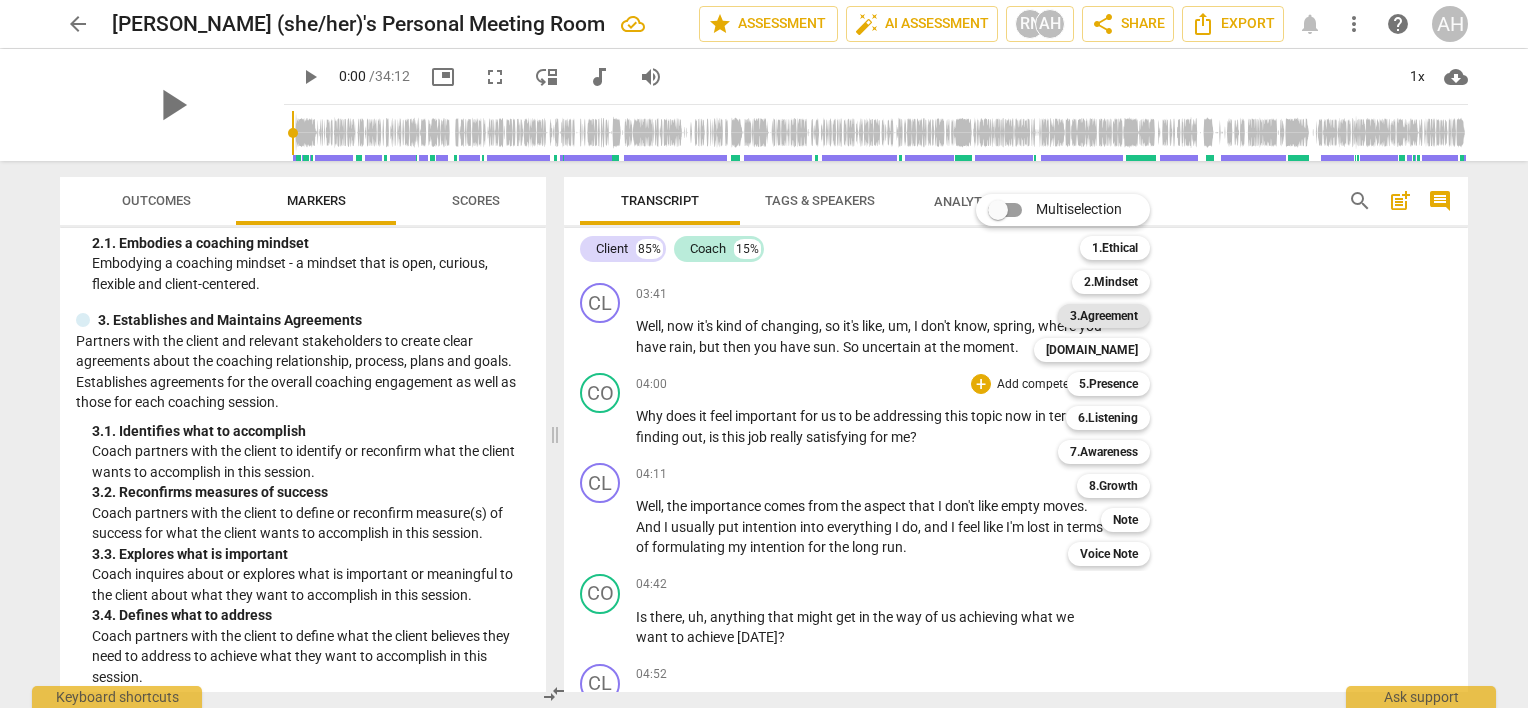click on "3.Agreement" at bounding box center [1104, 316] 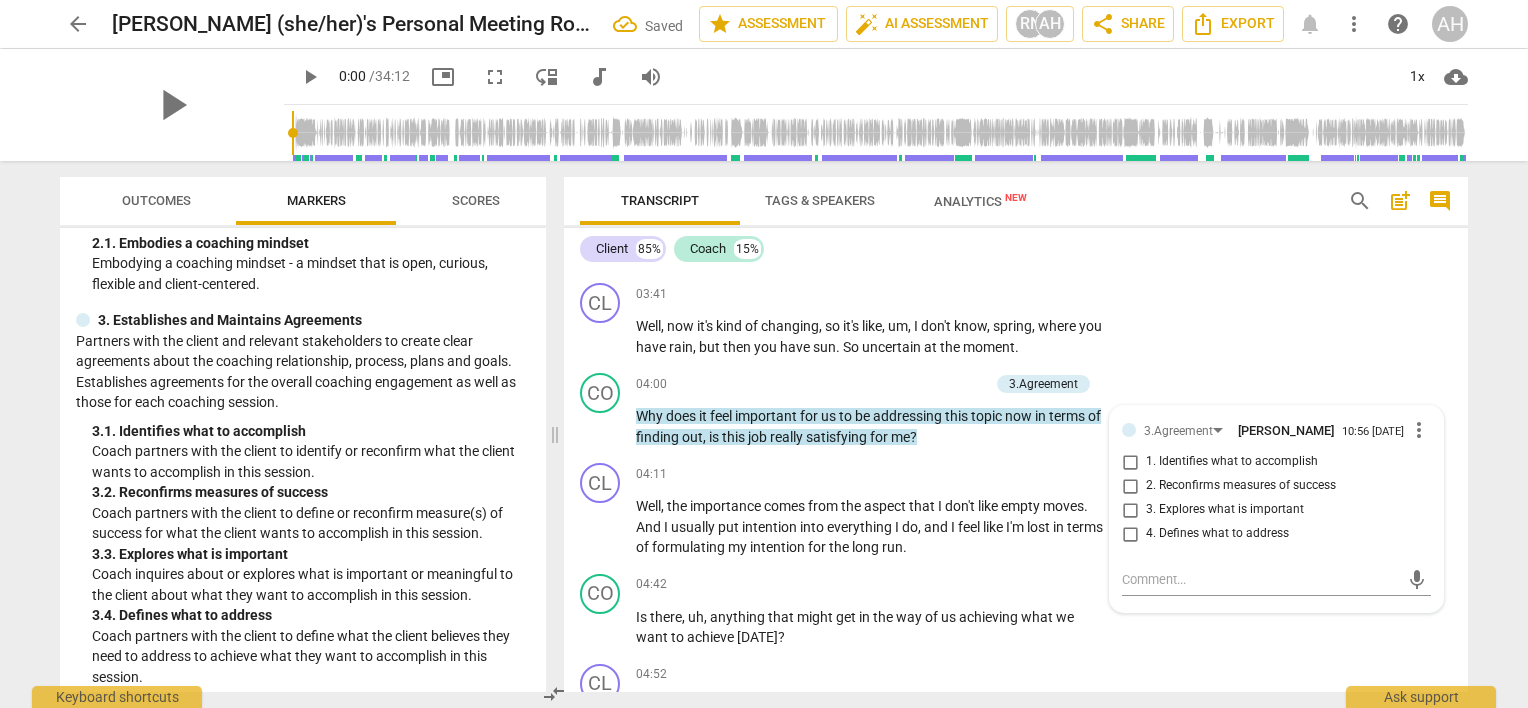 click on "Transcript Tags & Speakers Analytics   New search post_add comment Client 85% Coach 15% CL play_arrow pause 00:02 + Add competency keyboard_arrow_right Hello   there .   [PERSON_NAME] .   Good   to   see   you . CO play_arrow pause 00:06 + Add competency 4.Trusts keyboard_arrow_right Good   to   see   you ,   too .   Thank   you   so   much   for   allowing   me   to   record   this   for   future   viewing ,   uh ,   particularly   around   my   MCC   application . [DOMAIN_NAME] auto_awesome AI check delete 10:42 [DATE] 2. Shows support and empathy CL play_arrow pause 00:17 + Add competency keyboard_arrow_right Absolutely . CO play_arrow pause 00:18 + Add competency 1.Ethical keyboard_arrow_right Thank   you .   And   if   you ,   um ,   don't   want   it   to   be   used ,   uh ,   or   shown   in   front   of   anybody   else   afterwards ,   then ,   um ,   we   can   check   in   on   that   at   the   end   as   well .   How   does   that   sound ? 1.Ethical [PERSON_NAME] 10:53 [DATE] CL play_arrow pause +" at bounding box center [1020, 434] 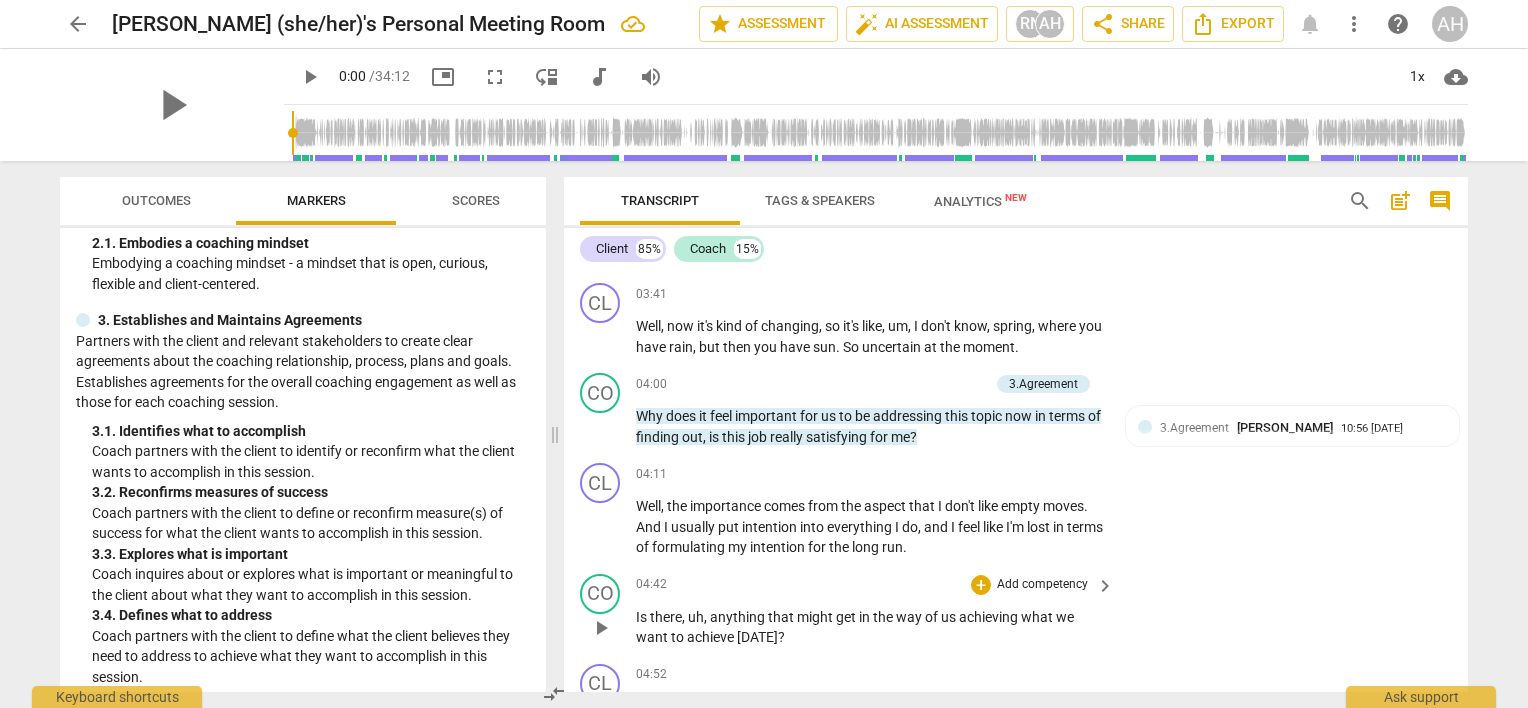 click on "Add competency" at bounding box center (1042, 585) 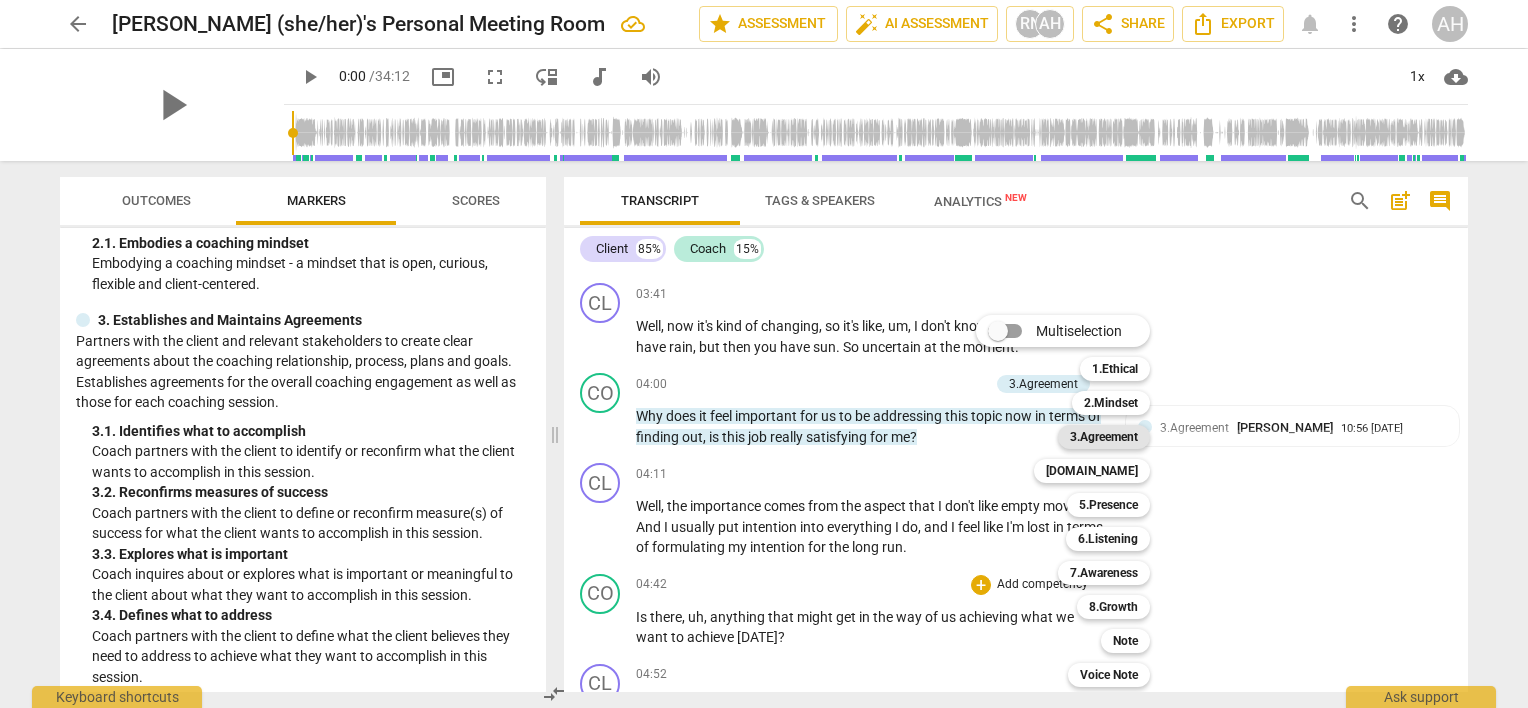 click on "3.Agreement" at bounding box center (1104, 437) 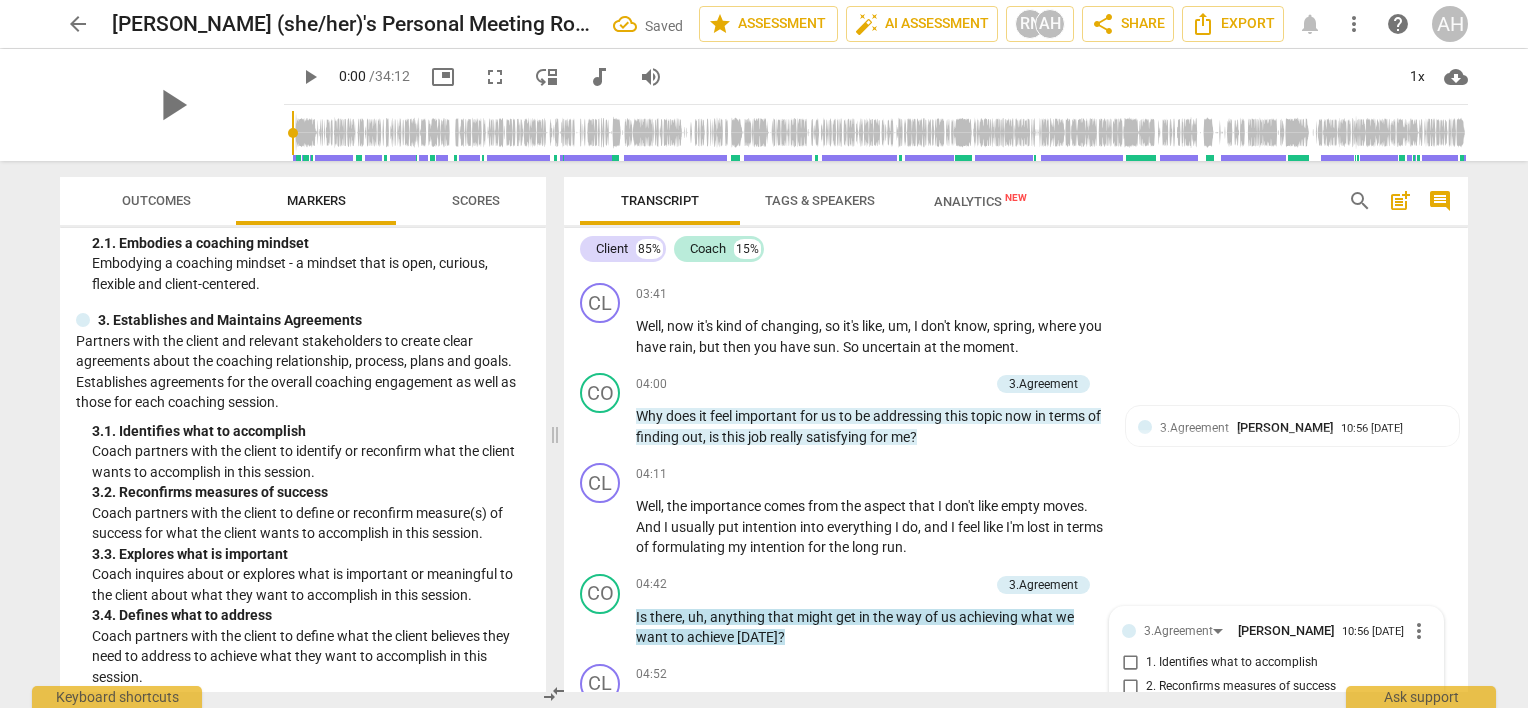 scroll, scrollTop: 1562, scrollLeft: 0, axis: vertical 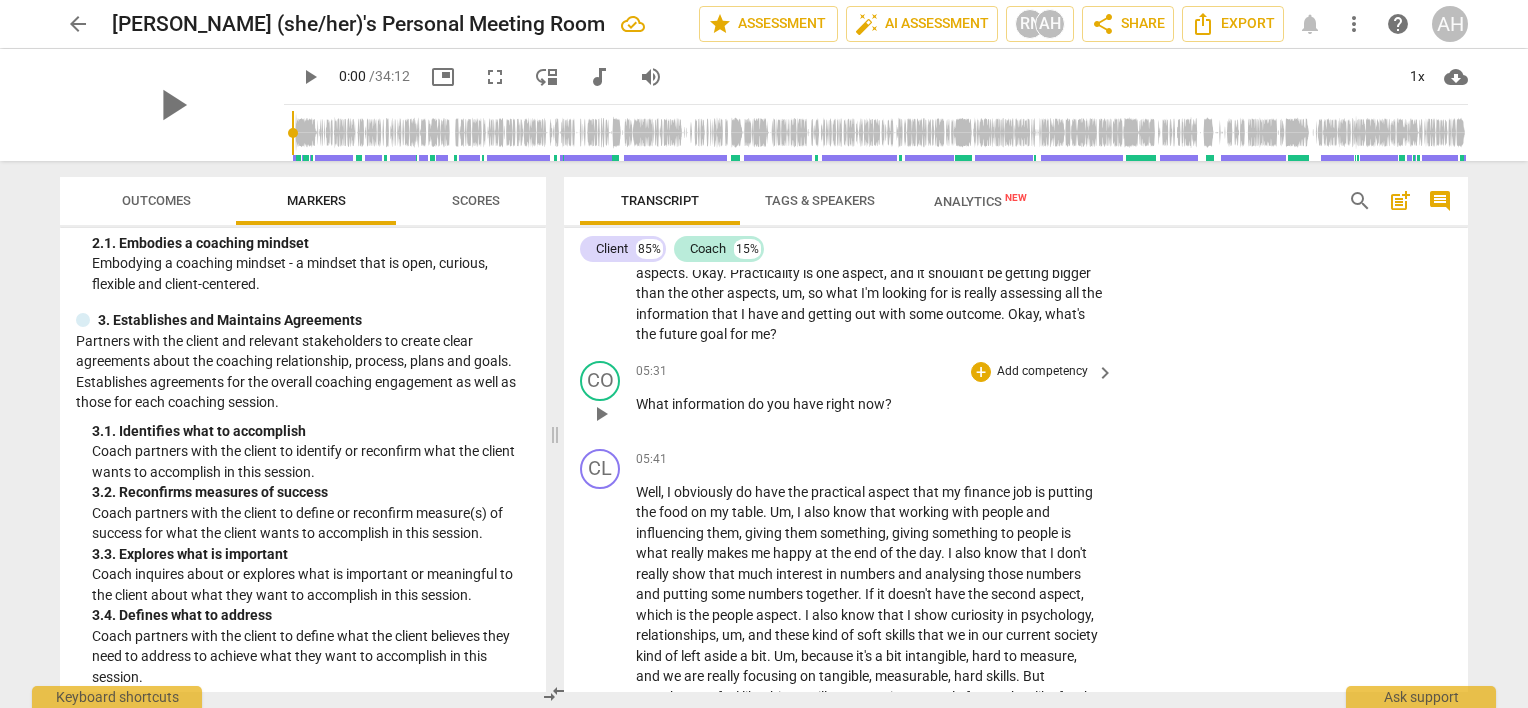 click on "Add competency" at bounding box center (1042, 372) 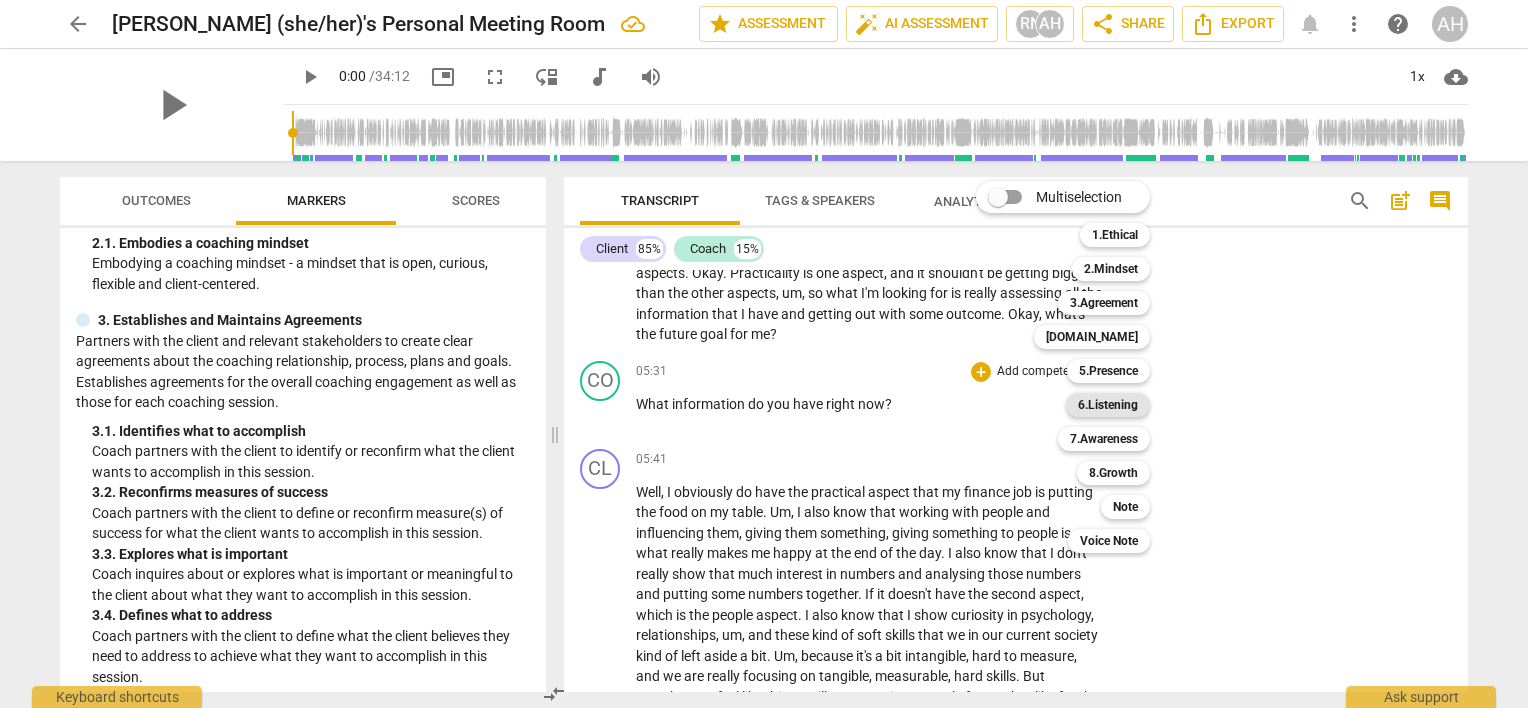 click on "6.Listening" at bounding box center (1108, 405) 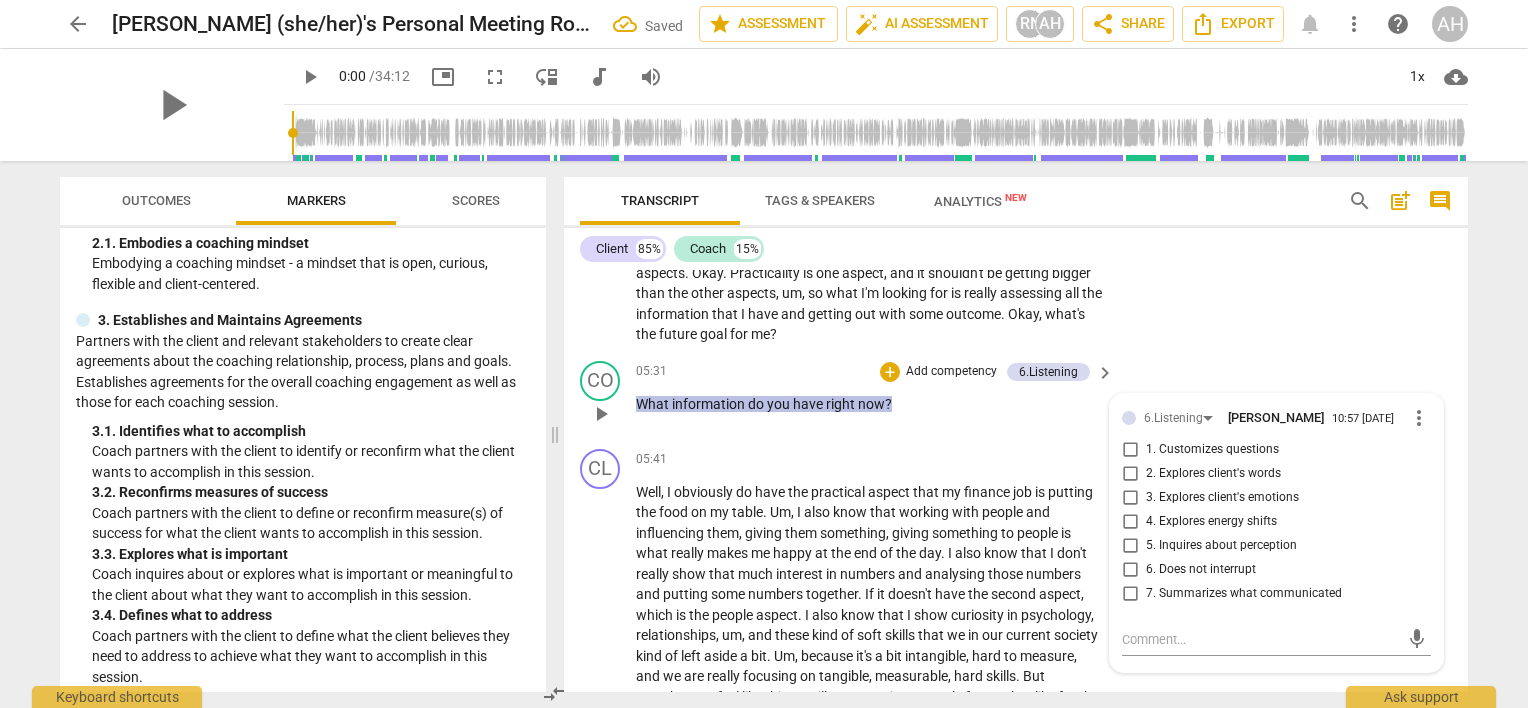 click on "Add competency" at bounding box center [951, 372] 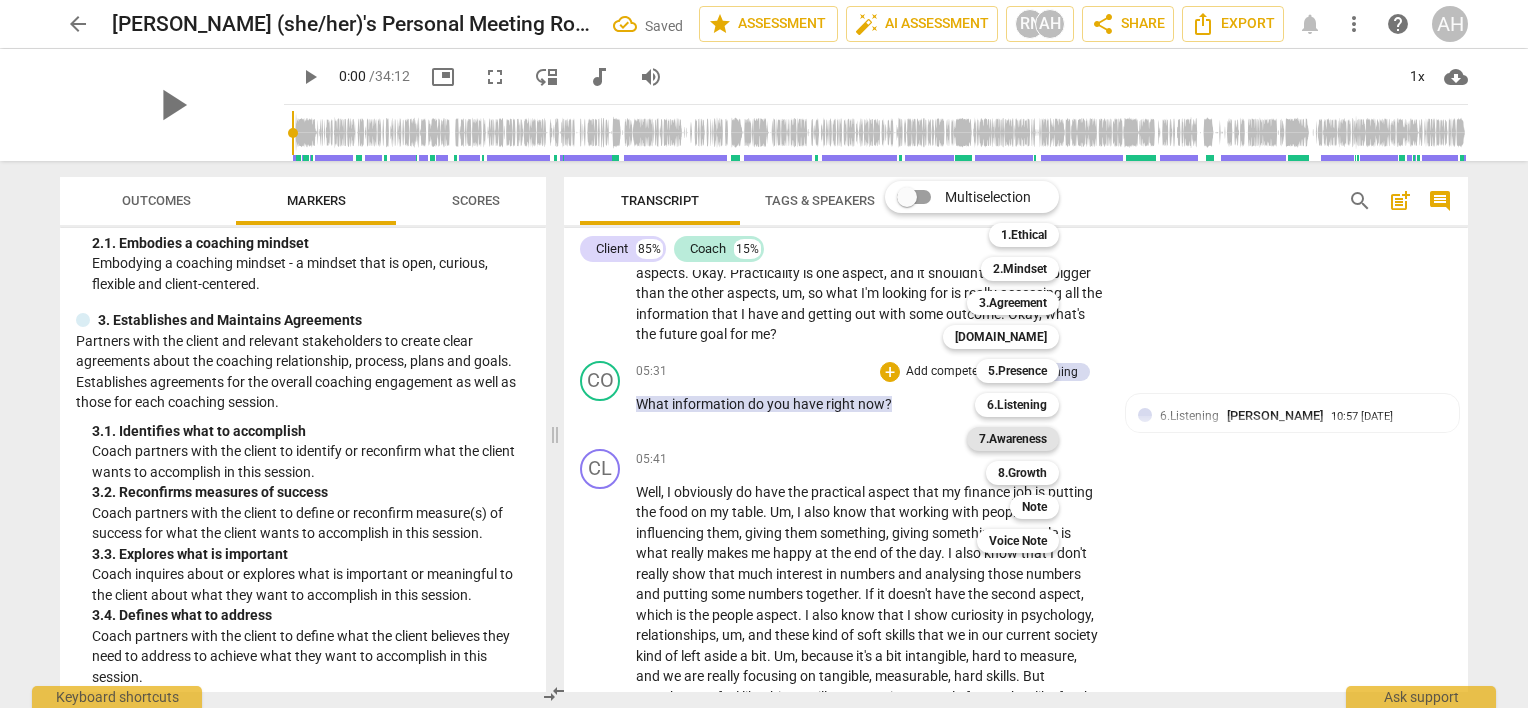 click on "7.Awareness" at bounding box center (1013, 439) 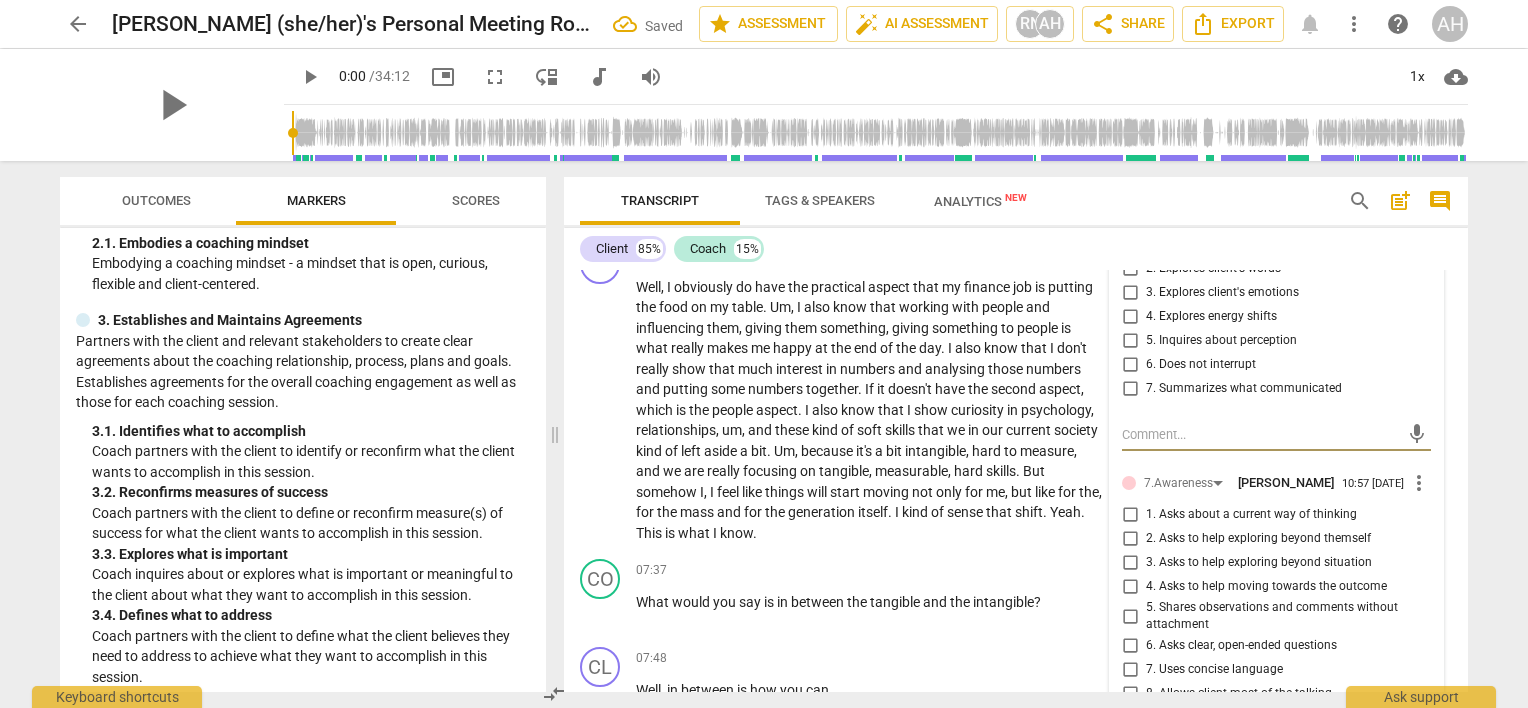 scroll, scrollTop: 1964, scrollLeft: 0, axis: vertical 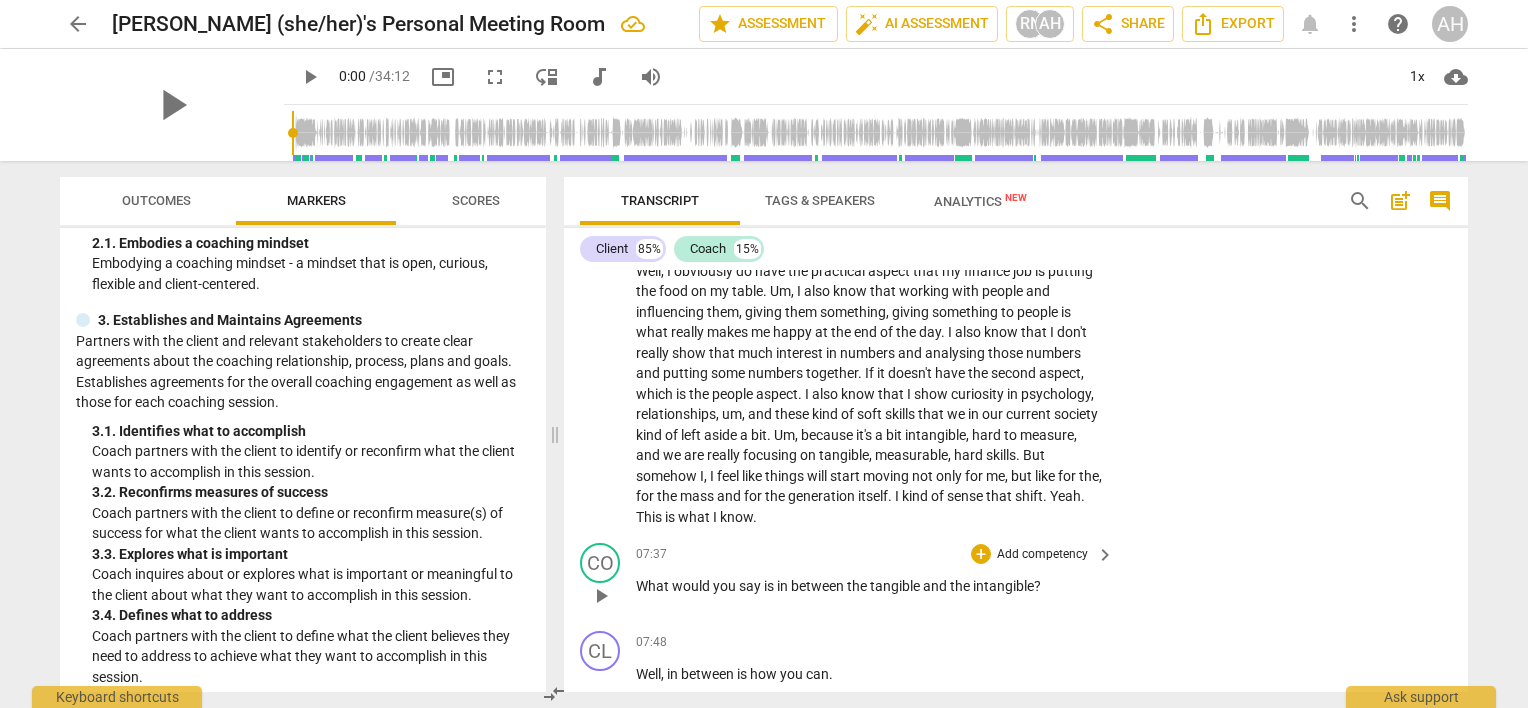 click on "Add competency" at bounding box center [1042, 555] 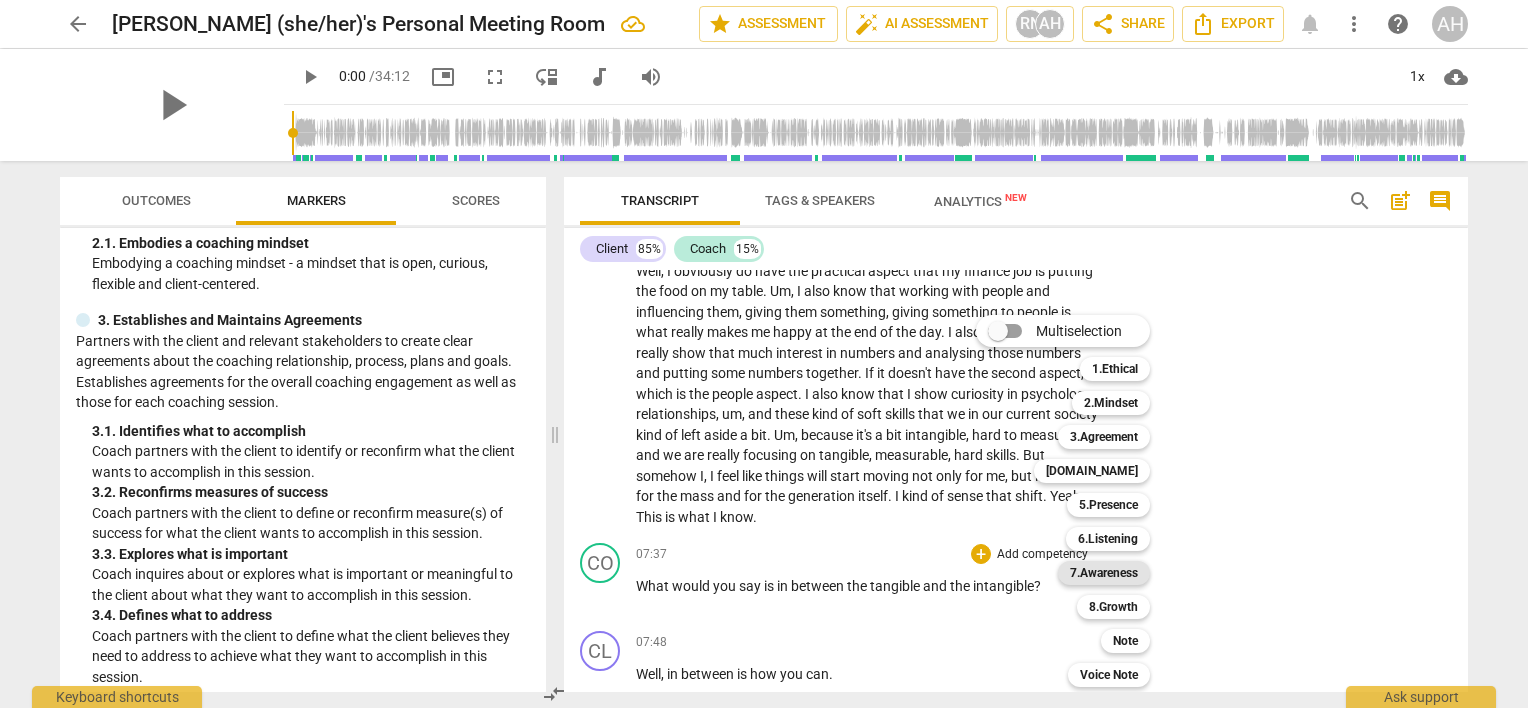 click on "7.Awareness" at bounding box center (1104, 573) 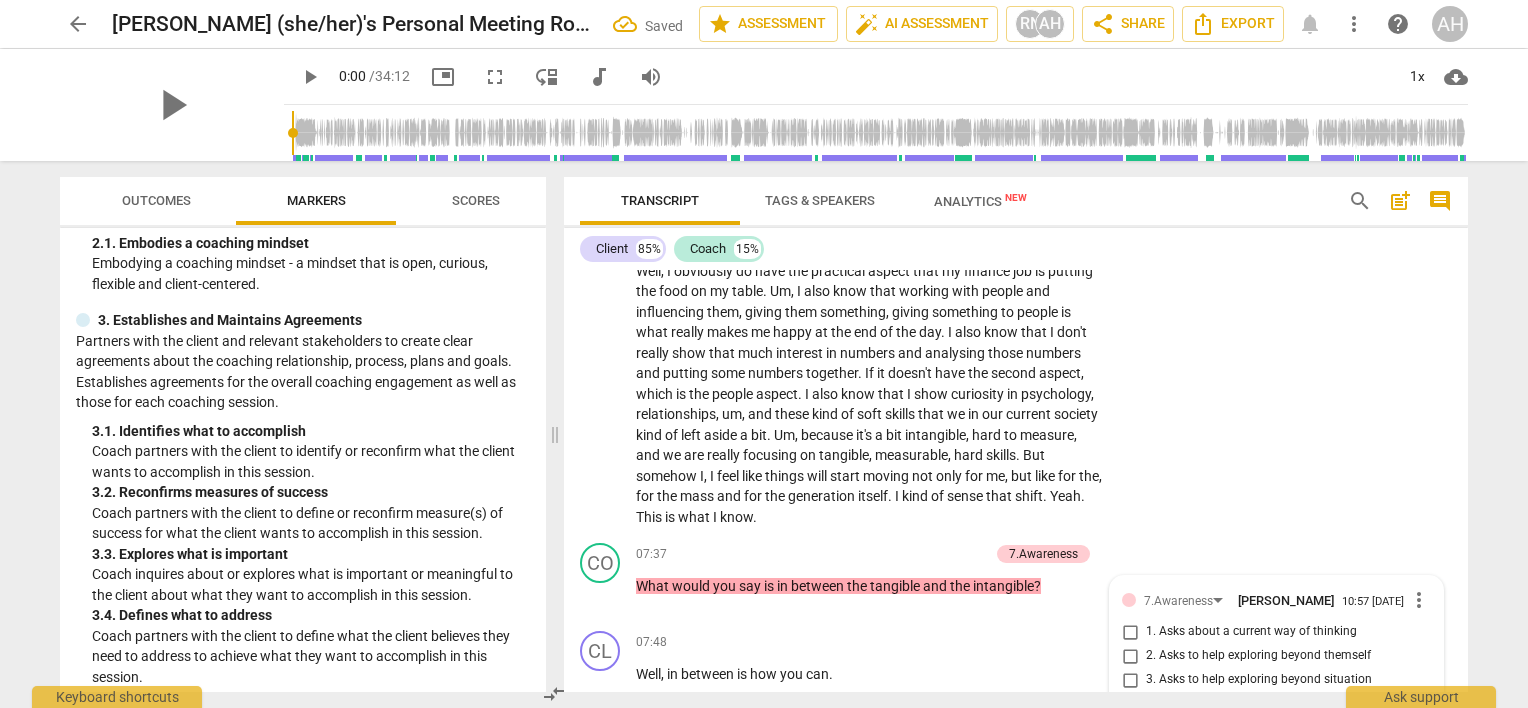 scroll, scrollTop: 2334, scrollLeft: 0, axis: vertical 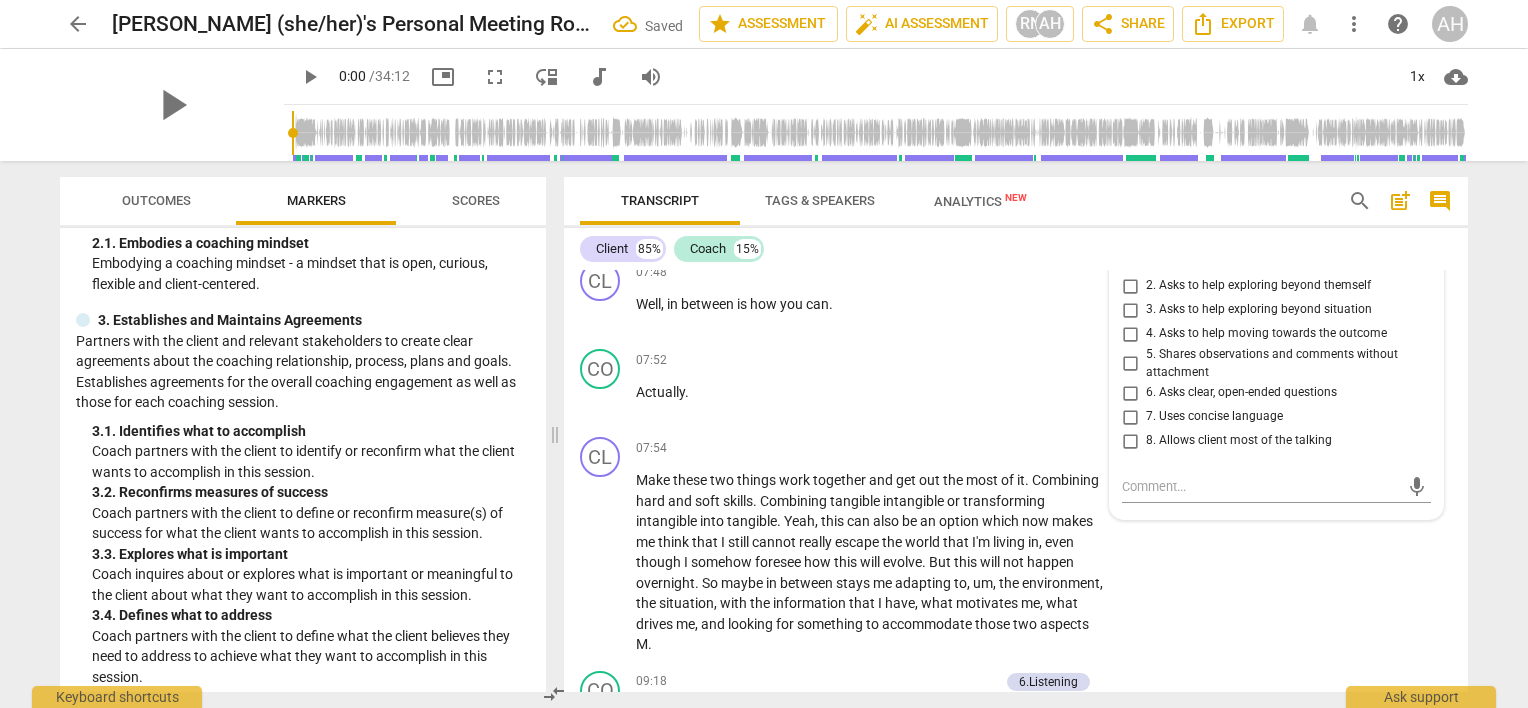 click on "arrow_back [PERSON_NAME] (she/her)'s Personal Meeting Room Saved edit star    Assessment   auto_fix_high    AI Assessment RN AH share    Share    Export notifications more_vert help AH play_arrow play_arrow 0:00   /  34:12 picture_in_picture fullscreen move_down audiotrack volume_up 1x cloud_download Outcomes Markers Scores ICF PCC Markers (2020) visibility 1. Demonstrates Ethical Practice Understands and consistently applies coaching ethics and standards of coaching. 1. 1. Familiar with Code of Ethics Demonstrates familiarity with the ICF Code of Ethics and its application. 2. Embodies a Coaching Mindset Develops and maintains a mindset that is open, curious, flexible and client-centered. 2. 1. Embodies a coaching mindset Embodying a coaching mindset - a mindset that is open, curious, flexible and client-centered. 3. Establishes and Maintains Agreements 3. 1. Identifies what to accomplish Coach partners with the client to identify or reconfirm what the client wants to accomplish in this session. 3. 3." at bounding box center [764, 354] 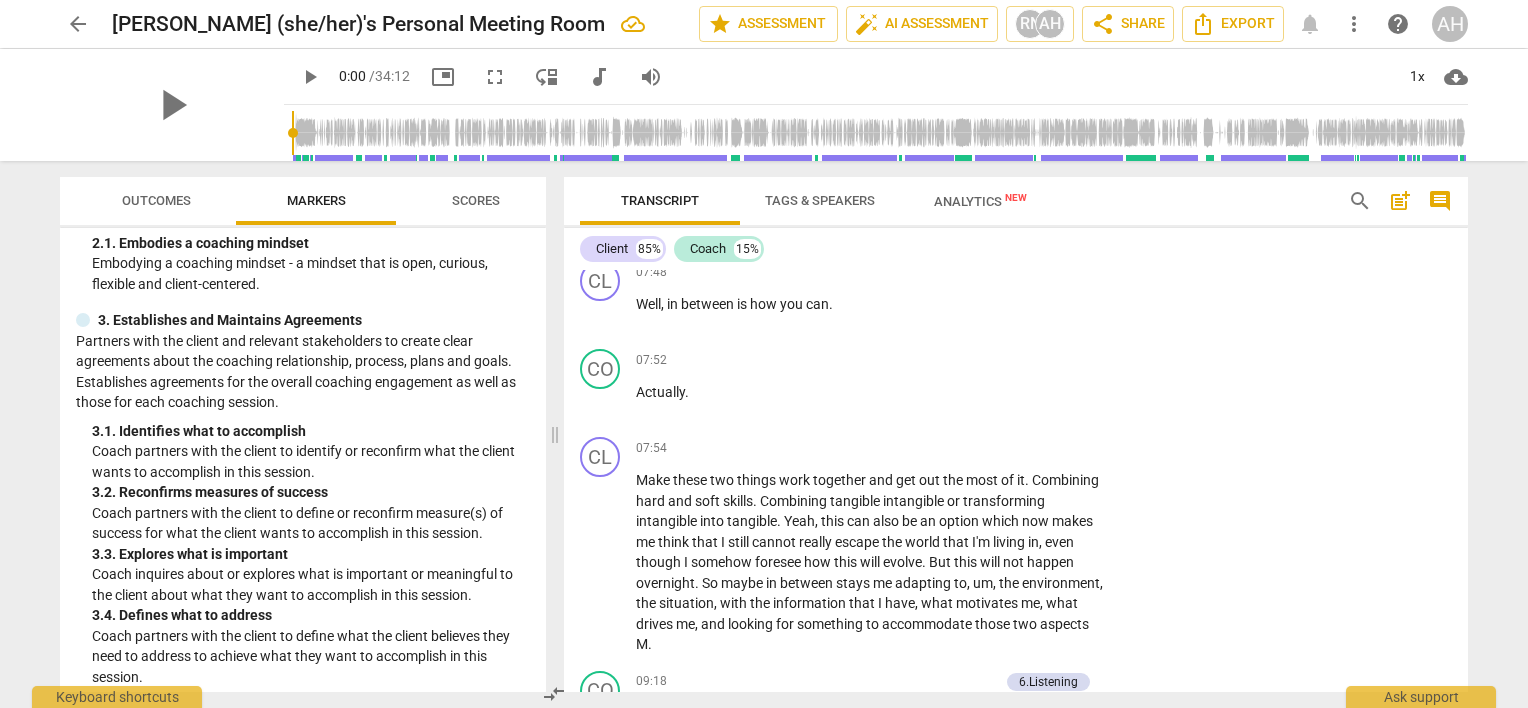 drag, startPoint x: 1468, startPoint y: 400, endPoint x: 1472, endPoint y: 412, distance: 12.649111 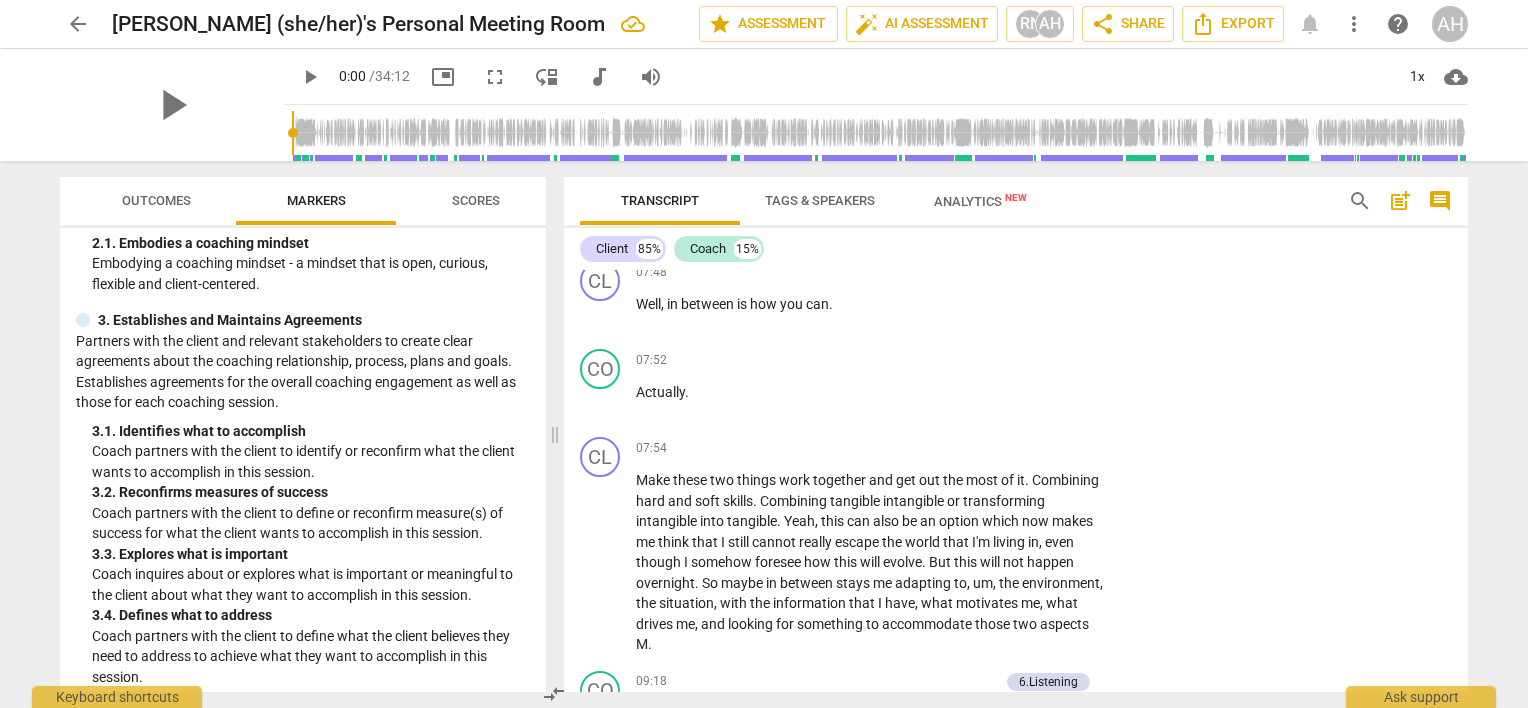 click on "Transcript Tags & Speakers Analytics   New search post_add comment Client 85% Coach 15% CL play_arrow pause 00:02 + Add competency keyboard_arrow_right Hello   there .   [PERSON_NAME] .   Good   to   see   you . CO play_arrow pause 00:06 + Add competency 4.Trusts keyboard_arrow_right Good   to   see   you ,   too .   Thank   you   so   much   for   allowing   me   to   record   this   for   future   viewing ,   uh ,   particularly   around   my   MCC   application . [DOMAIN_NAME] auto_awesome AI check delete 10:42 [DATE] 2. Shows support and empathy CL play_arrow pause 00:17 + Add competency keyboard_arrow_right Absolutely . CO play_arrow pause 00:18 + Add competency 1.Ethical keyboard_arrow_right Thank   you .   And   if   you ,   um ,   don't   want   it   to   be   used ,   uh ,   or   shown   in   front   of   anybody   else   afterwards ,   then ,   um ,   we   can   check   in   on   that   at   the   end   as   well .   How   does   that   sound ? 1.Ethical [PERSON_NAME] 10:53 [DATE] CL play_arrow pause +" at bounding box center (1020, 434) 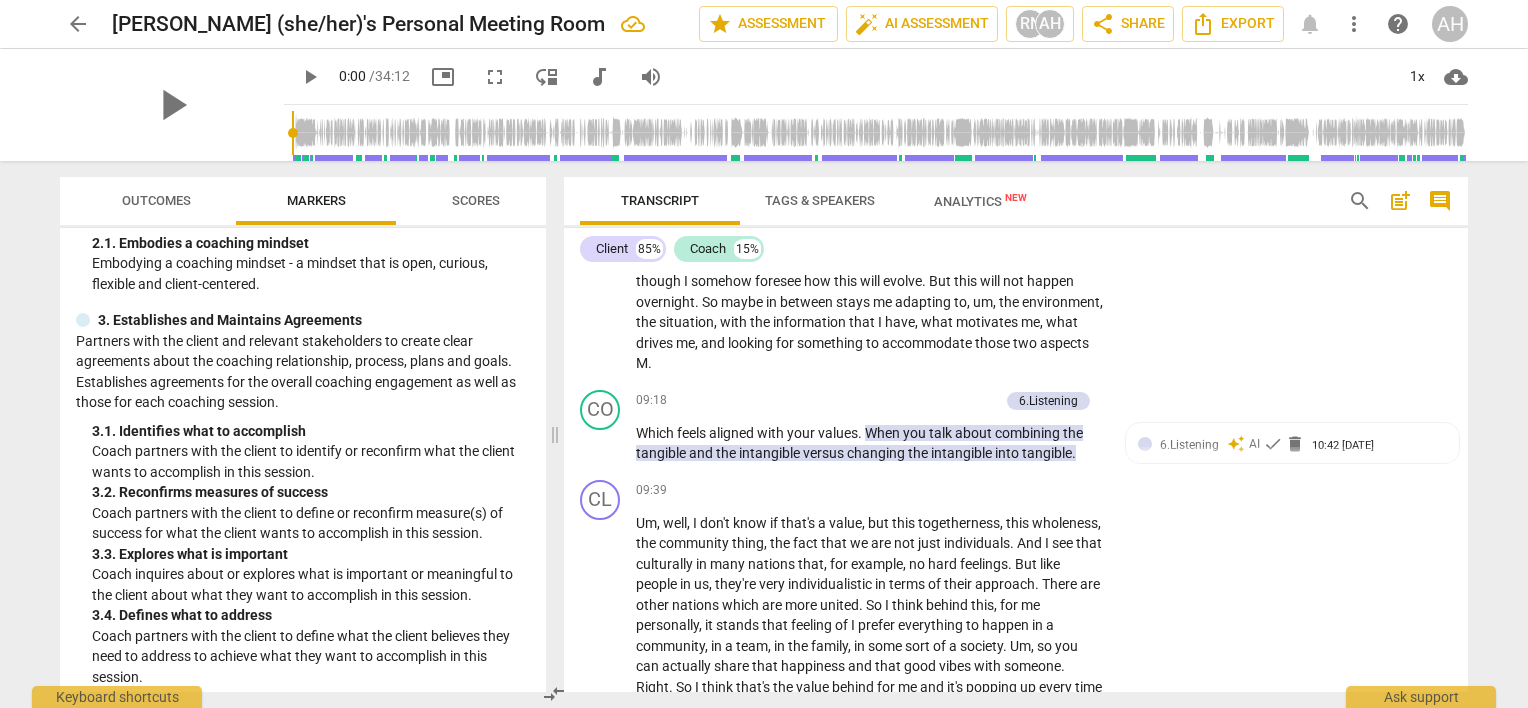 scroll, scrollTop: 2630, scrollLeft: 0, axis: vertical 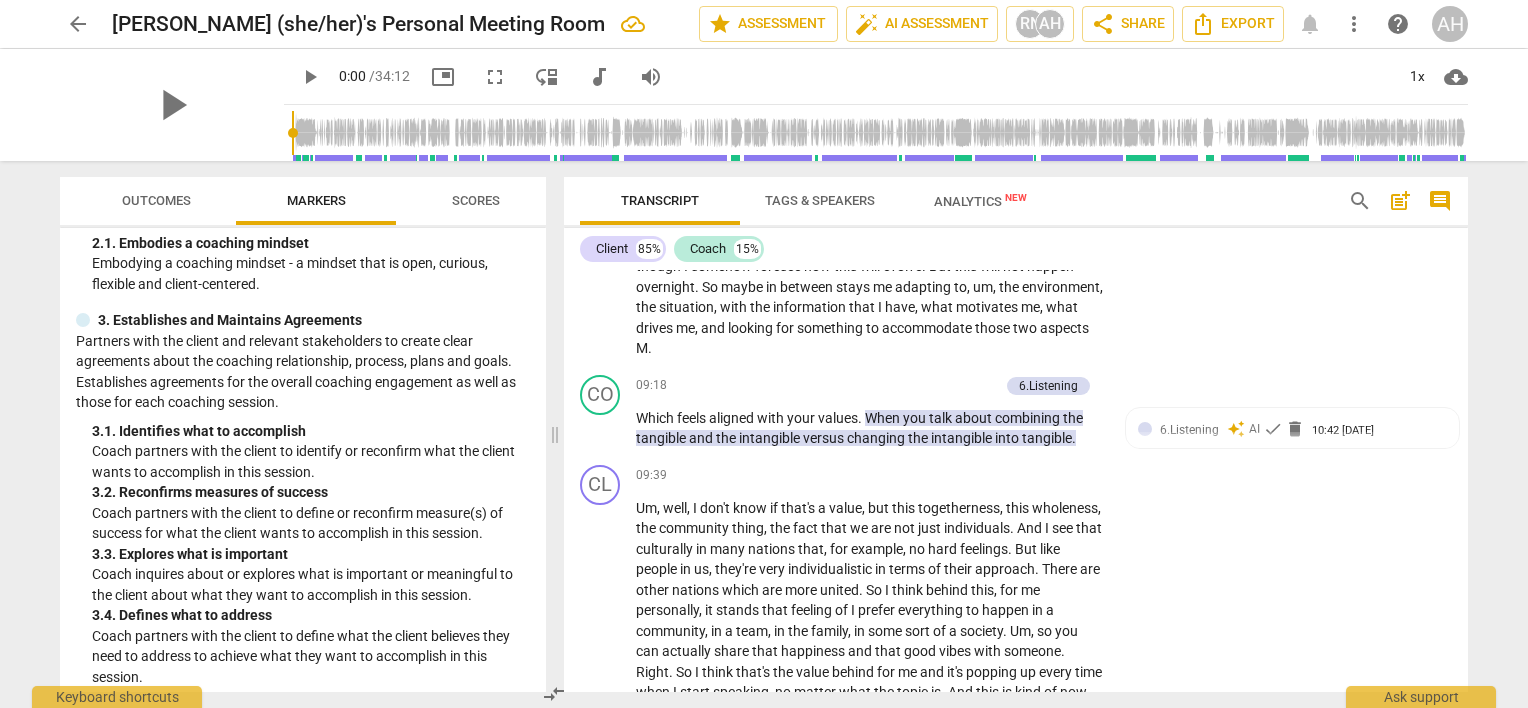 click on "ICF PCC Markers (2020) visibility 1. Demonstrates Ethical Practice Understands and consistently applies coaching ethics and standards of coaching. 1. 1. Familiar with Code of Ethics Demonstrates familiarity with the ICF Code of Ethics and its application. 2. Embodies a Coaching Mindset Develops and maintains a mindset that is open, curious, flexible and client-centered. 2. 1. Embodies a coaching mindset Embodying a coaching mindset - a mindset that is open, curious, flexible and client-centered. 3. Establishes and Maintains Agreements Partners with the client and relevant stakeholders to create clear agreements about the coaching relationship, process, plans and goals. Establishes agreements for the overall coaching engagement as well as those for each coaching session. 3. 1. Identifies what to accomplish Coach partners with the client to identify or reconfirm what the client wants to accomplish in this session. 3. 2. Reconfirms measures of success 3. 3. Explores what is important 3. 4. 4. 4. 4. 5. 5. 5. 5." at bounding box center [303, 460] 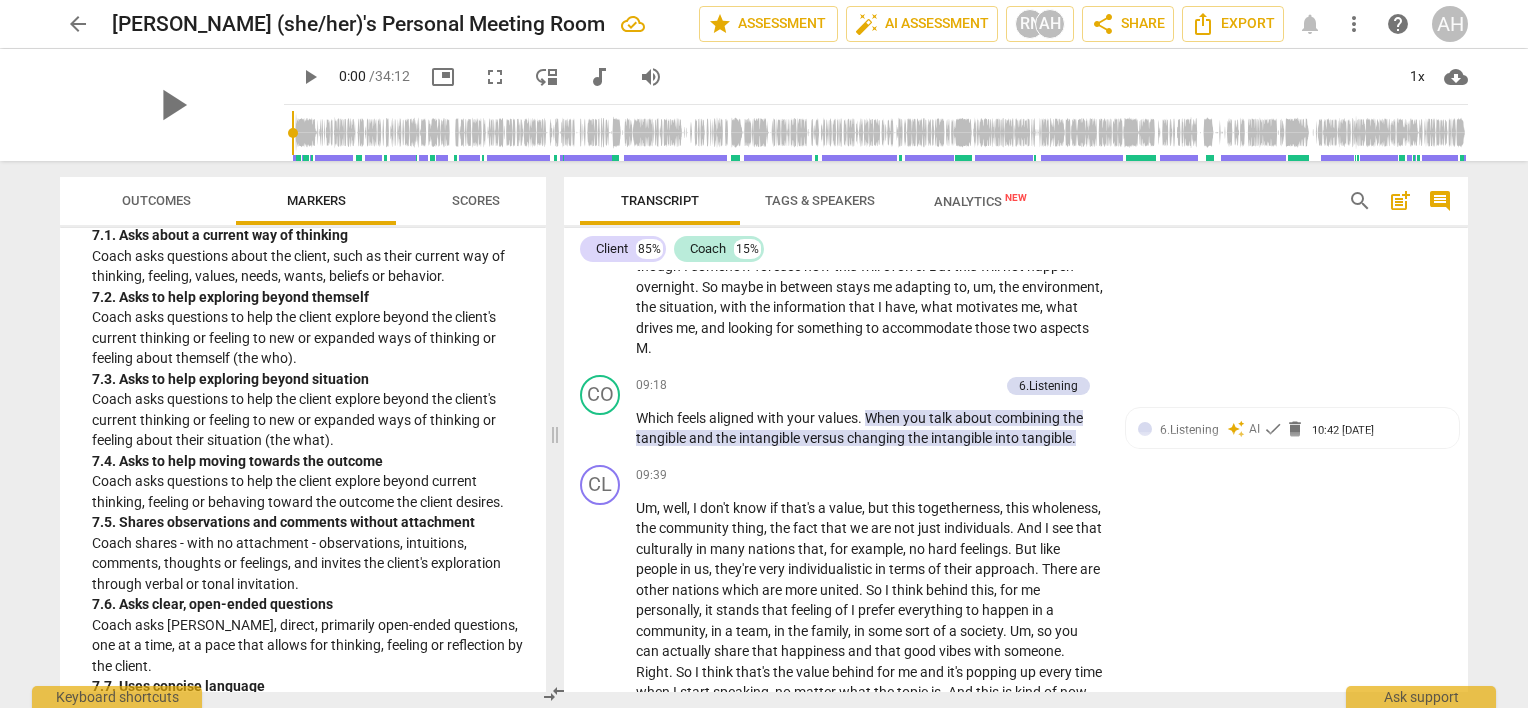 scroll, scrollTop: 1987, scrollLeft: 0, axis: vertical 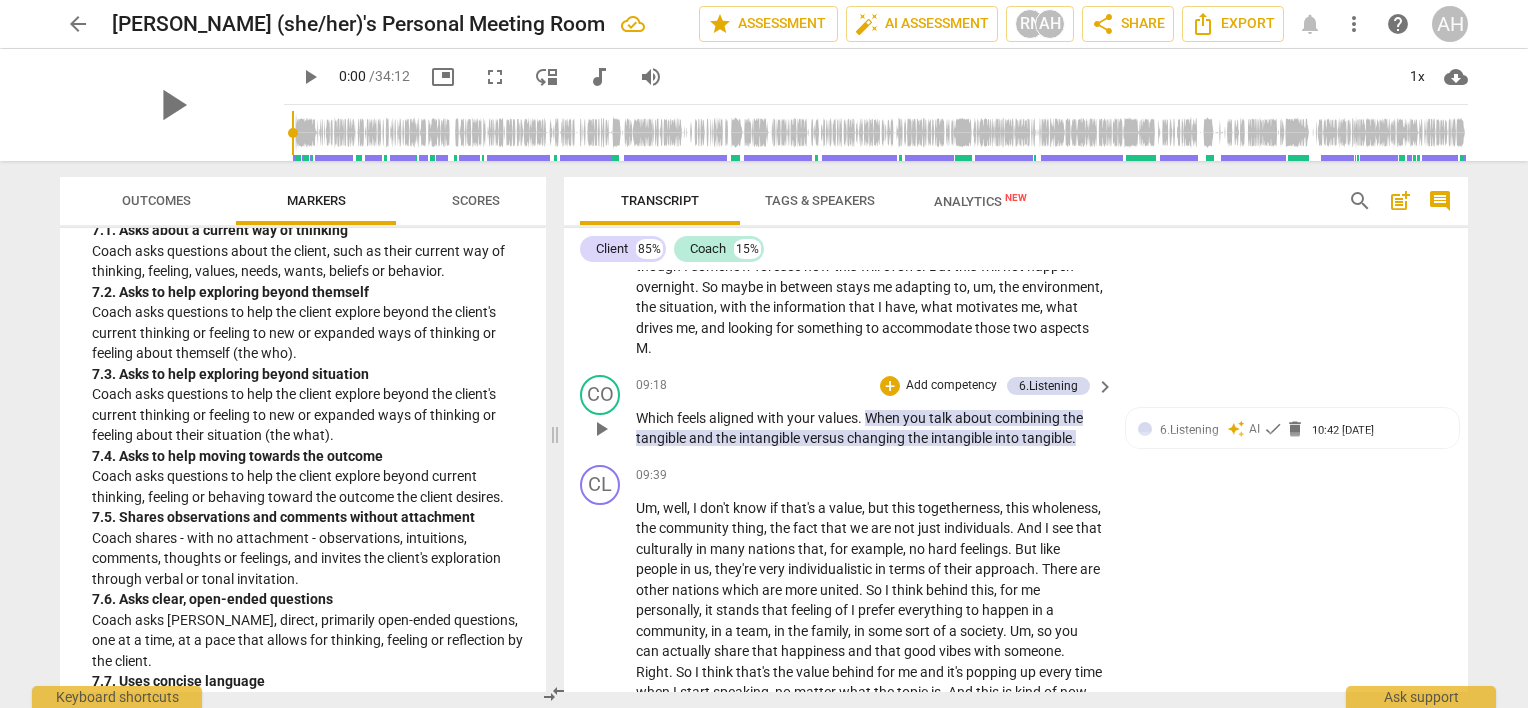 click on "Add competency" at bounding box center [951, 386] 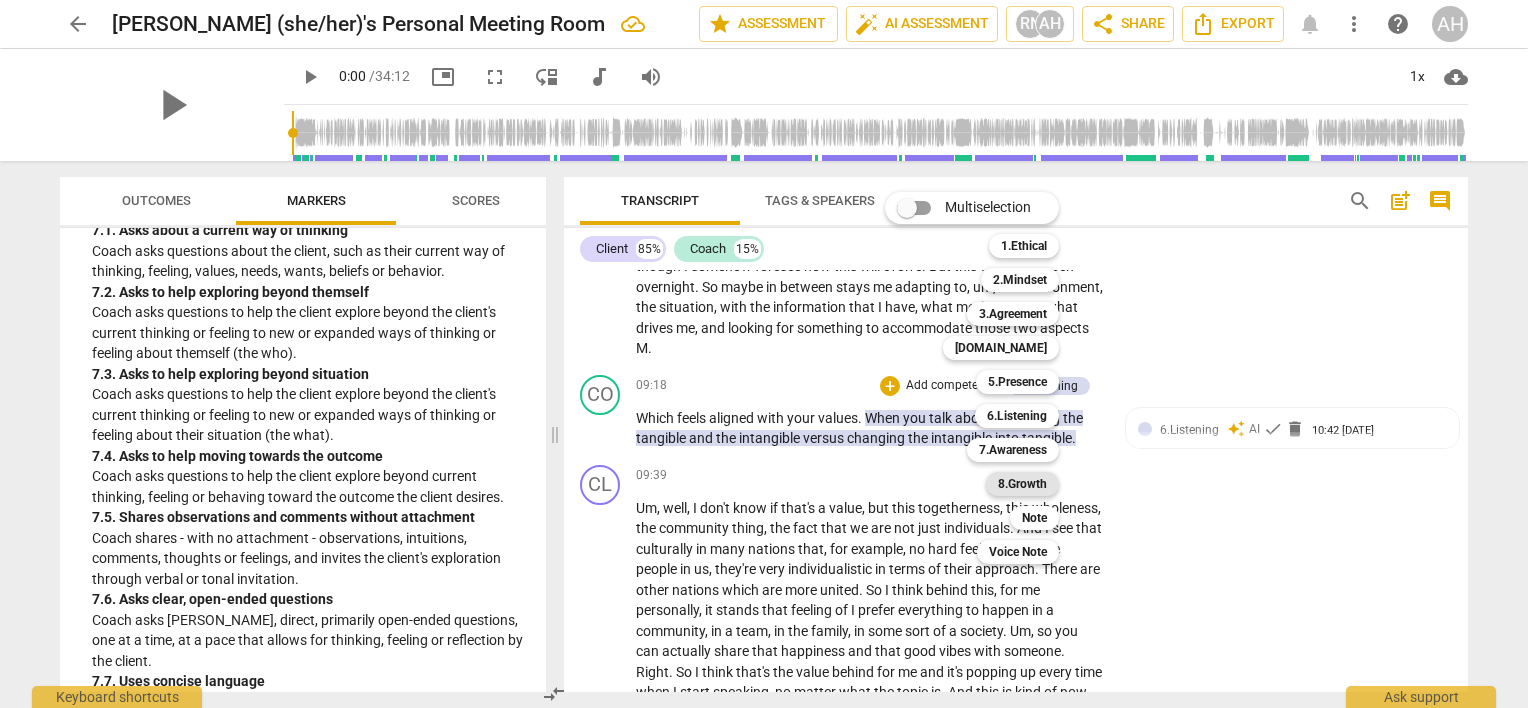 click on "8.Growth" at bounding box center [1022, 484] 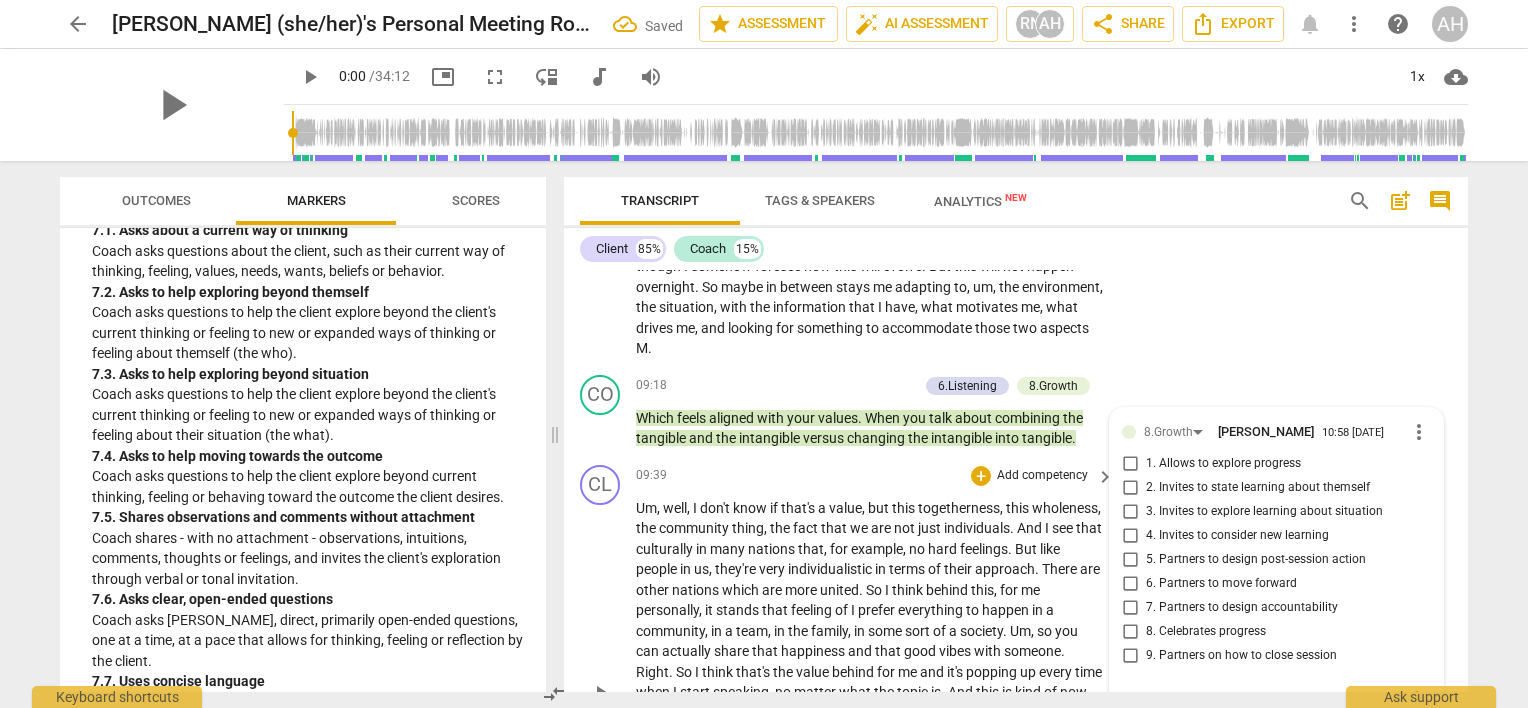 scroll, scrollTop: 2639, scrollLeft: 0, axis: vertical 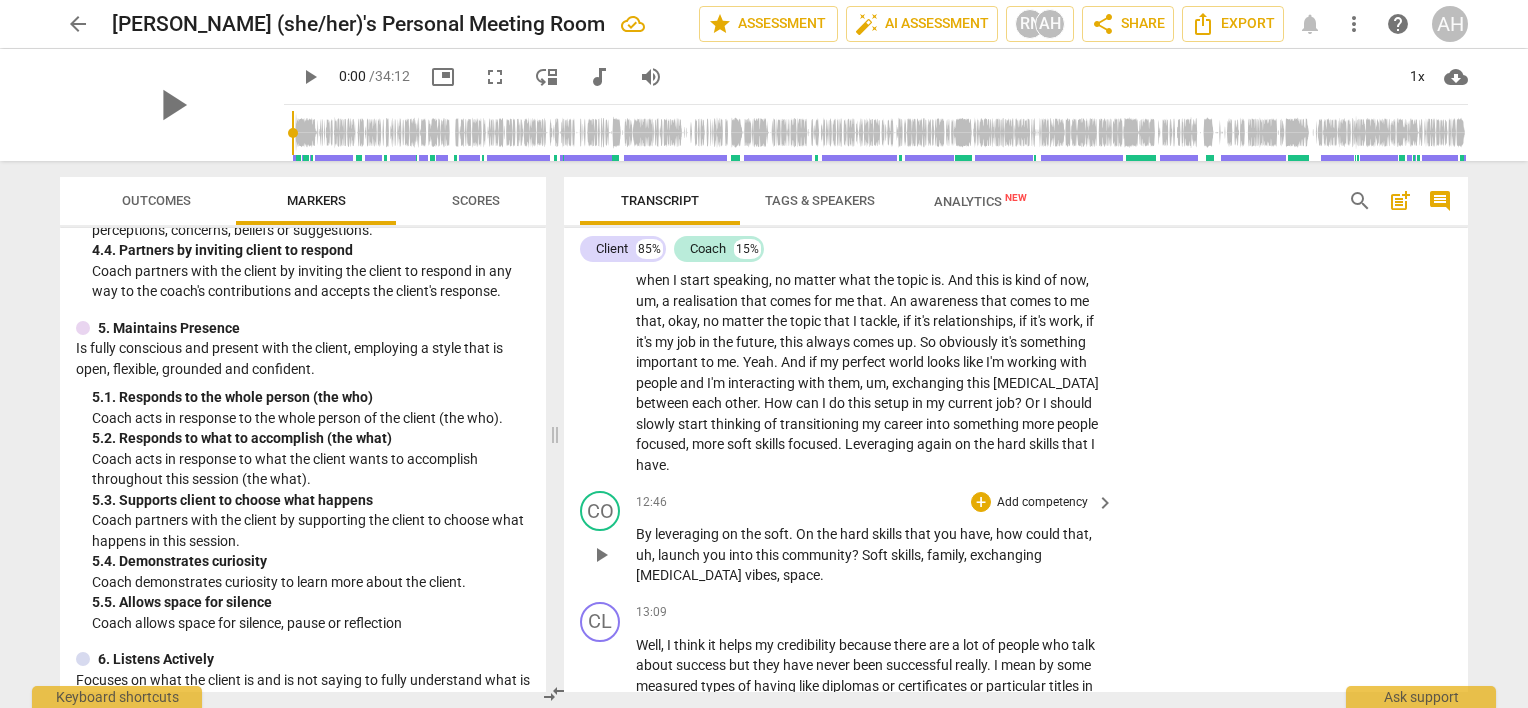 click on "Add competency" at bounding box center (1042, 503) 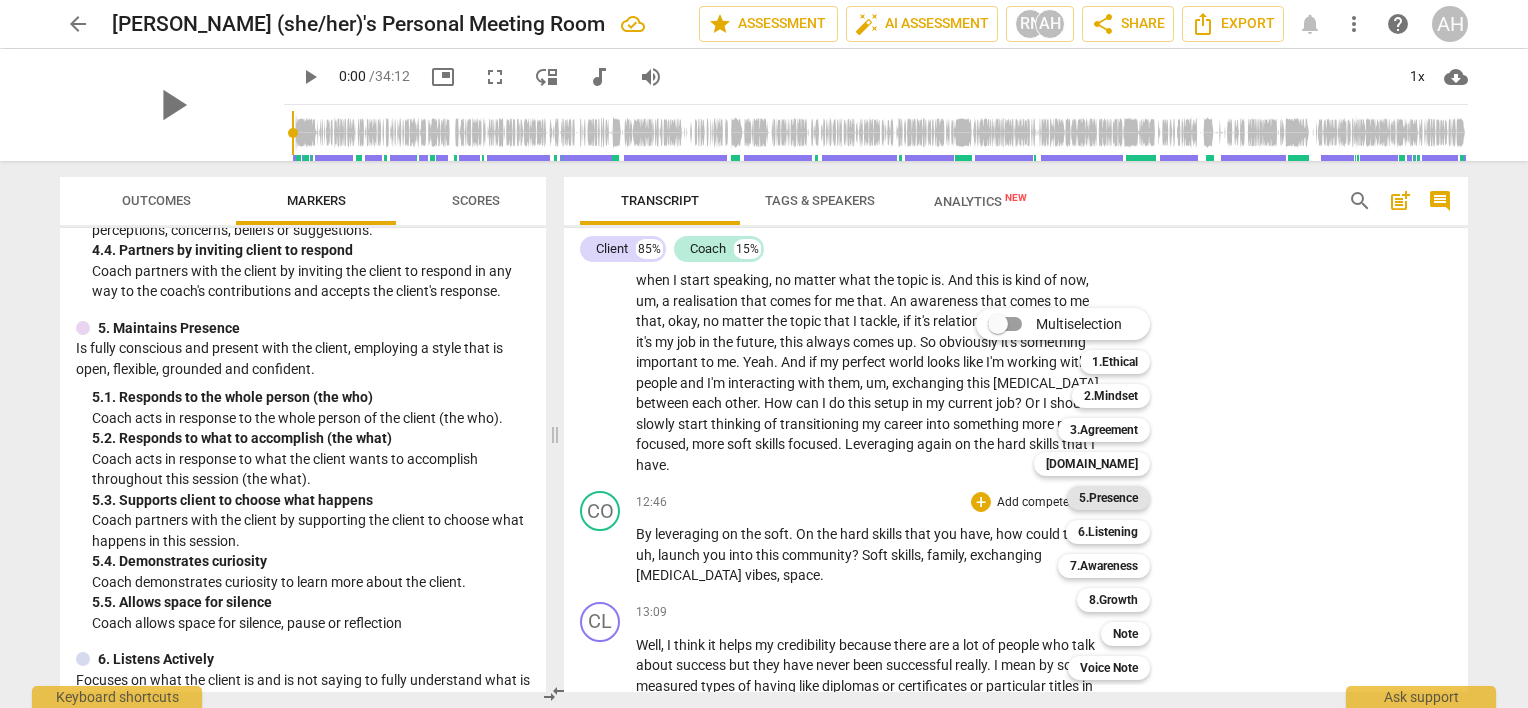 click on "5.Presence" at bounding box center (1108, 498) 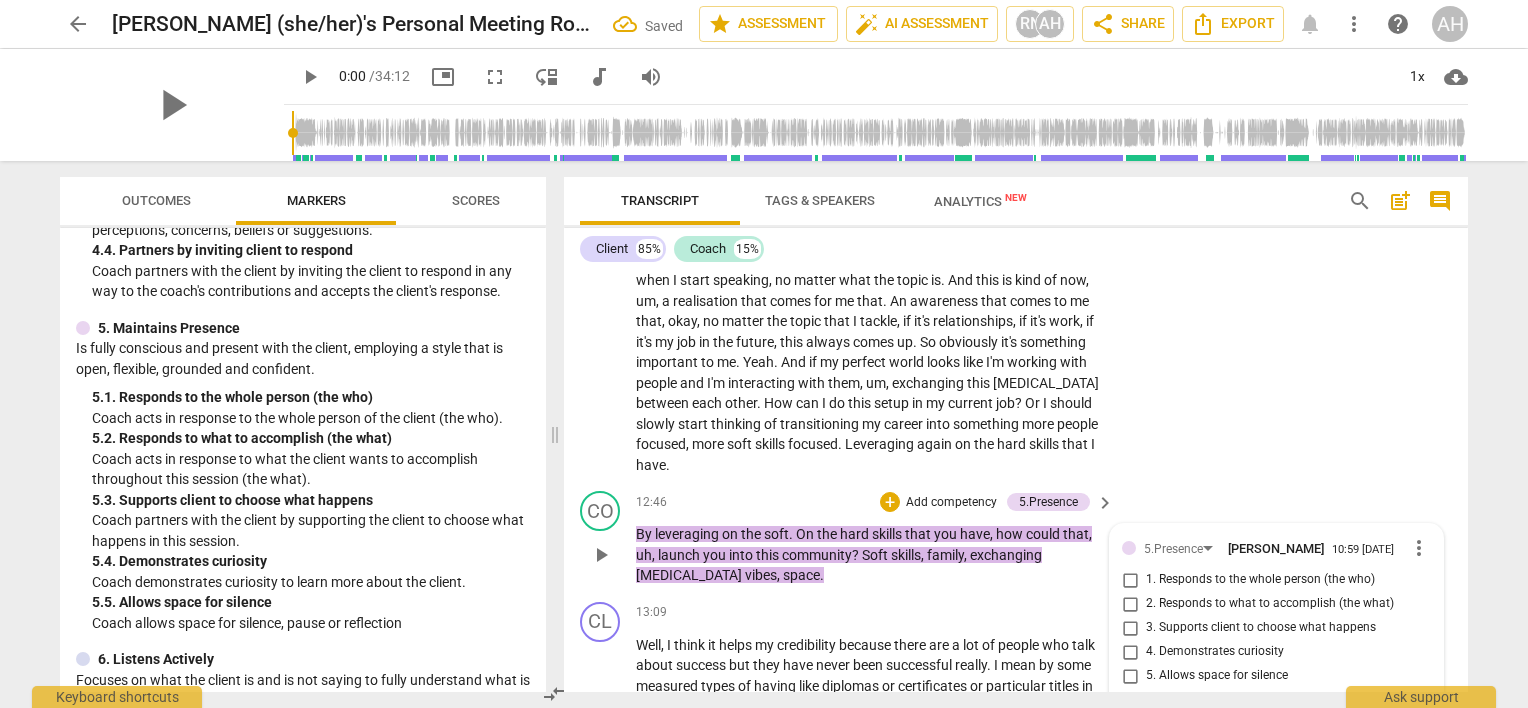 scroll, scrollTop: 3275, scrollLeft: 0, axis: vertical 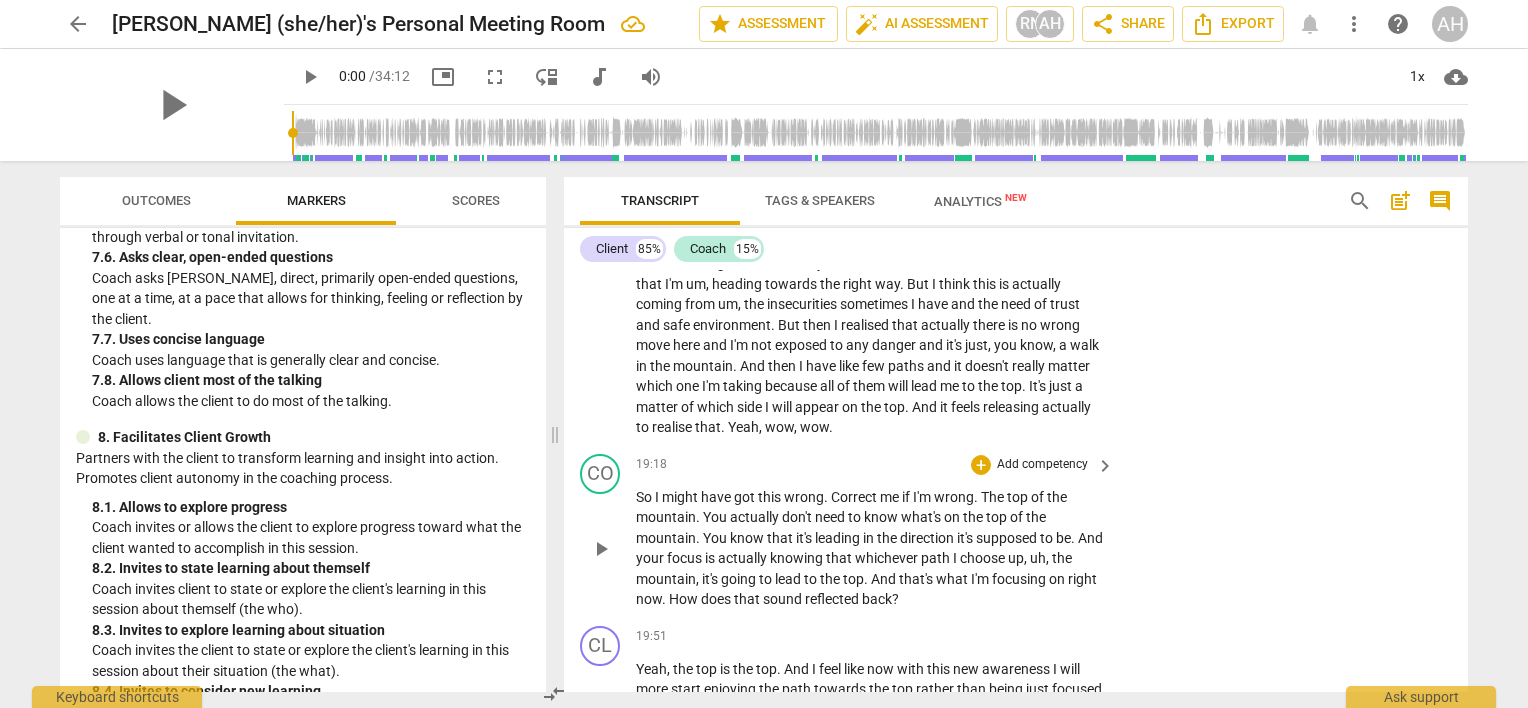 click on "Add competency" at bounding box center (1042, 465) 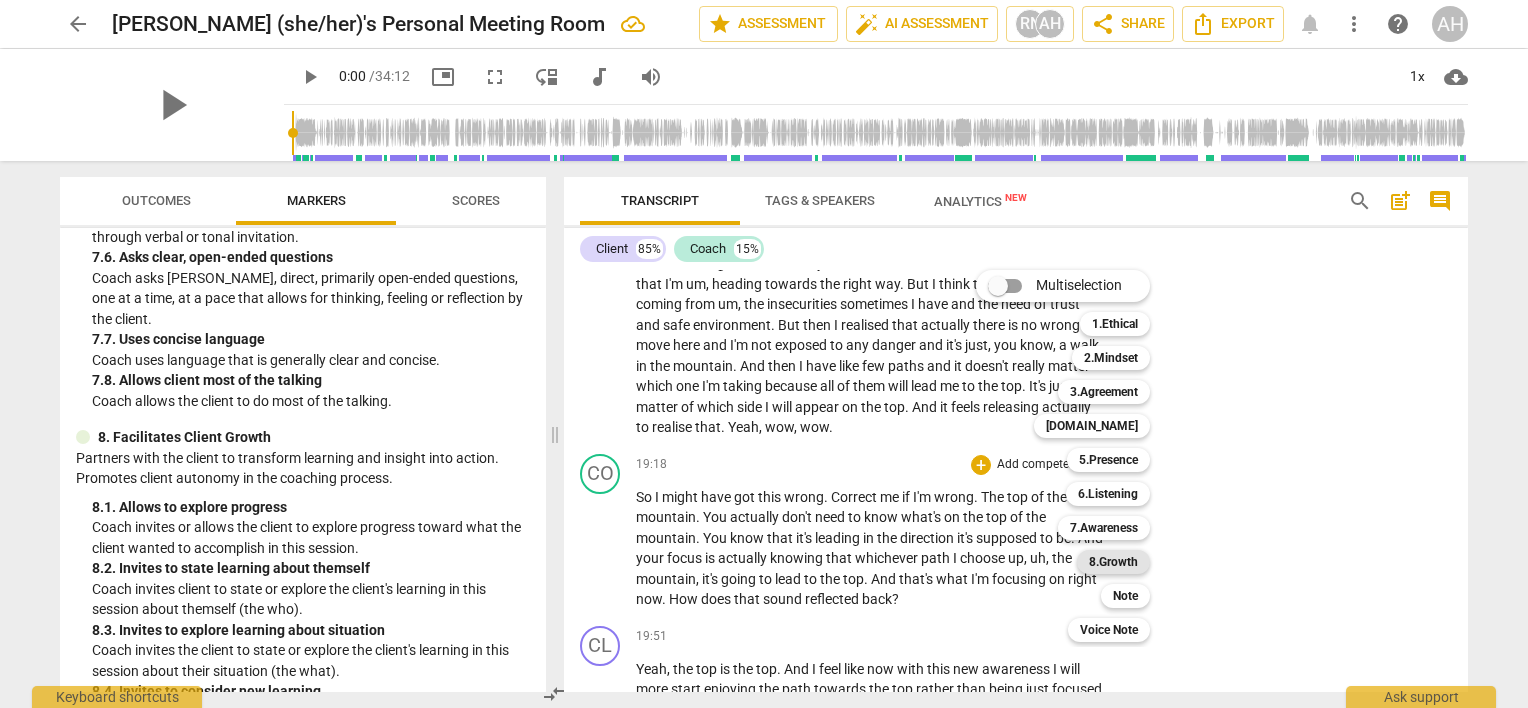 click on "8.Growth" at bounding box center (1113, 562) 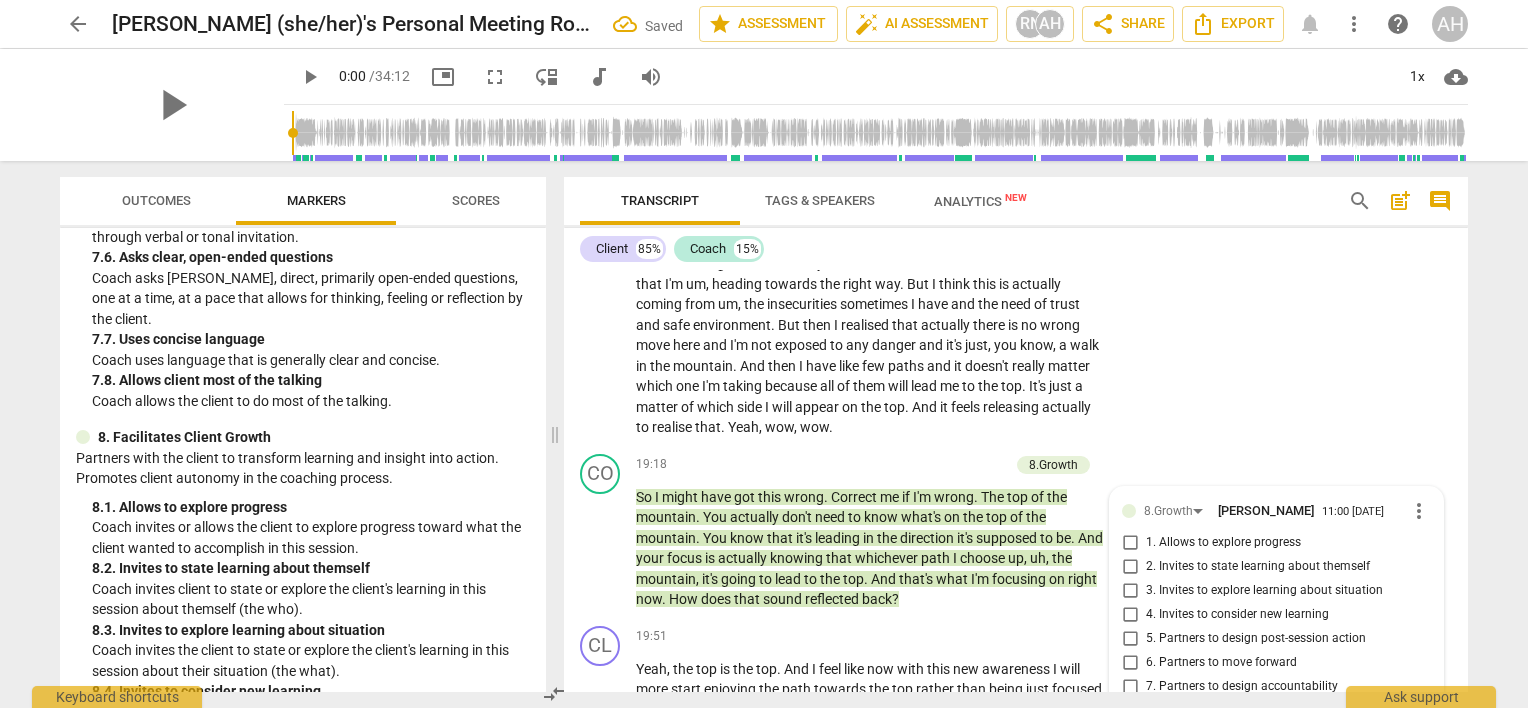 scroll, scrollTop: 4584, scrollLeft: 0, axis: vertical 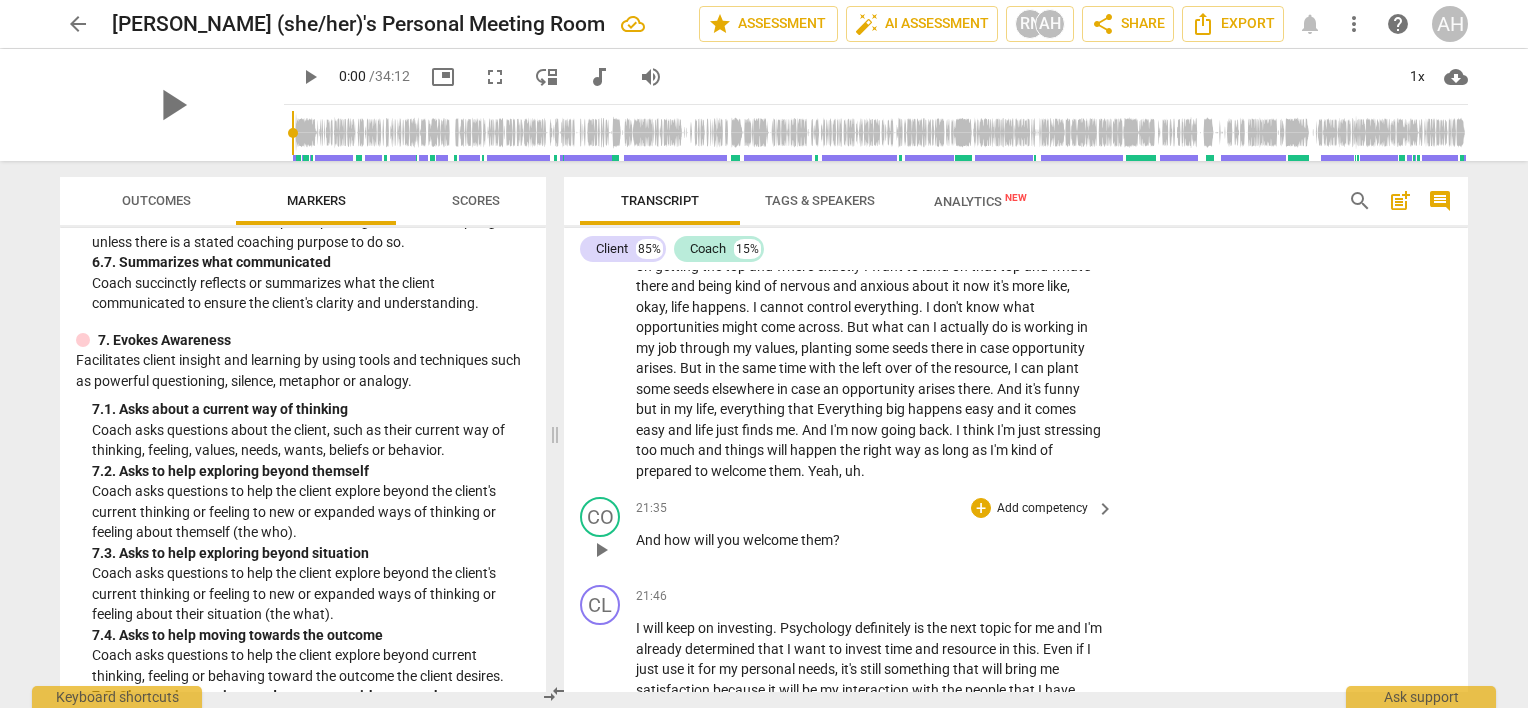 click on "Add competency" at bounding box center (1042, 509) 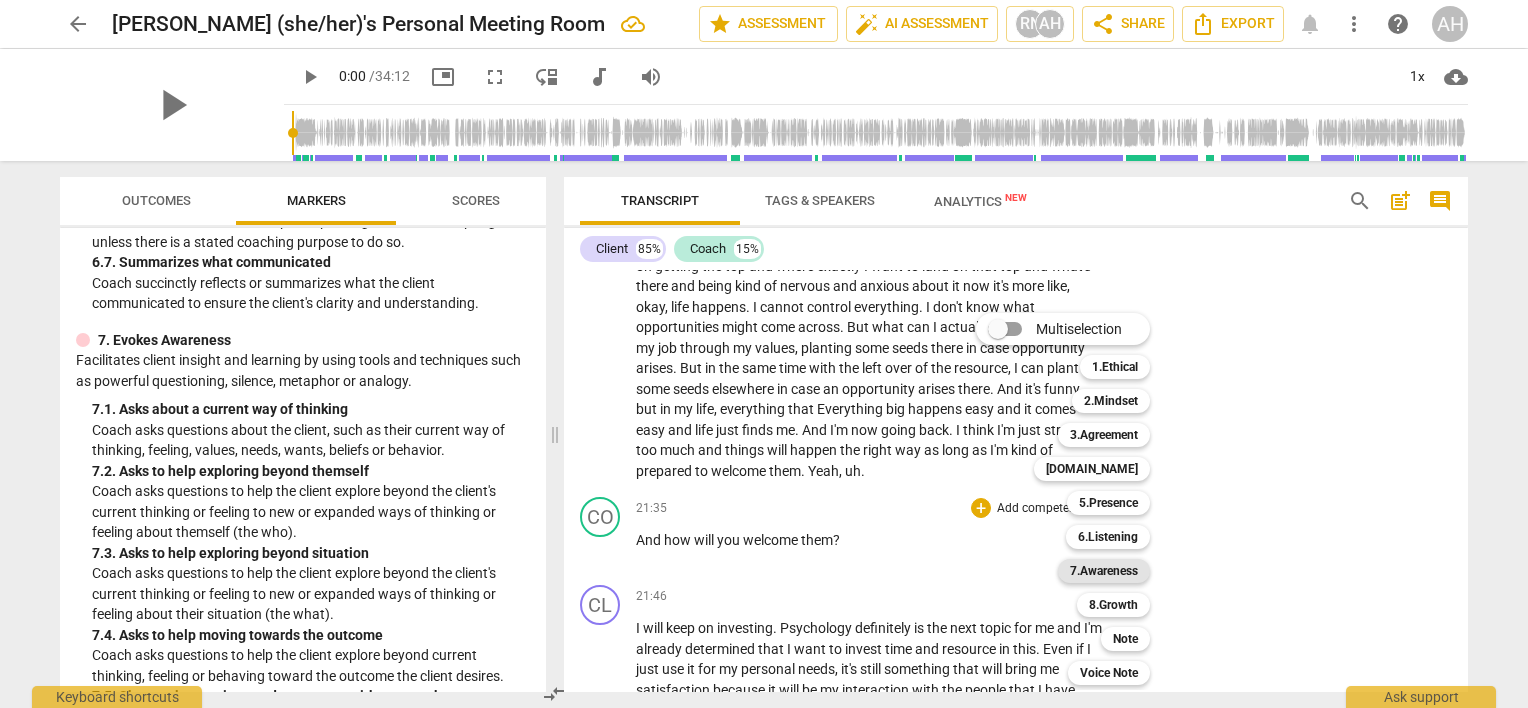 click on "7.Awareness" at bounding box center [1104, 571] 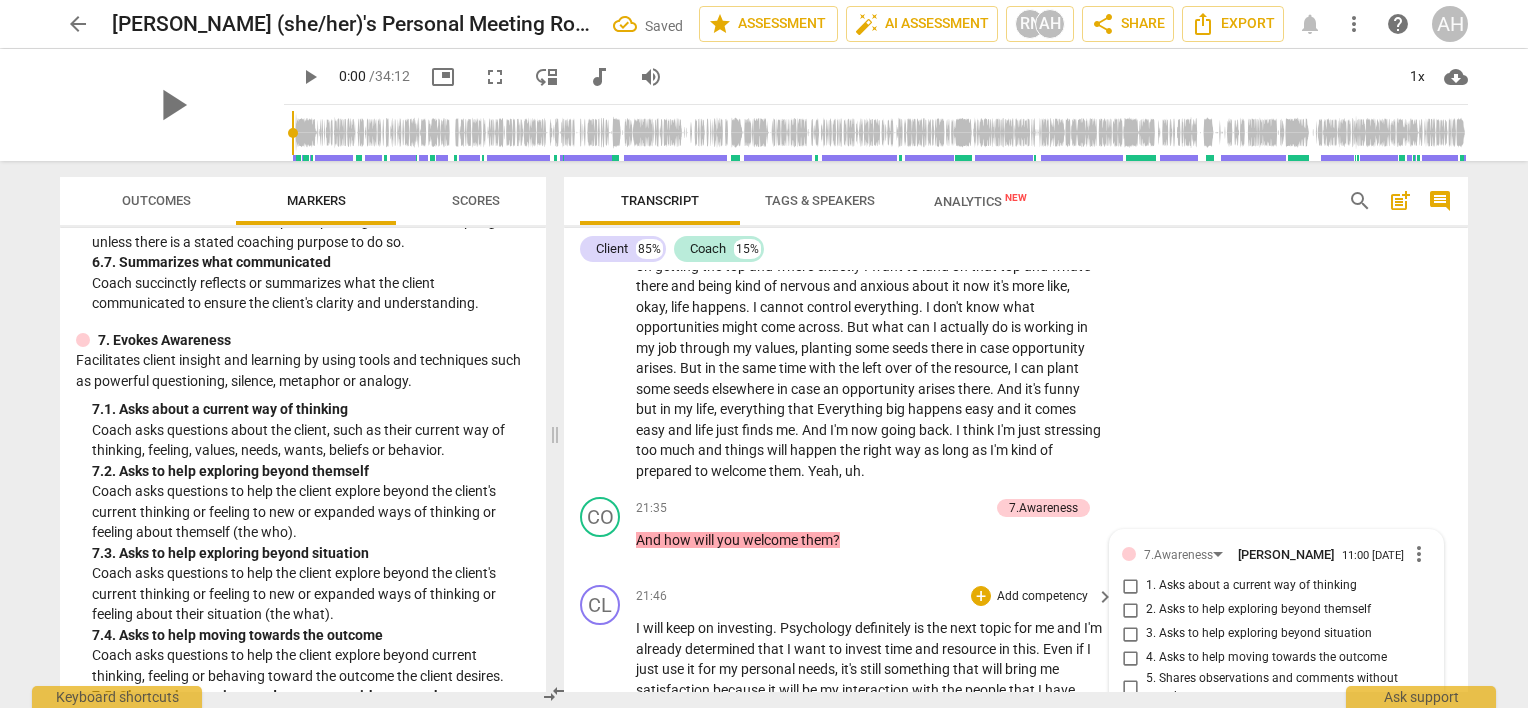 scroll, scrollTop: 5059, scrollLeft: 0, axis: vertical 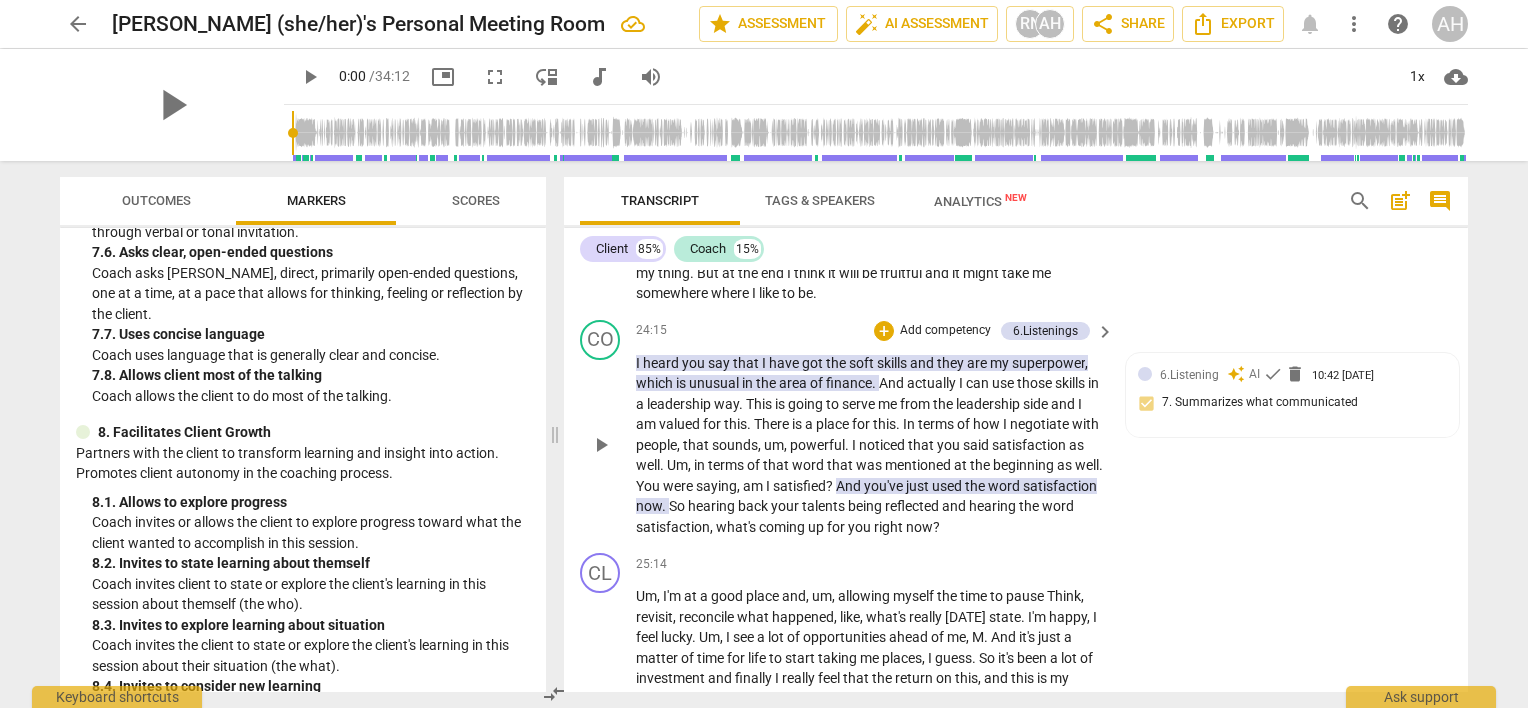 click on "Add competency" at bounding box center (945, 331) 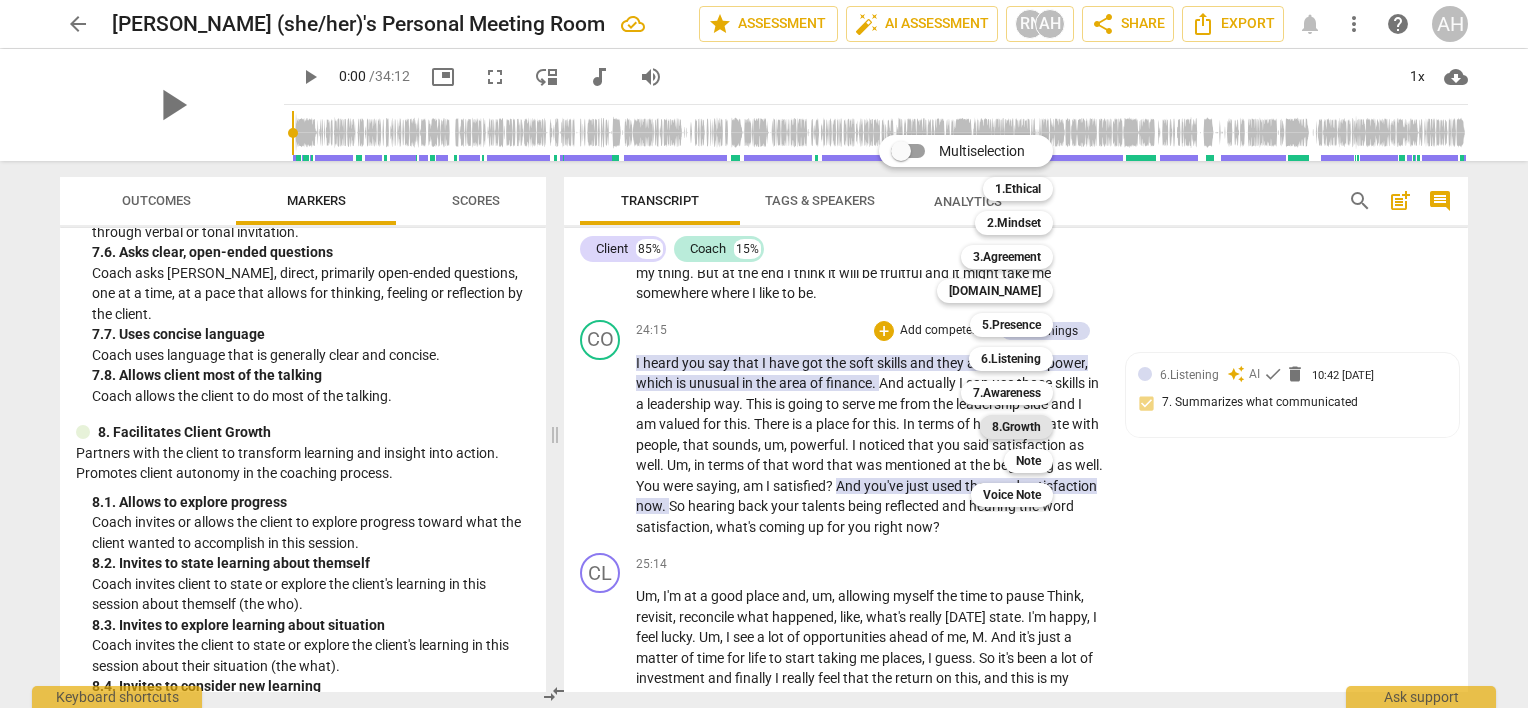 click on "8.Growth" at bounding box center (1016, 427) 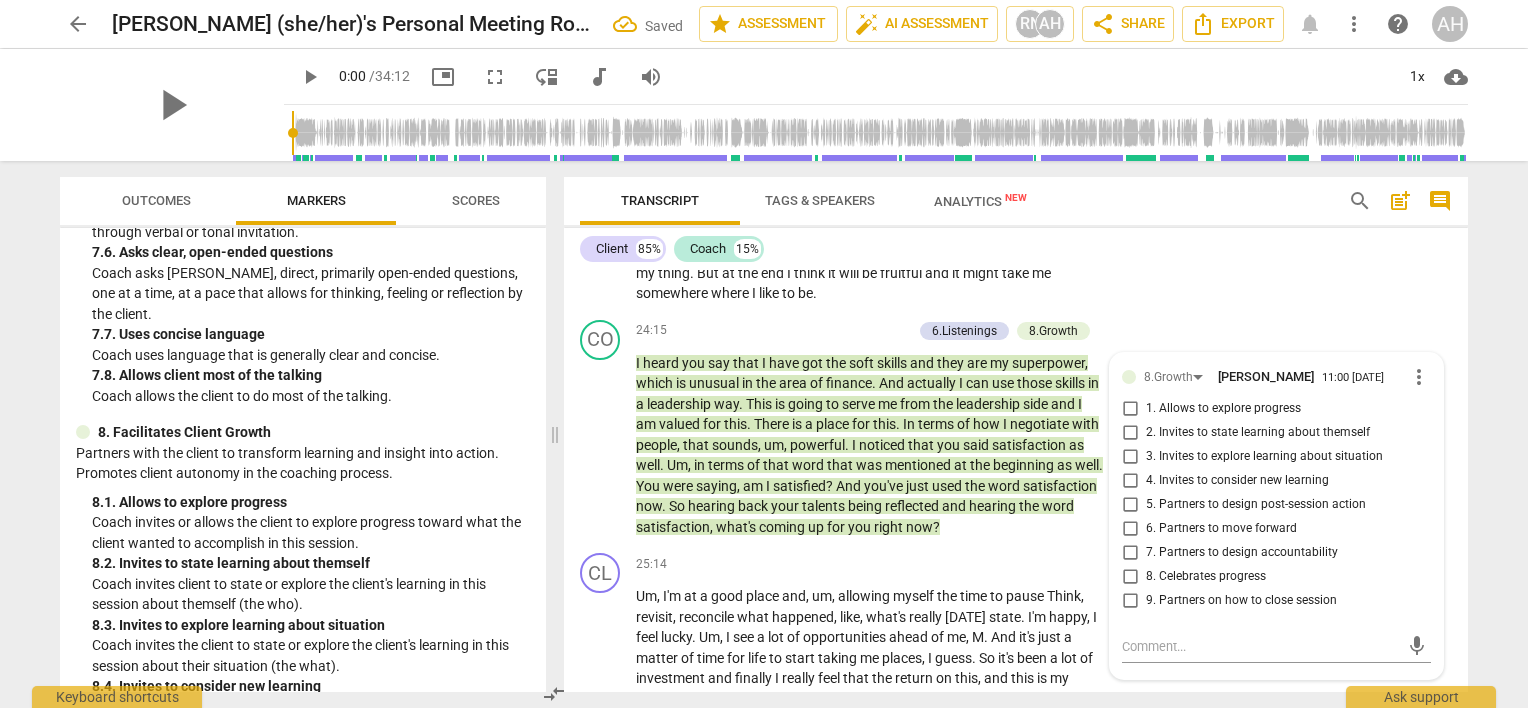 drag, startPoint x: 1468, startPoint y: 557, endPoint x: 1472, endPoint y: 571, distance: 14.56022 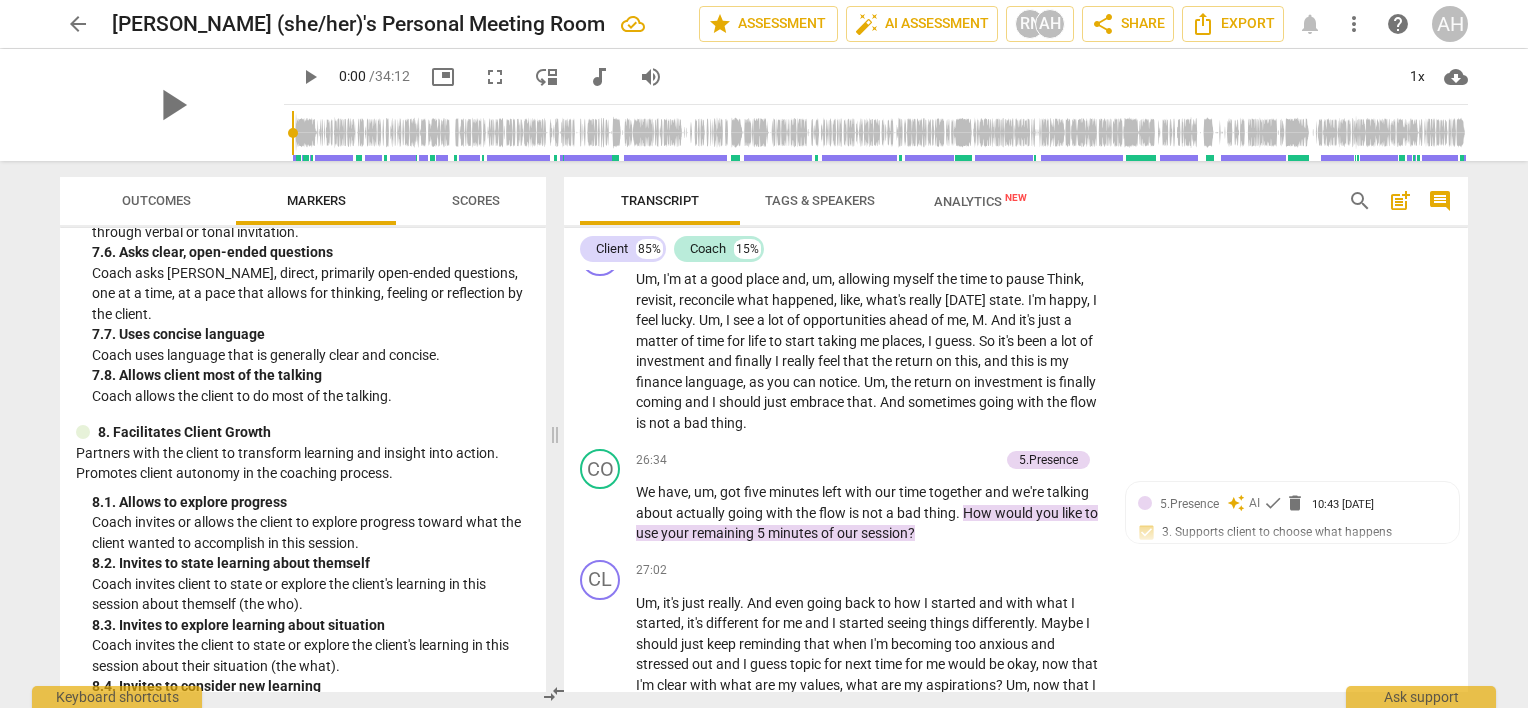 scroll, scrollTop: 5815, scrollLeft: 0, axis: vertical 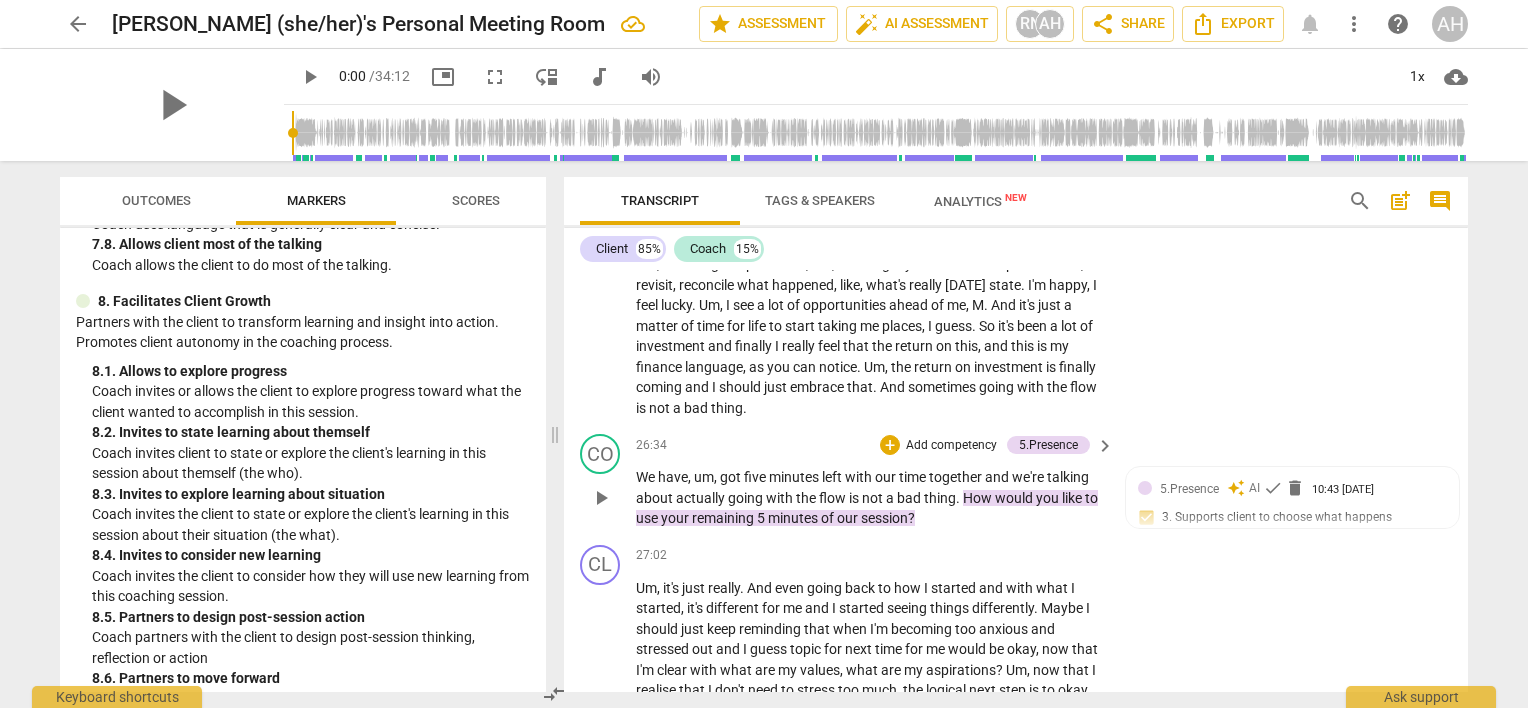 click on "Add competency" at bounding box center (951, 446) 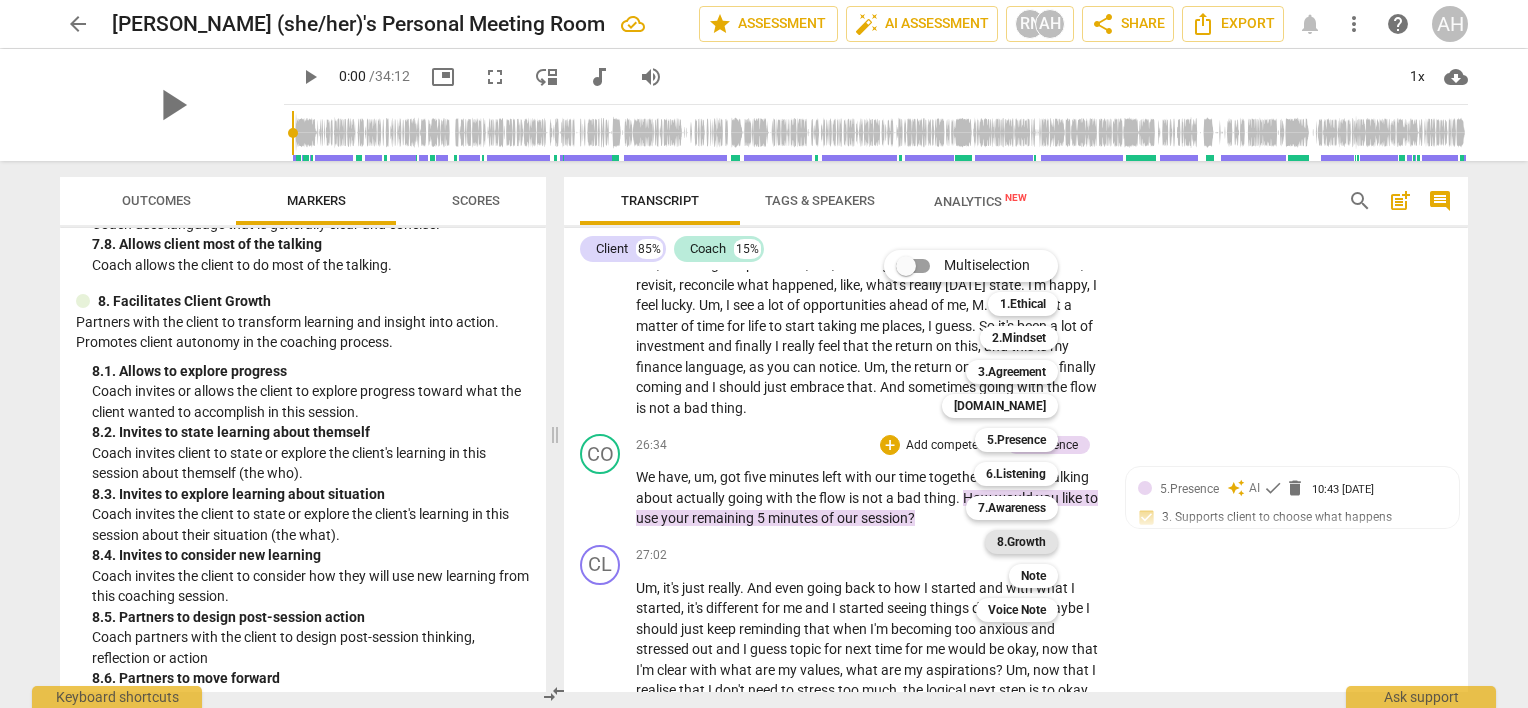 click on "8.Growth" at bounding box center [1021, 542] 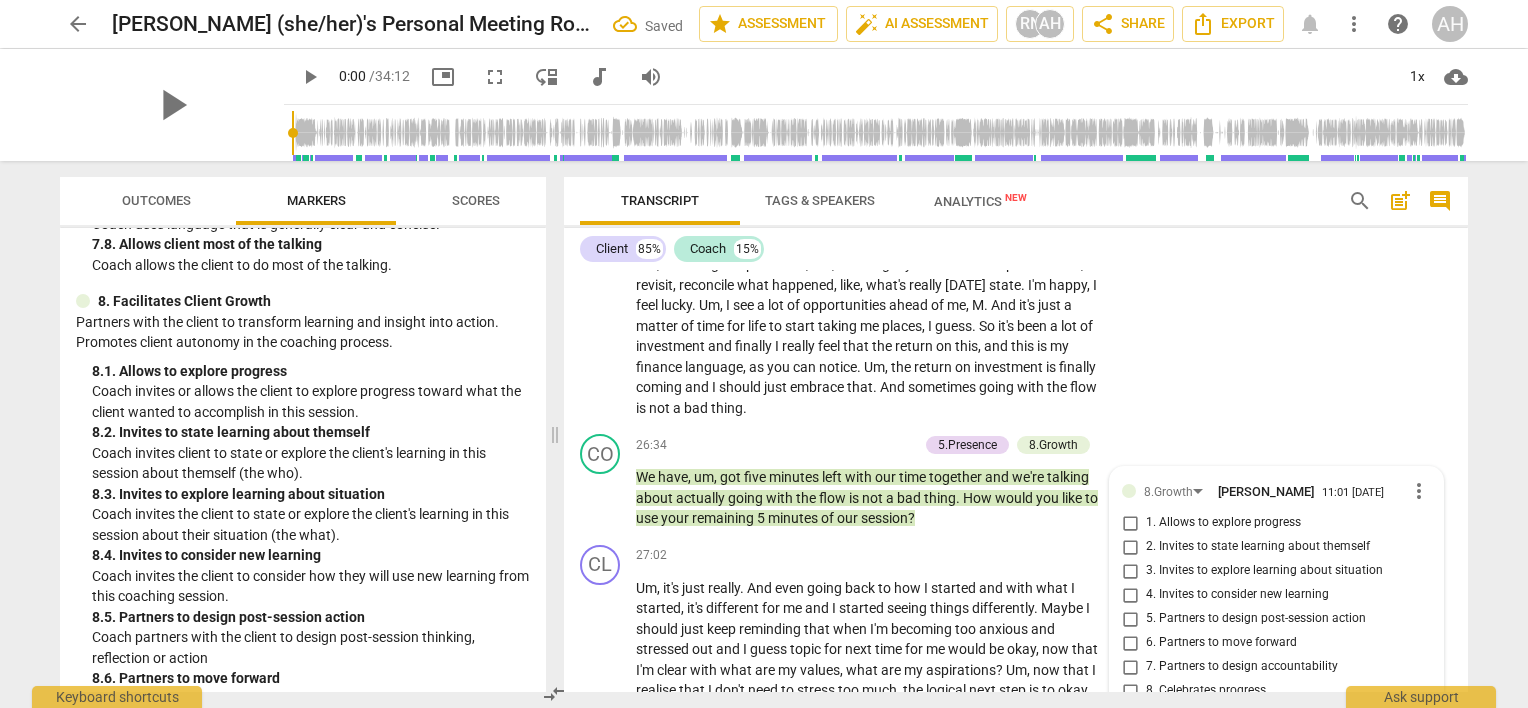 scroll, scrollTop: 6085, scrollLeft: 0, axis: vertical 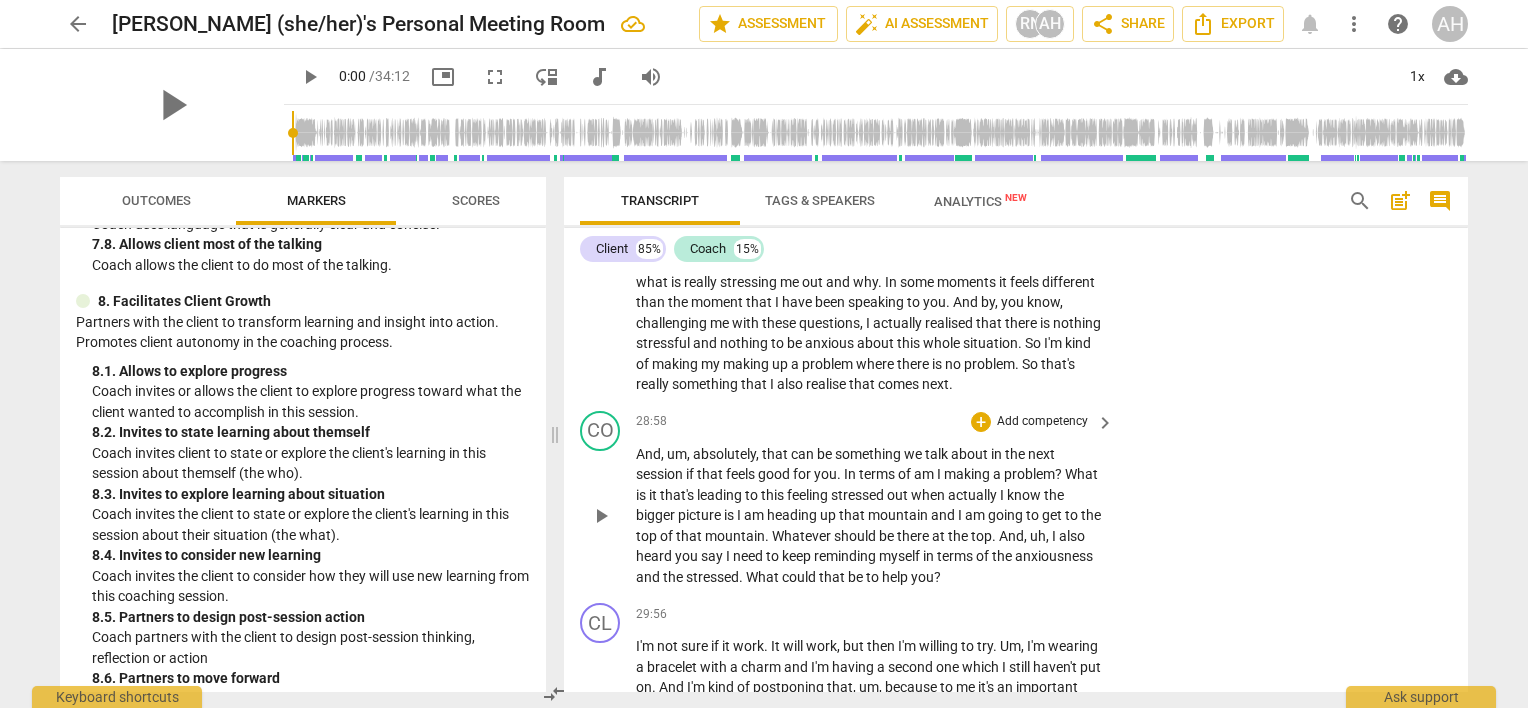click on "Add competency" at bounding box center [1042, 422] 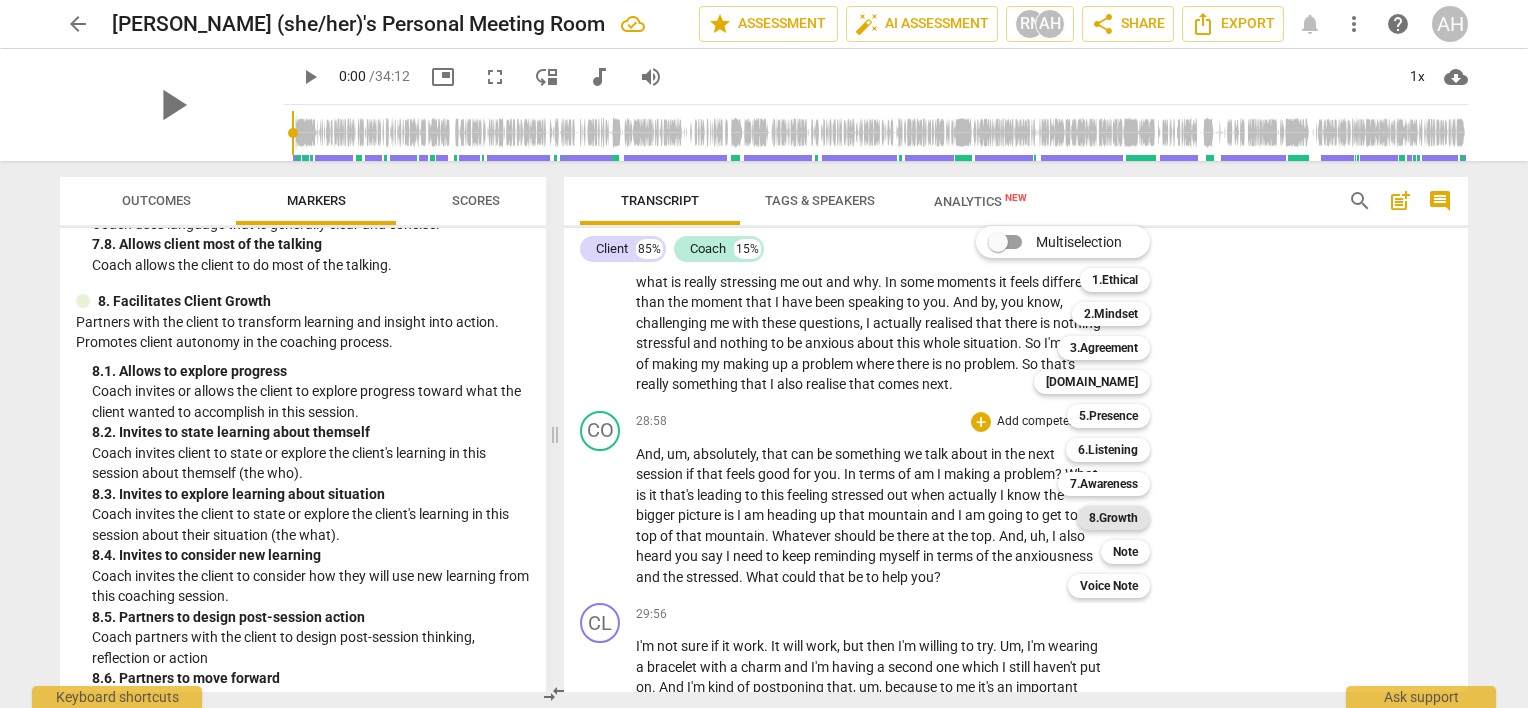 click on "8.Growth" at bounding box center [1113, 518] 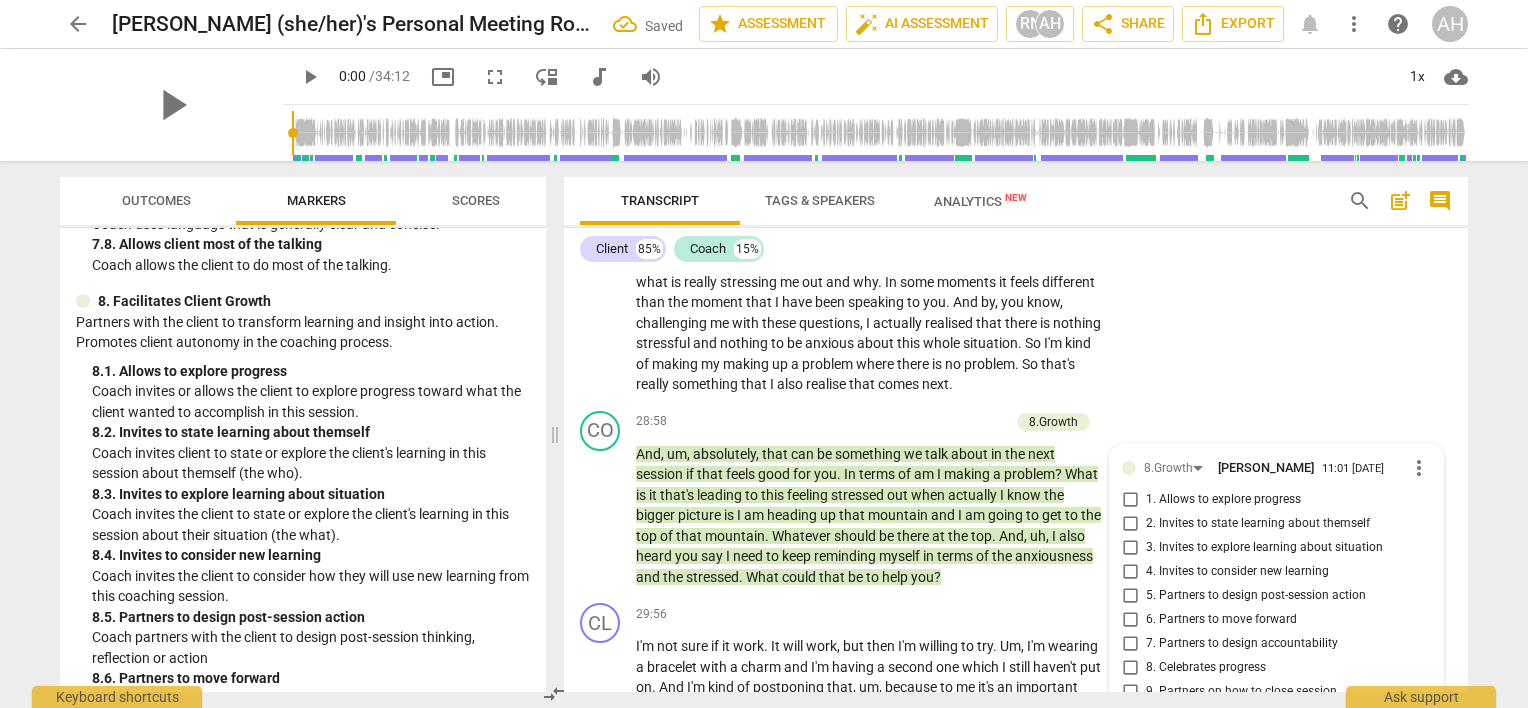 scroll, scrollTop: 6490, scrollLeft: 0, axis: vertical 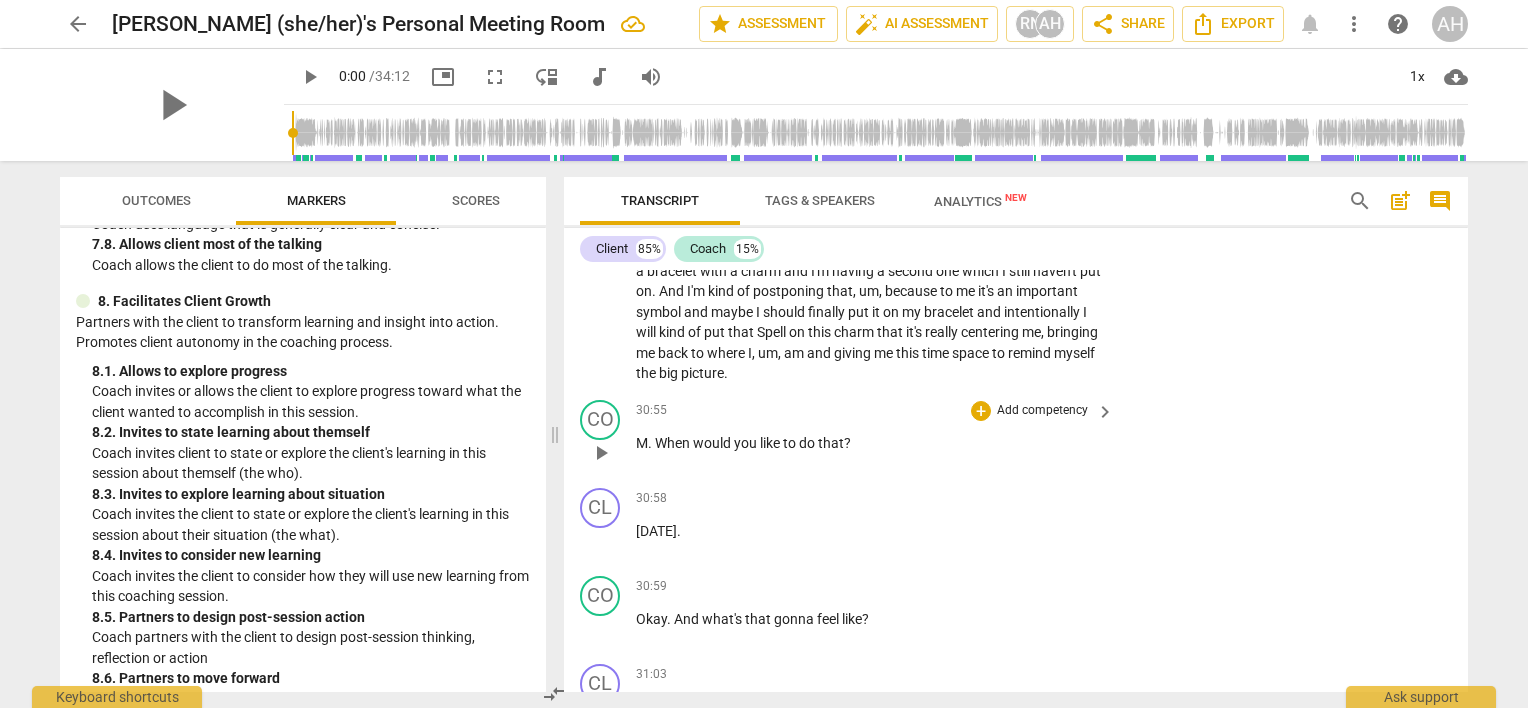 click on "Add competency" at bounding box center (1042, 411) 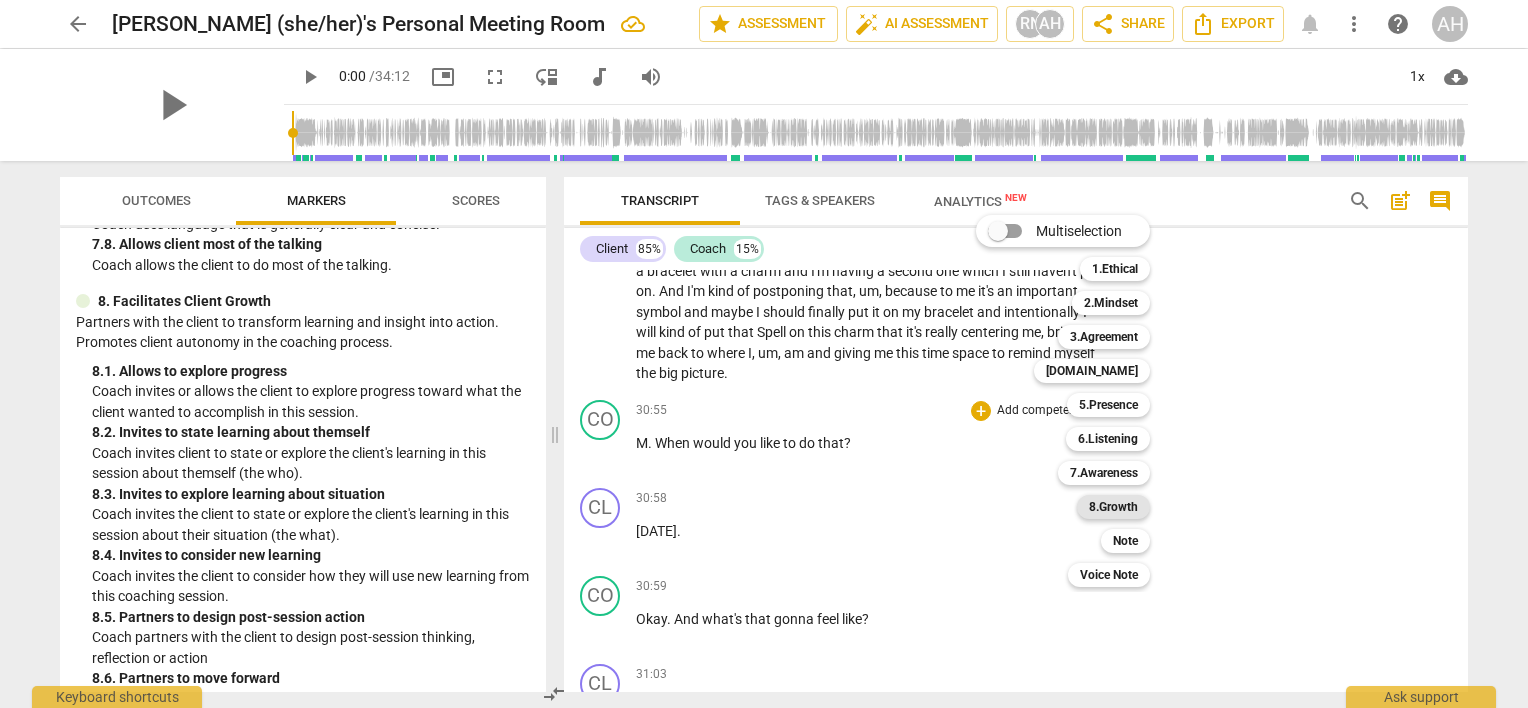 click on "8.Growth" at bounding box center (1113, 507) 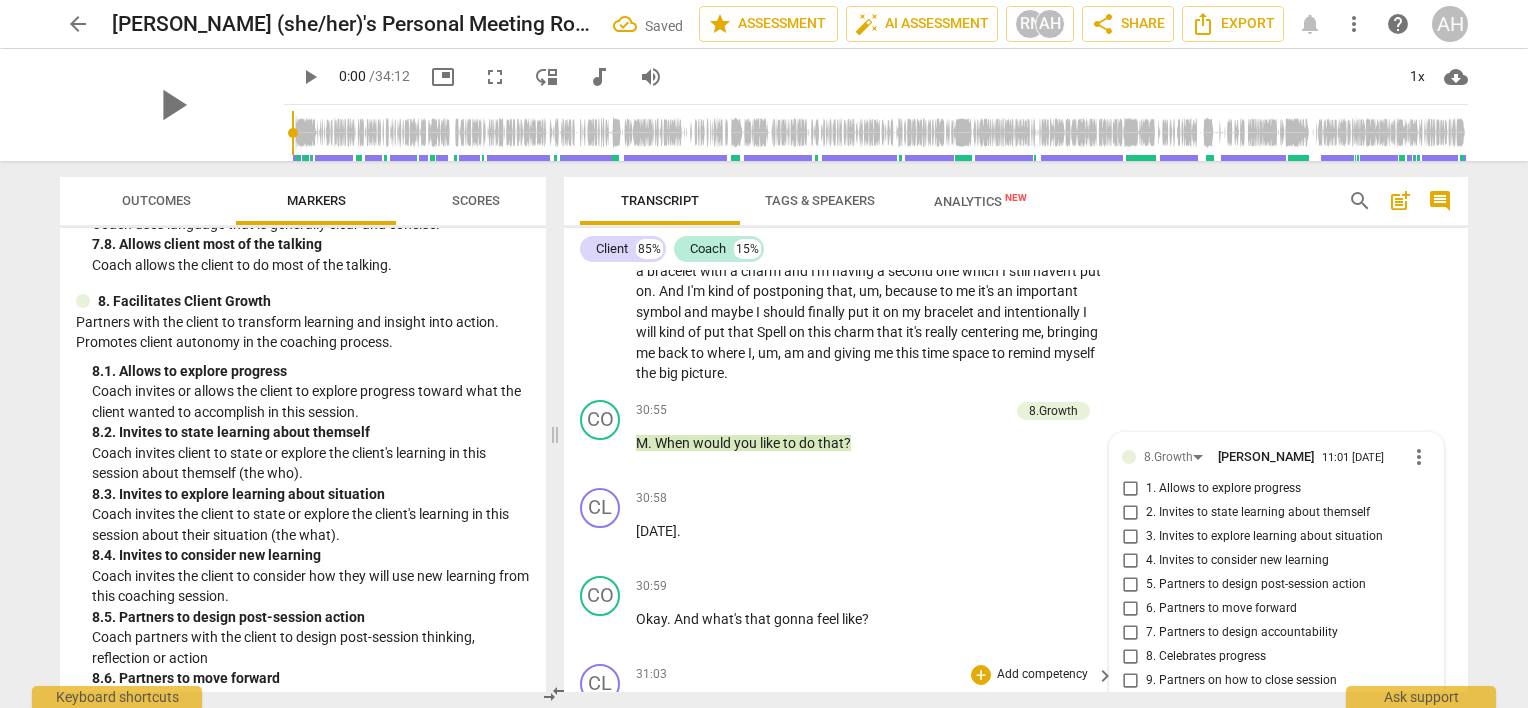 scroll, scrollTop: 6876, scrollLeft: 0, axis: vertical 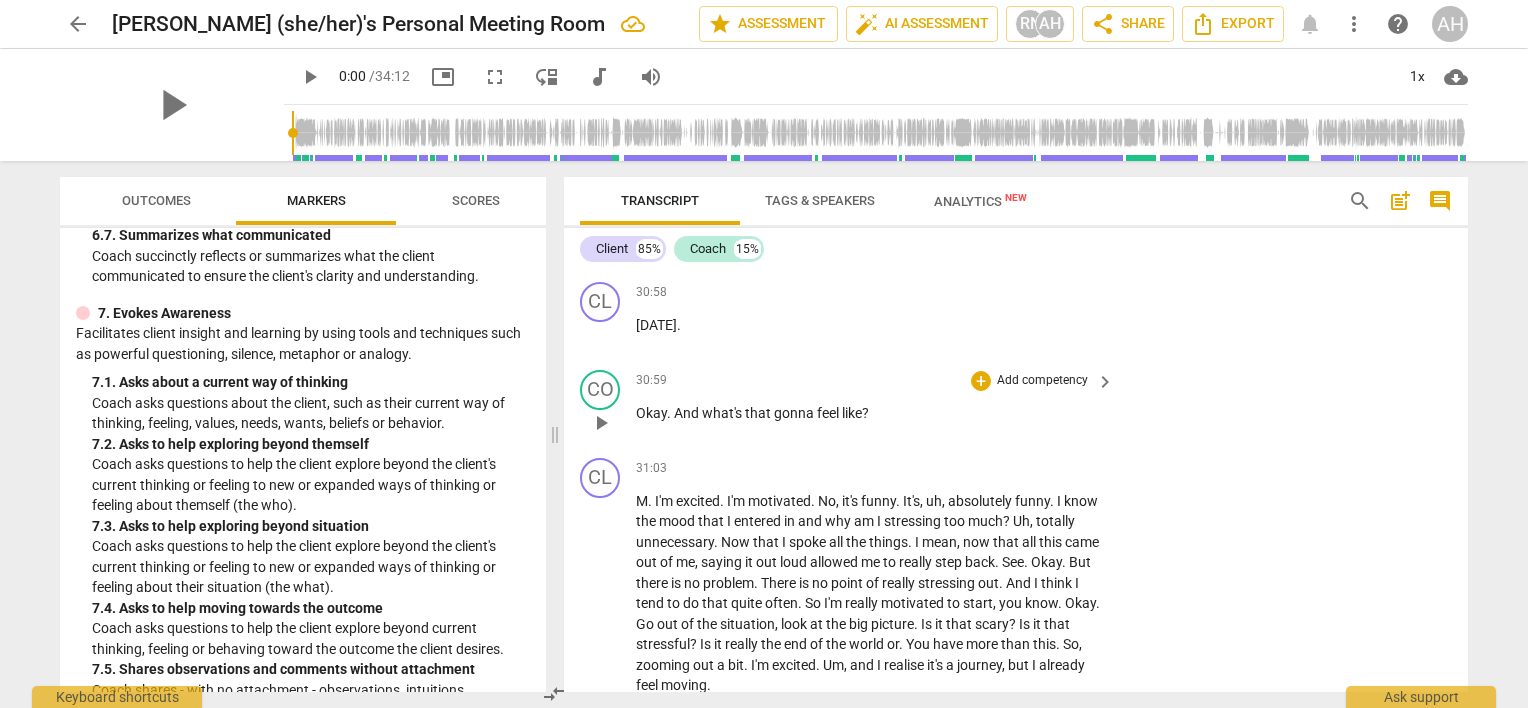 click on "Add competency" at bounding box center (1042, 381) 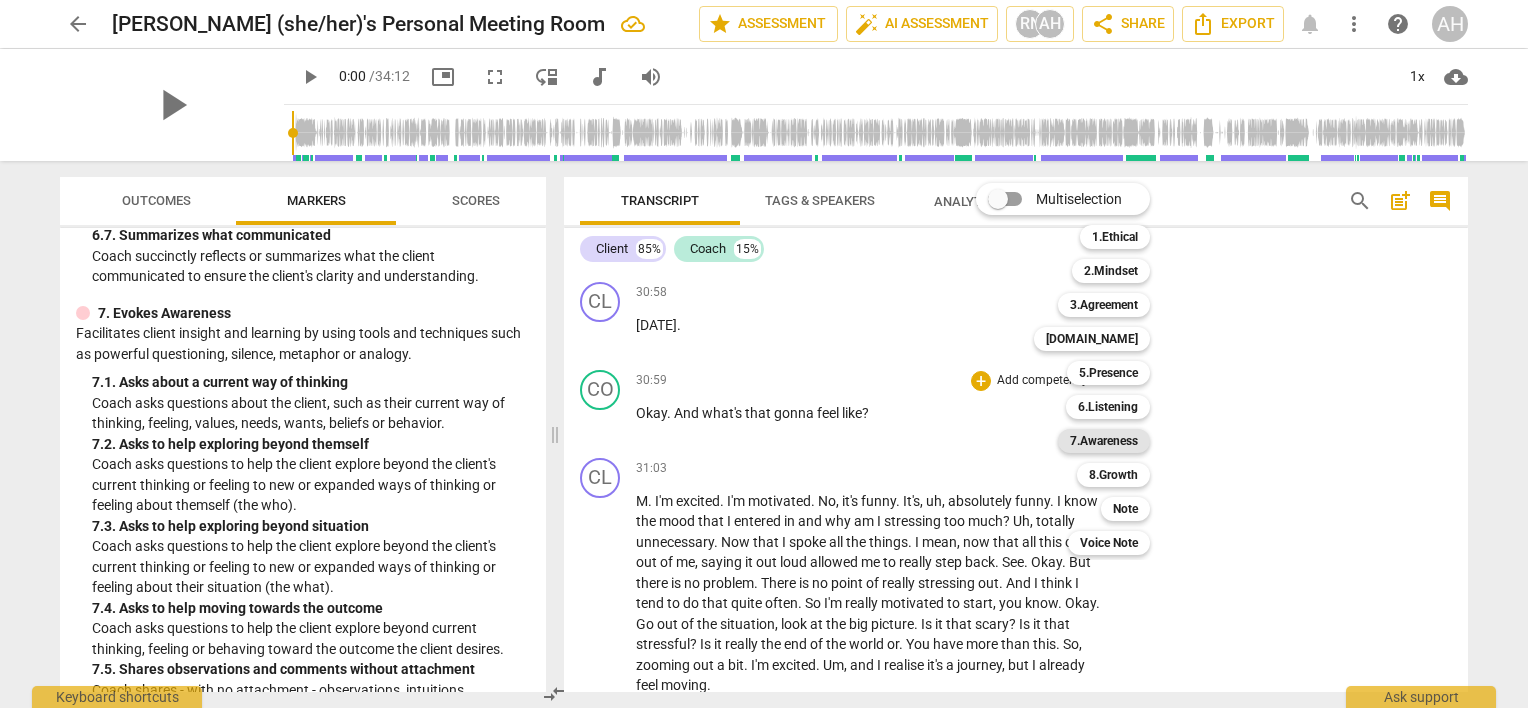 click on "7.Awareness" at bounding box center (1104, 441) 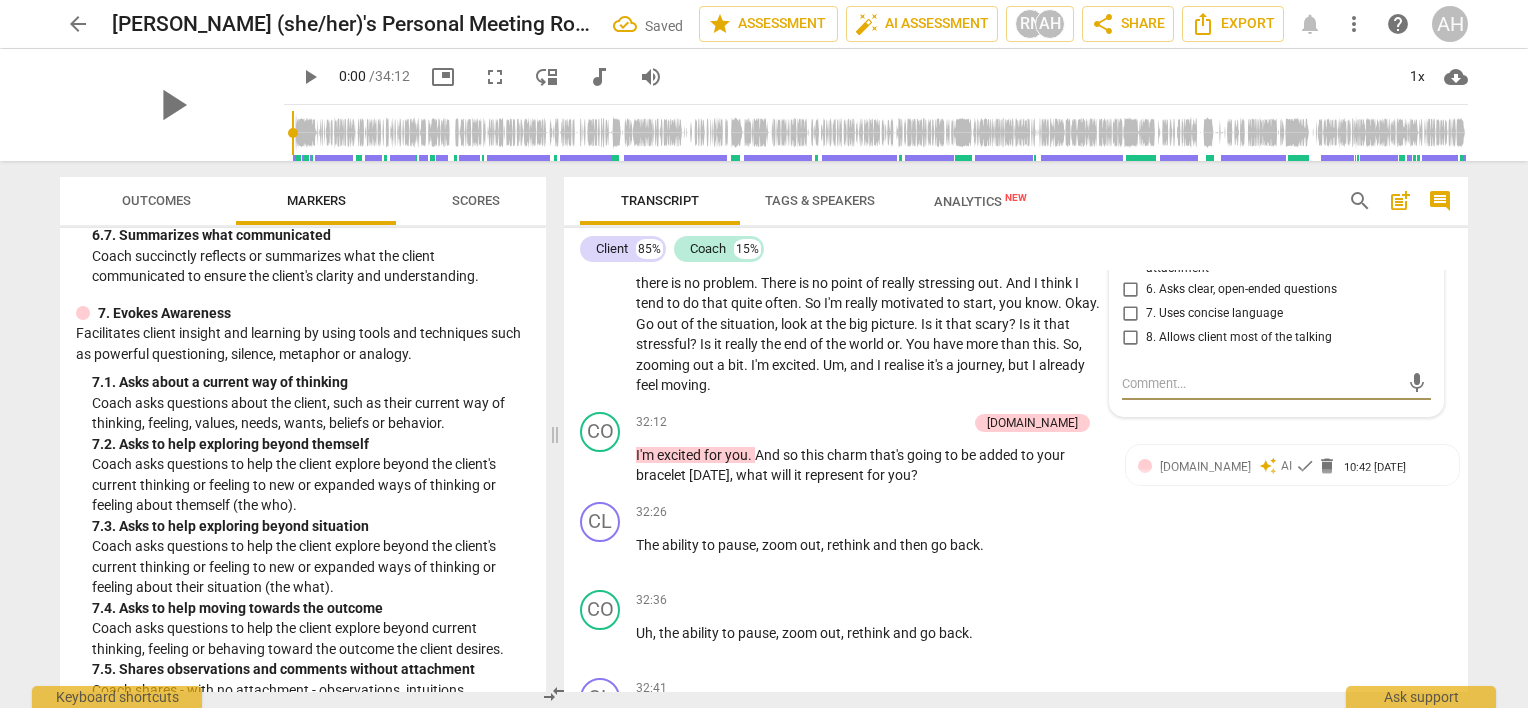 scroll, scrollTop: 7147, scrollLeft: 0, axis: vertical 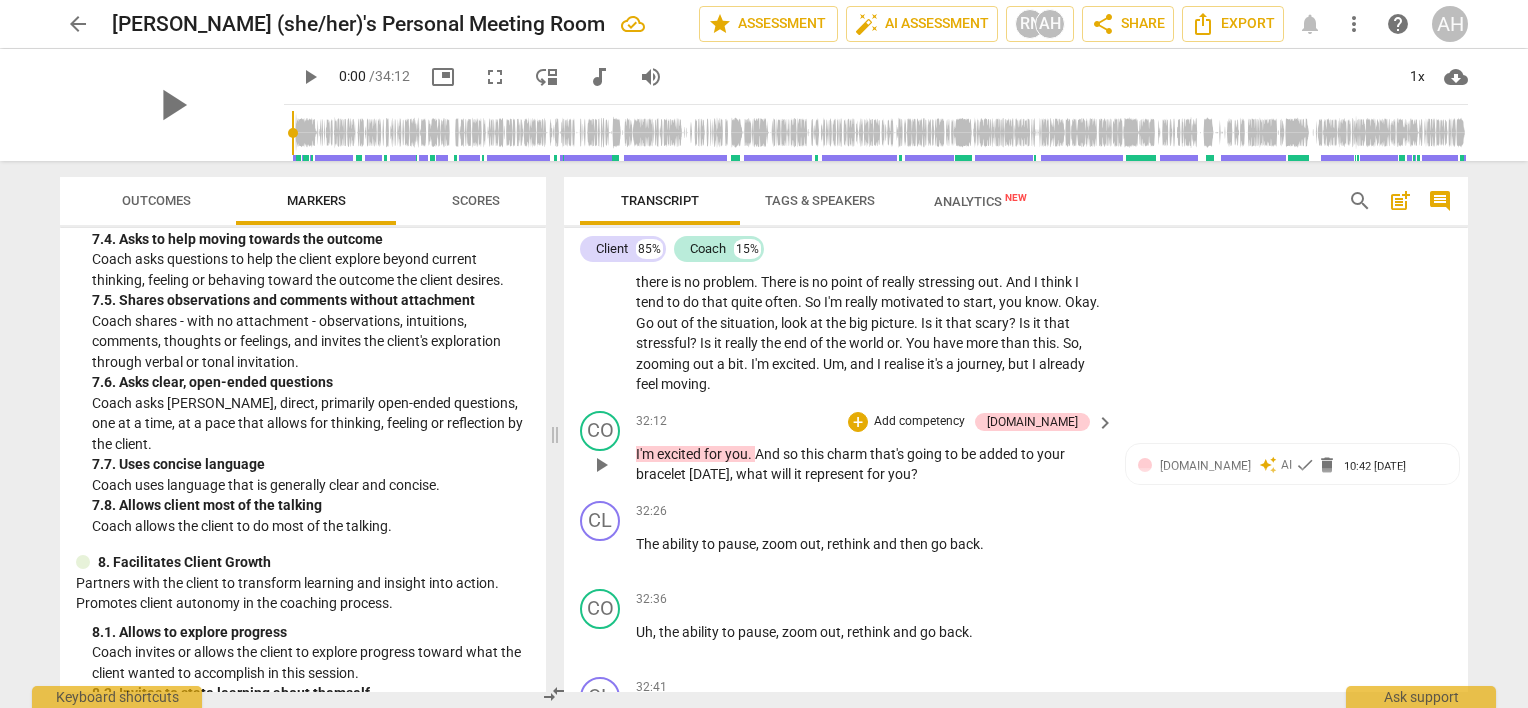 click on "Add competency" at bounding box center [919, 422] 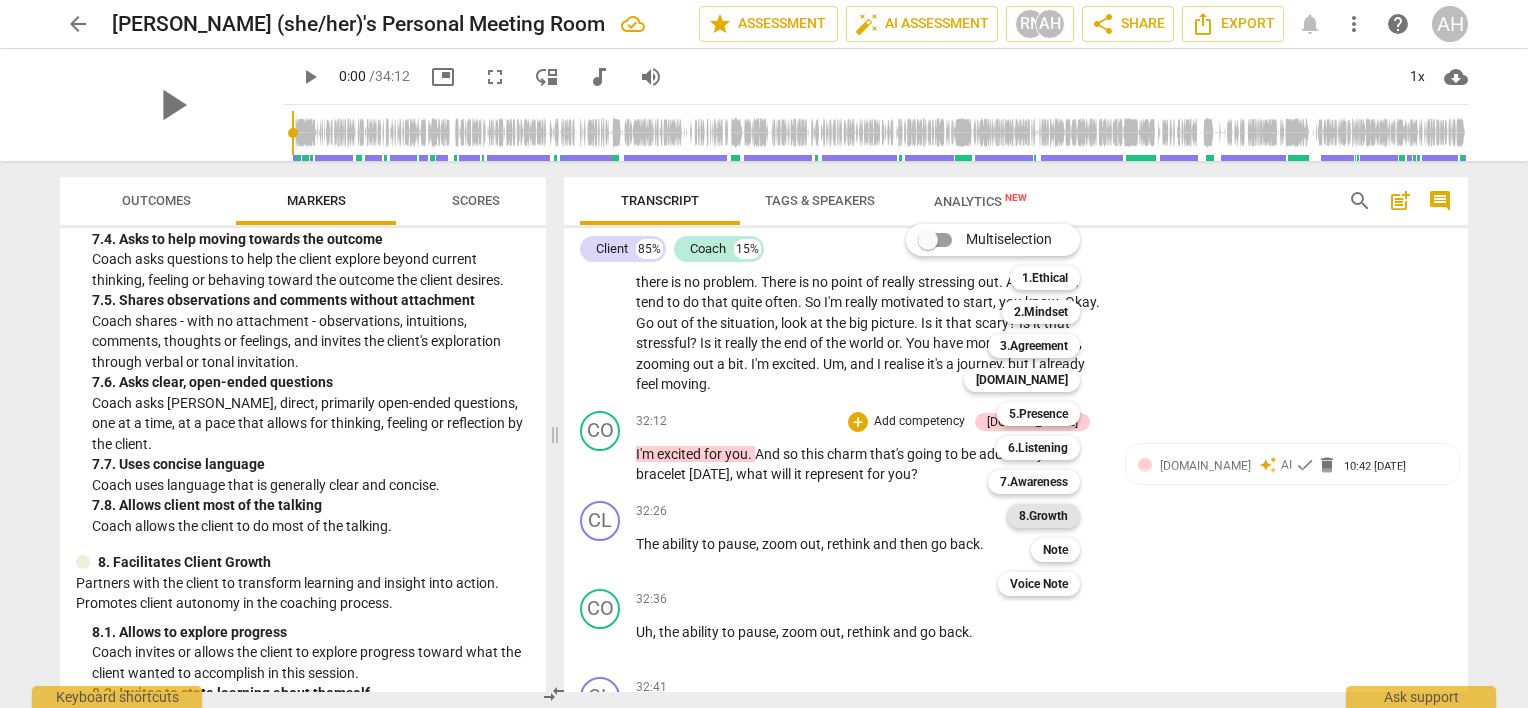 click on "8.Growth" at bounding box center (1043, 516) 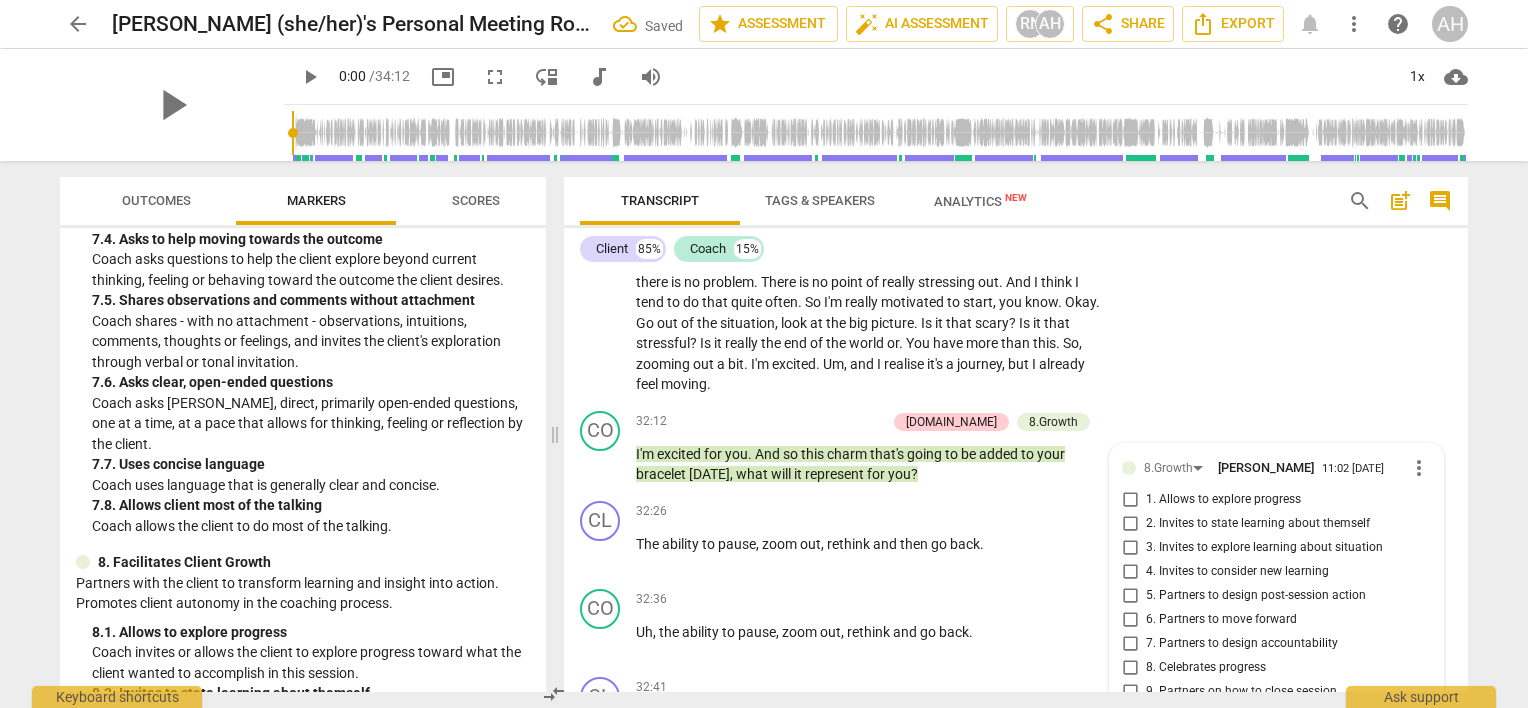 scroll, scrollTop: 7391, scrollLeft: 0, axis: vertical 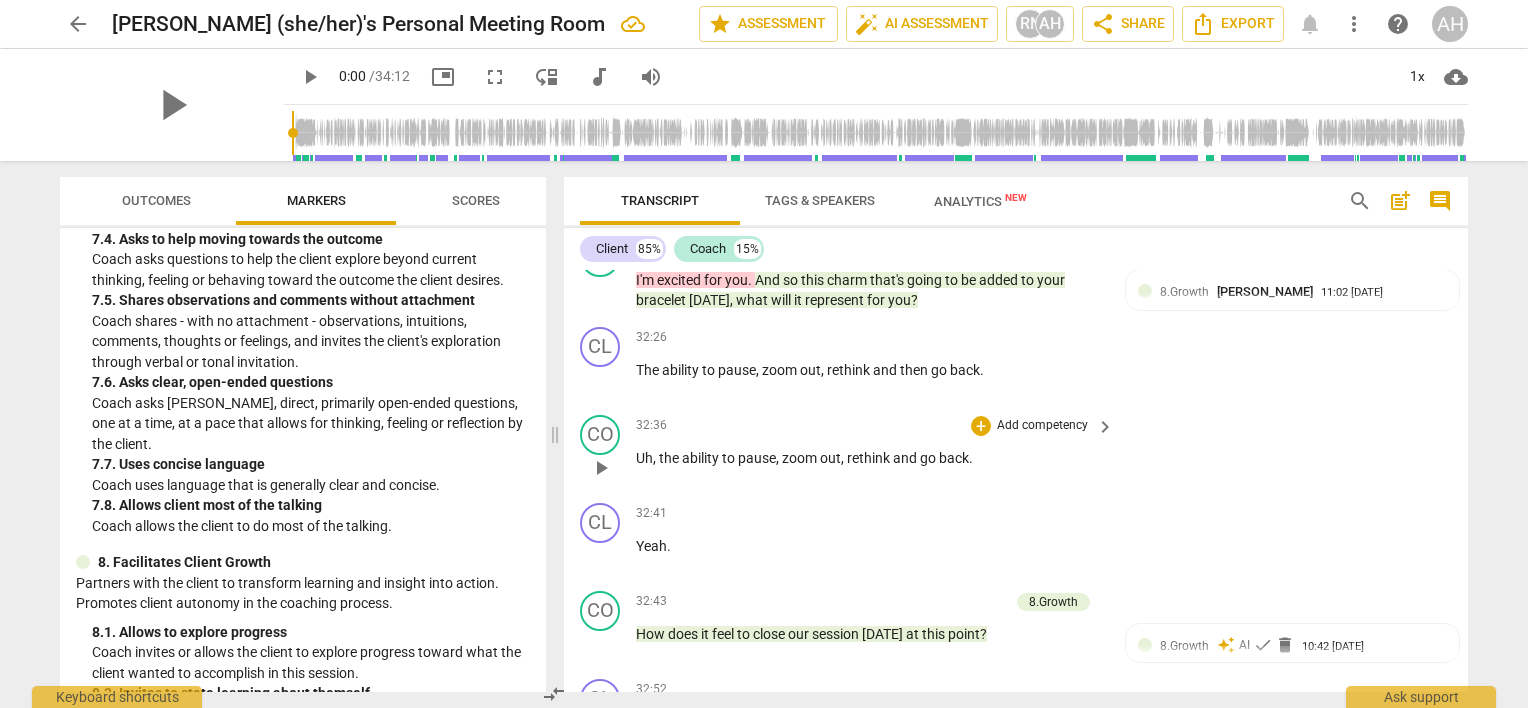 click on "Add competency" at bounding box center (1042, 426) 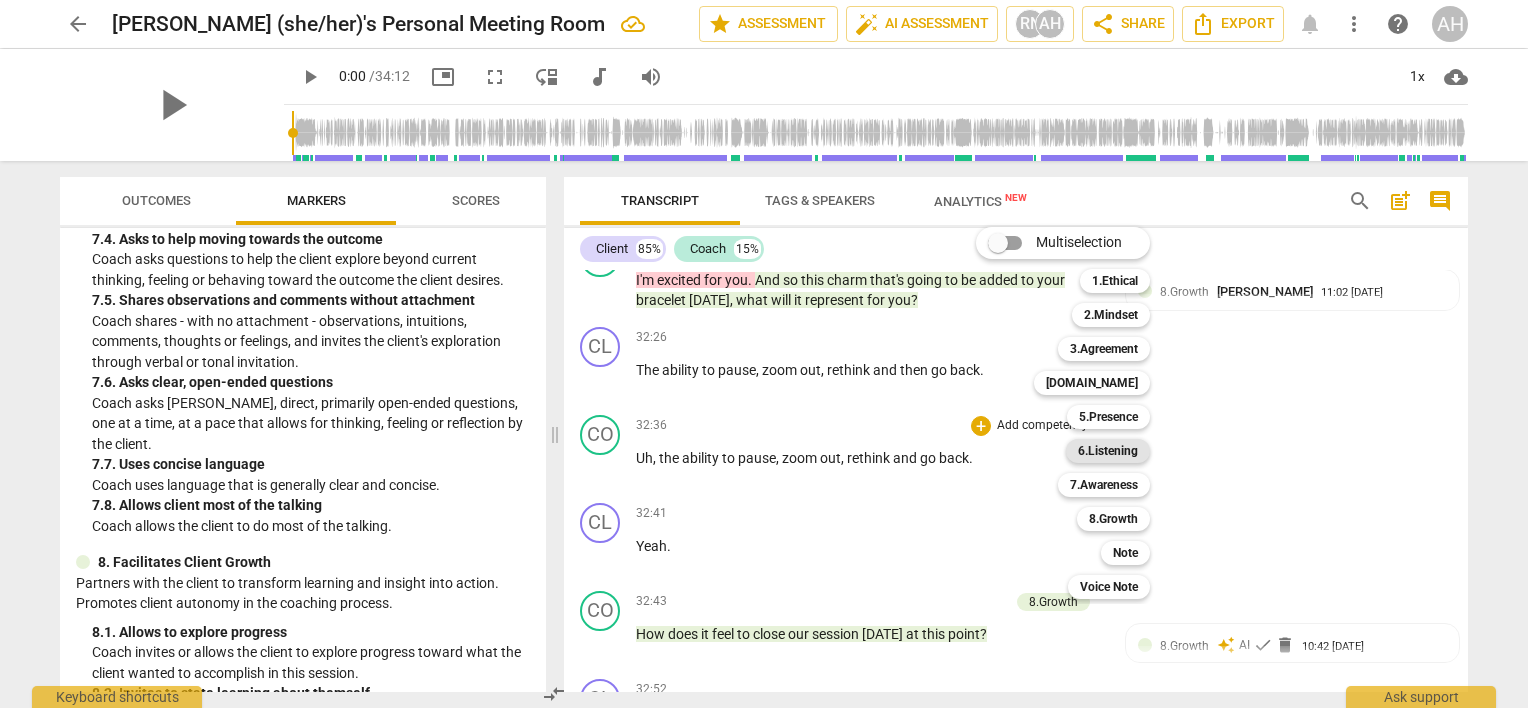 click on "6.Listening" at bounding box center (1108, 451) 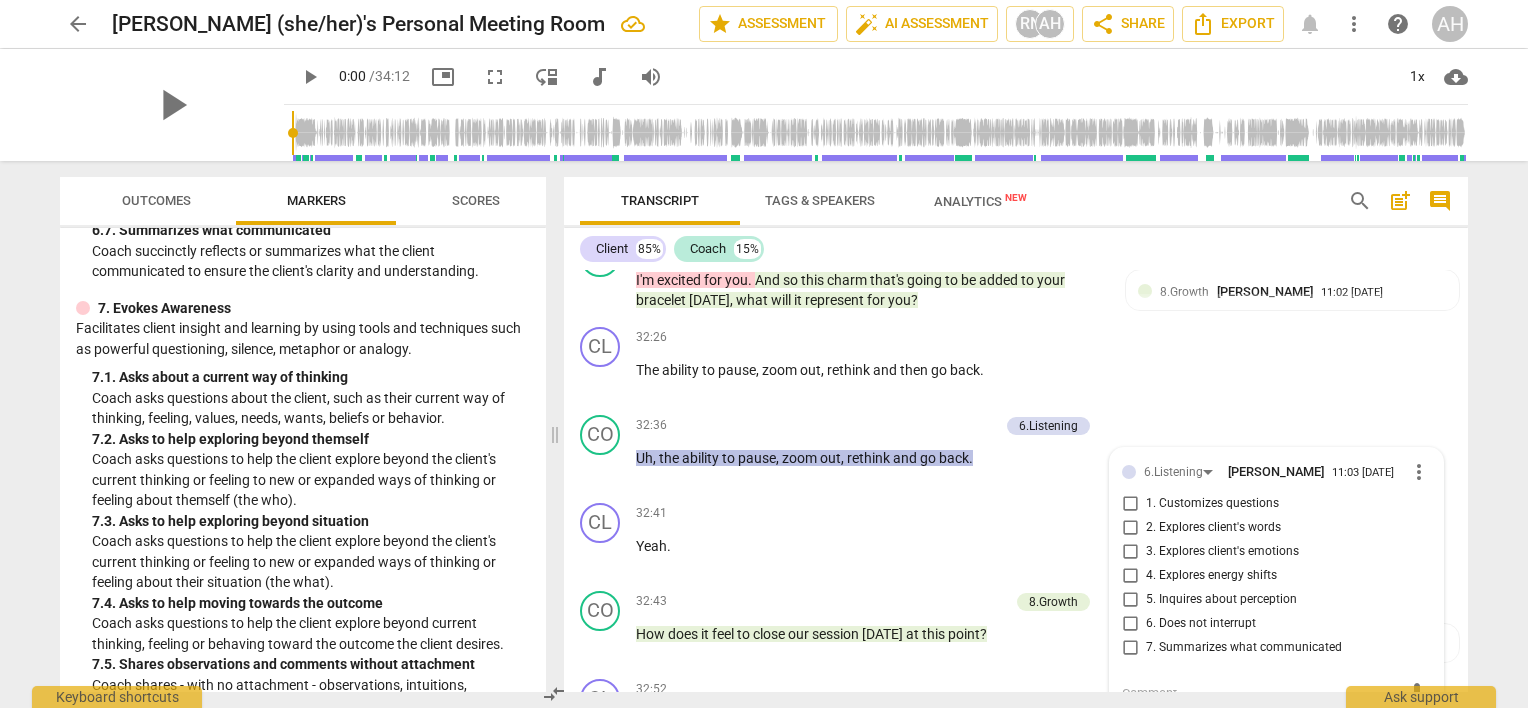 scroll, scrollTop: 1845, scrollLeft: 0, axis: vertical 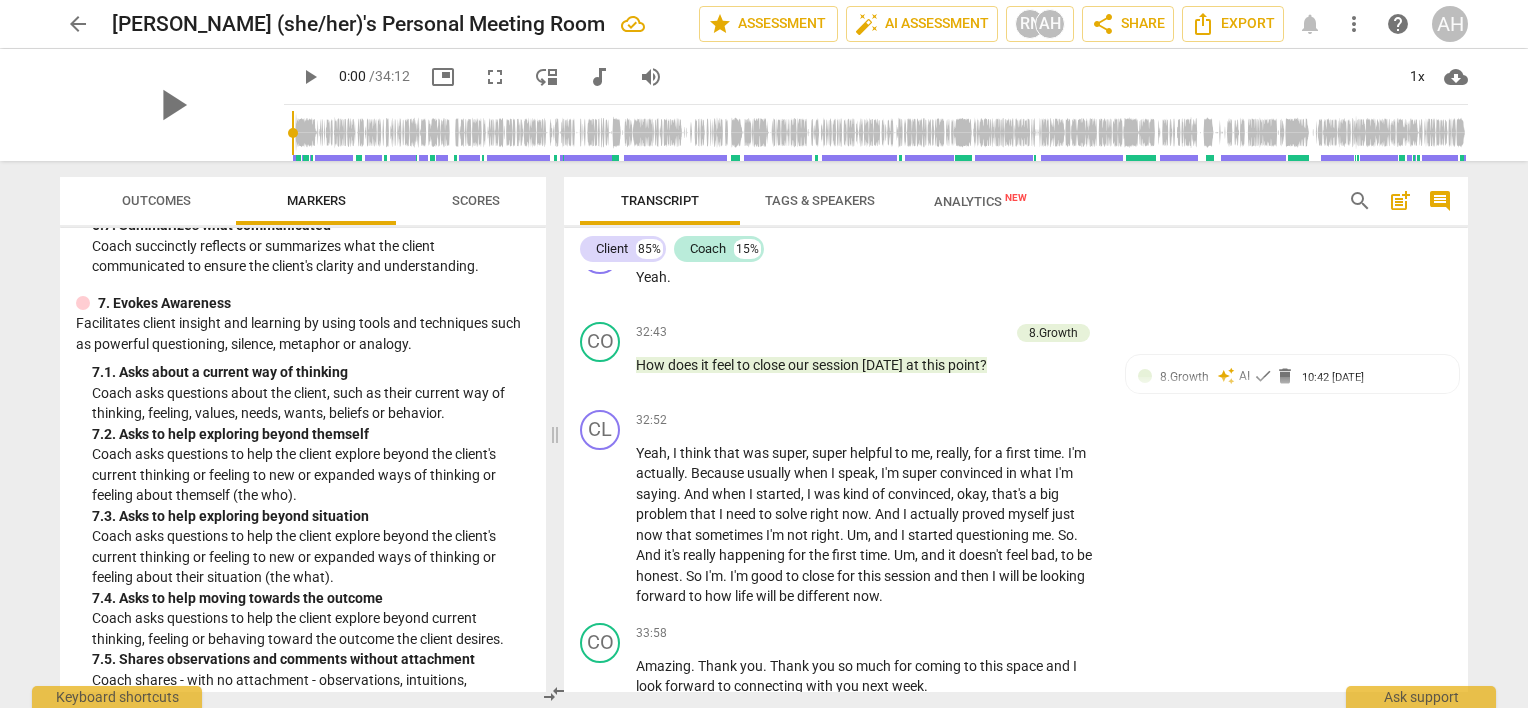 click on "Scores" at bounding box center (476, 201) 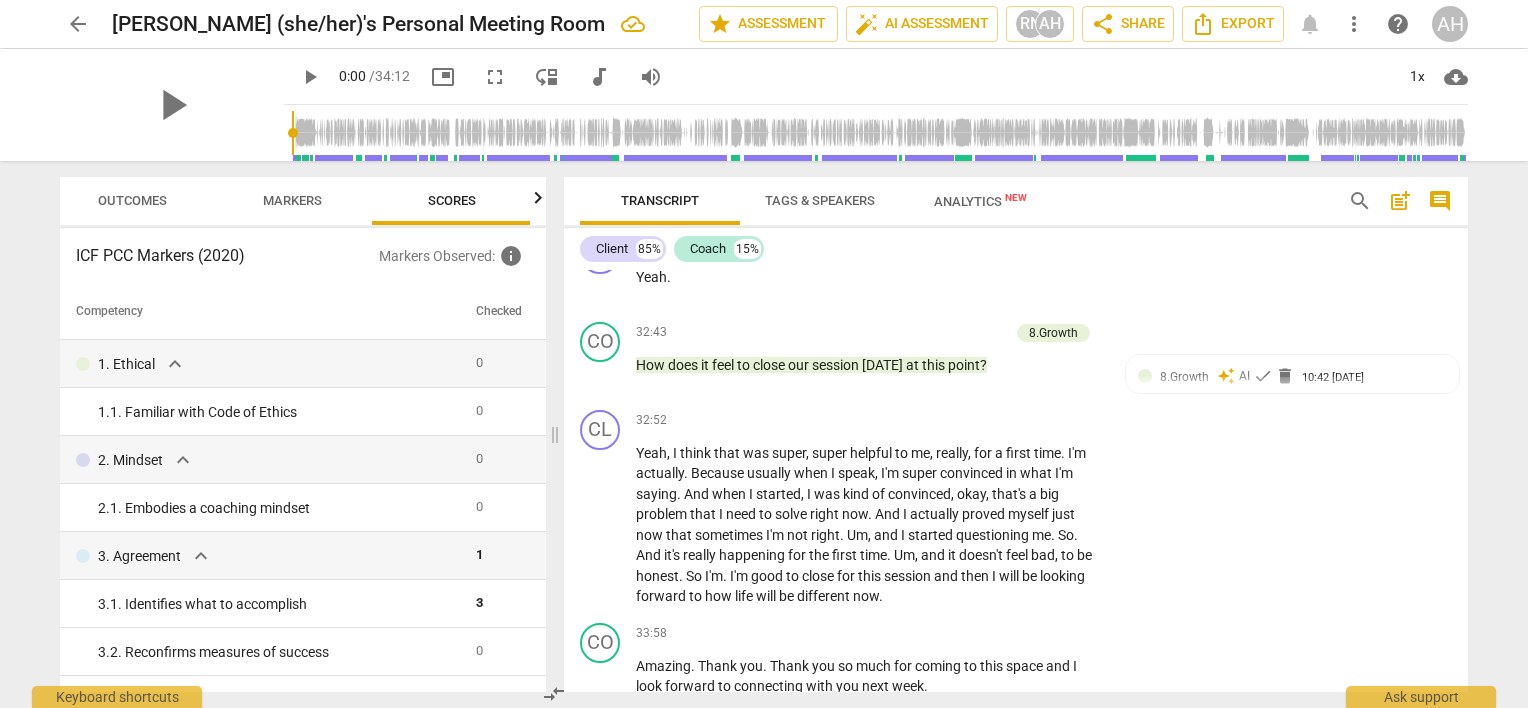 scroll, scrollTop: 0, scrollLeft: 25, axis: horizontal 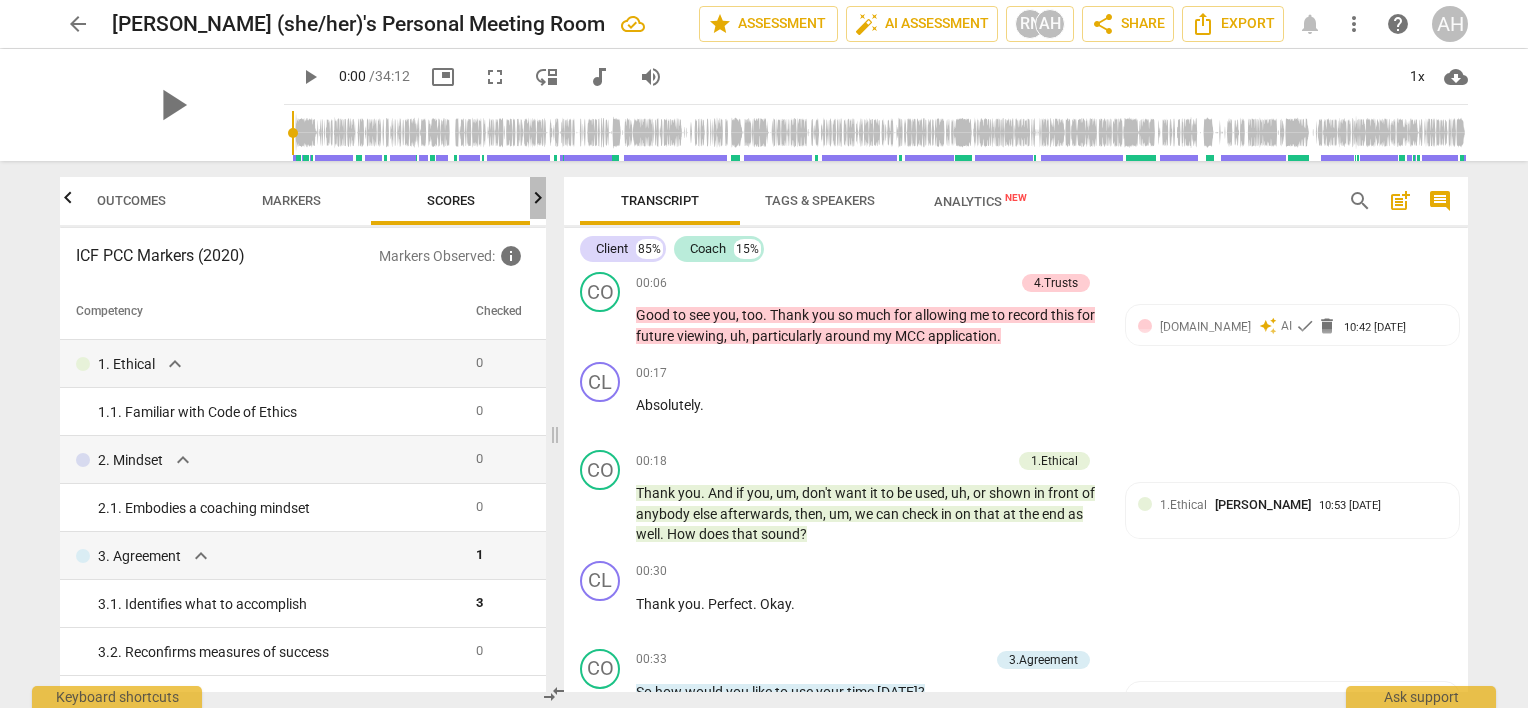 click 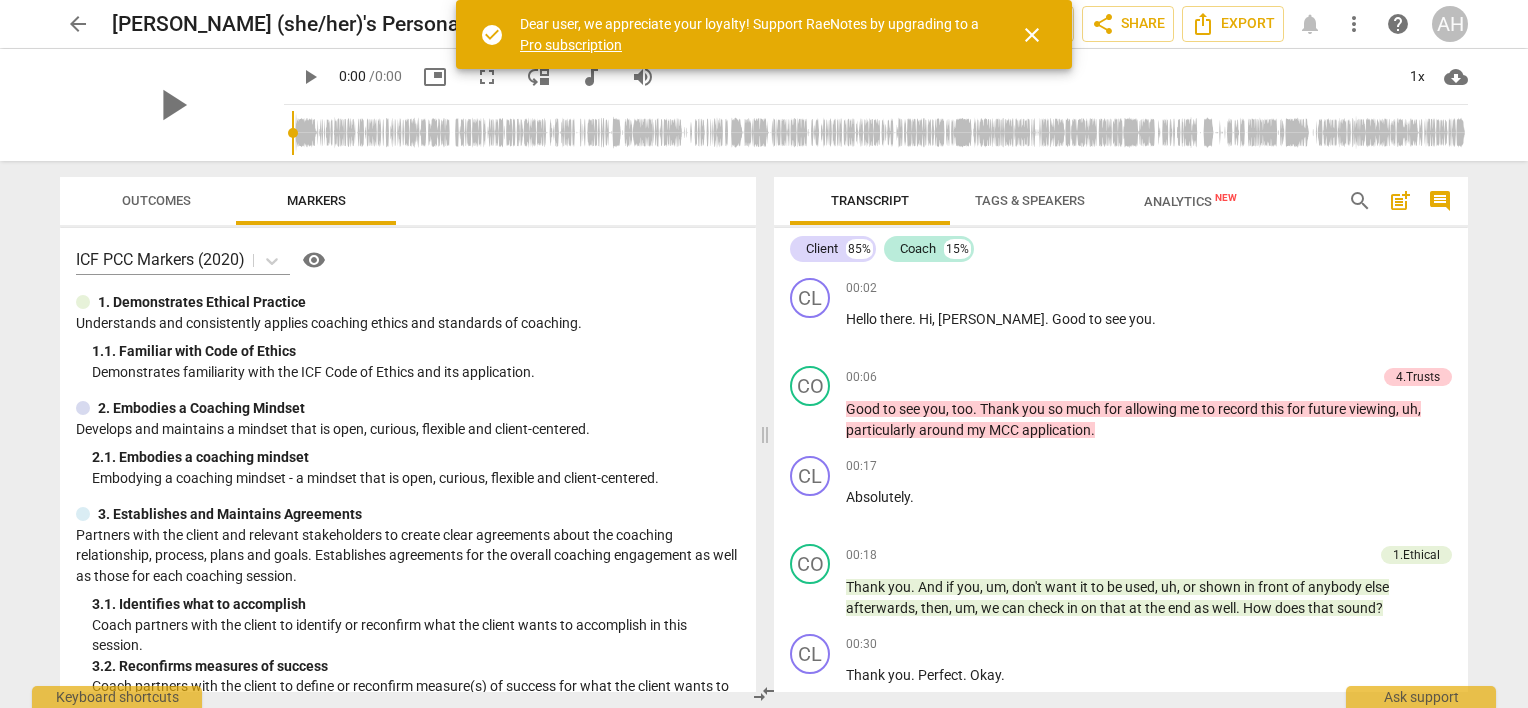 scroll, scrollTop: 0, scrollLeft: 0, axis: both 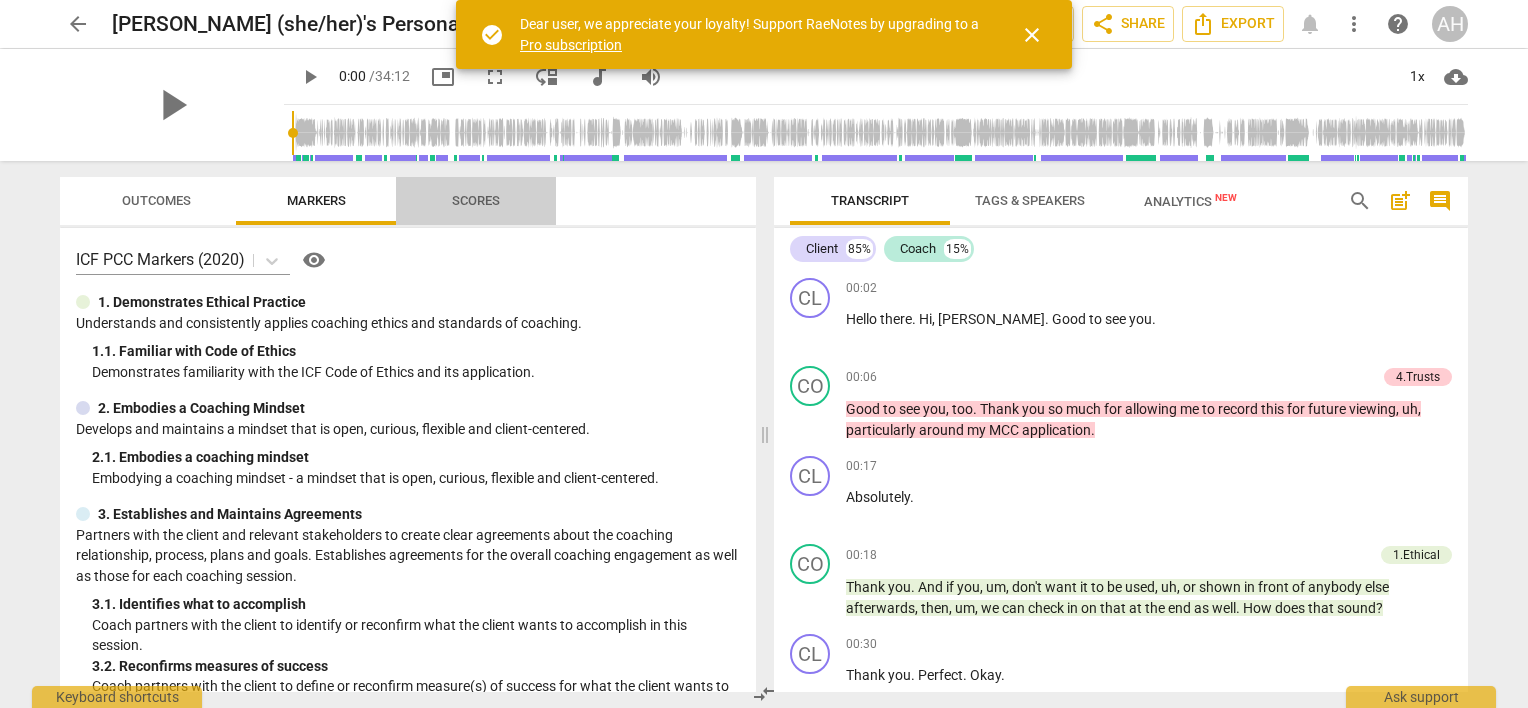 click on "Scores" at bounding box center [476, 200] 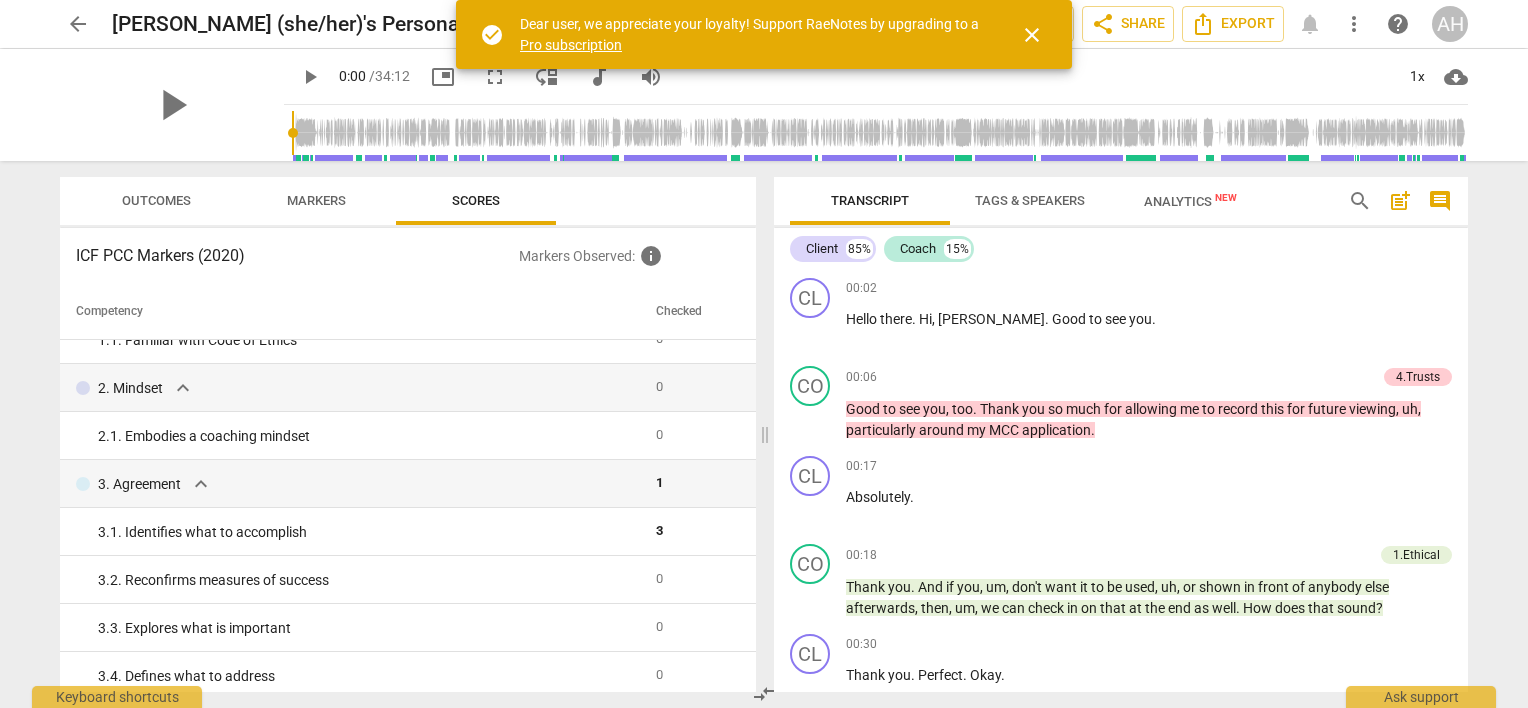 scroll, scrollTop: 0, scrollLeft: 0, axis: both 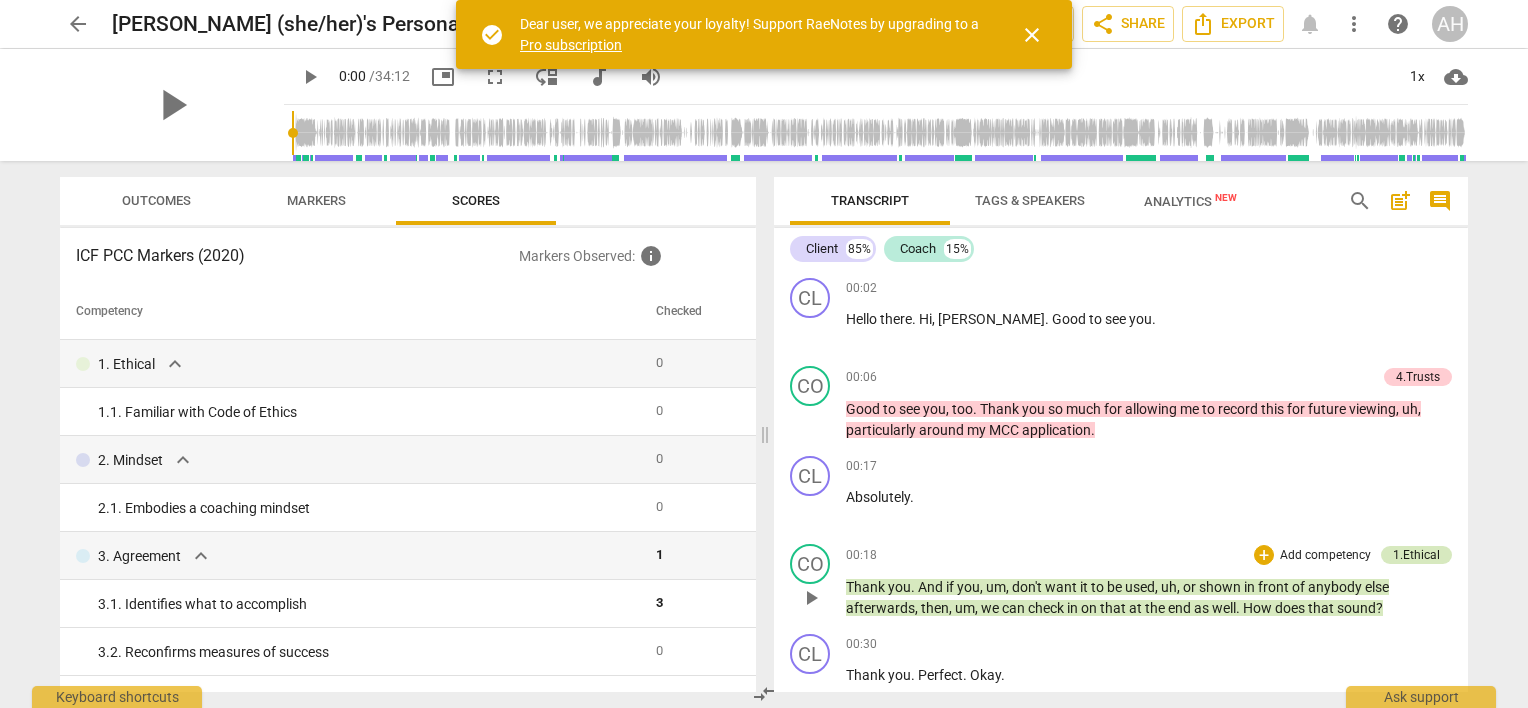 click on "1.Ethical" at bounding box center (1416, 555) 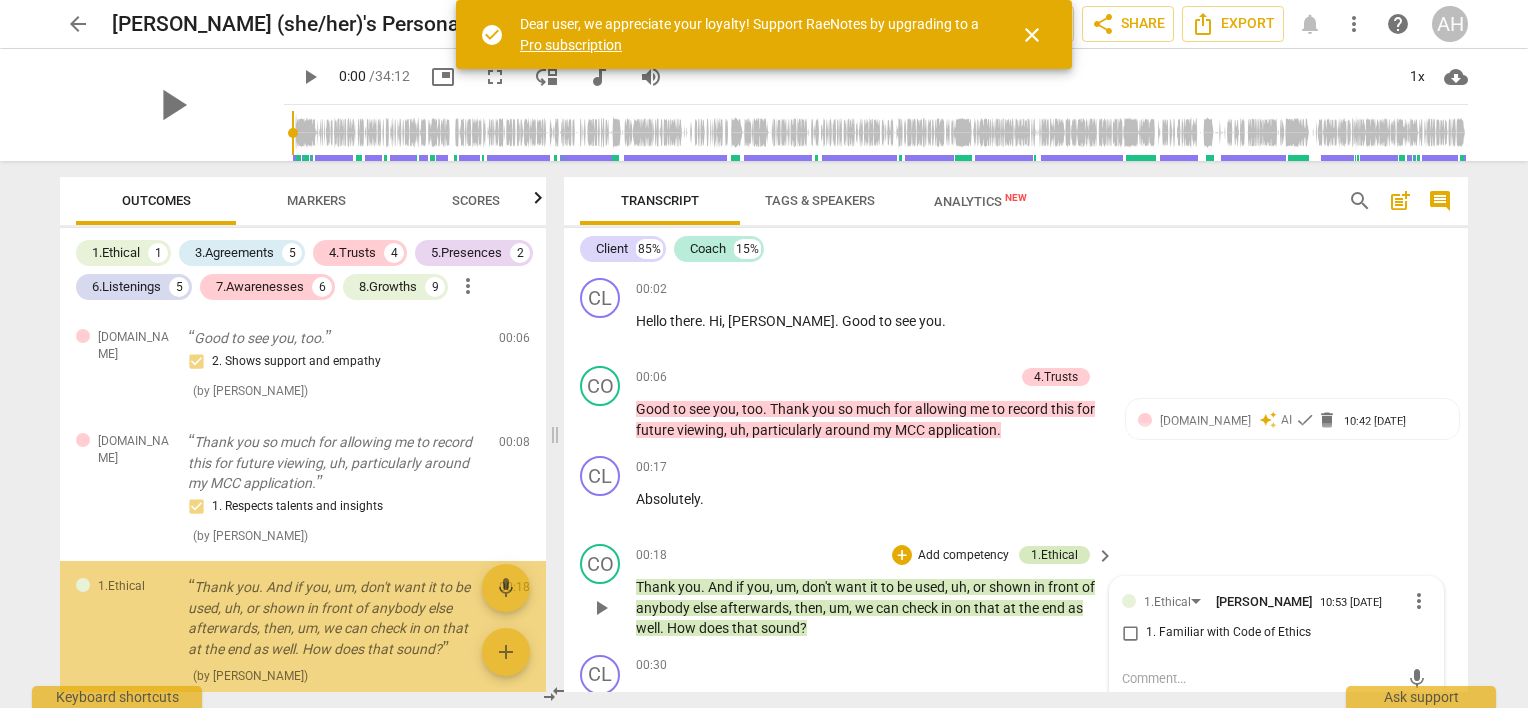 scroll, scrollTop: 204, scrollLeft: 0, axis: vertical 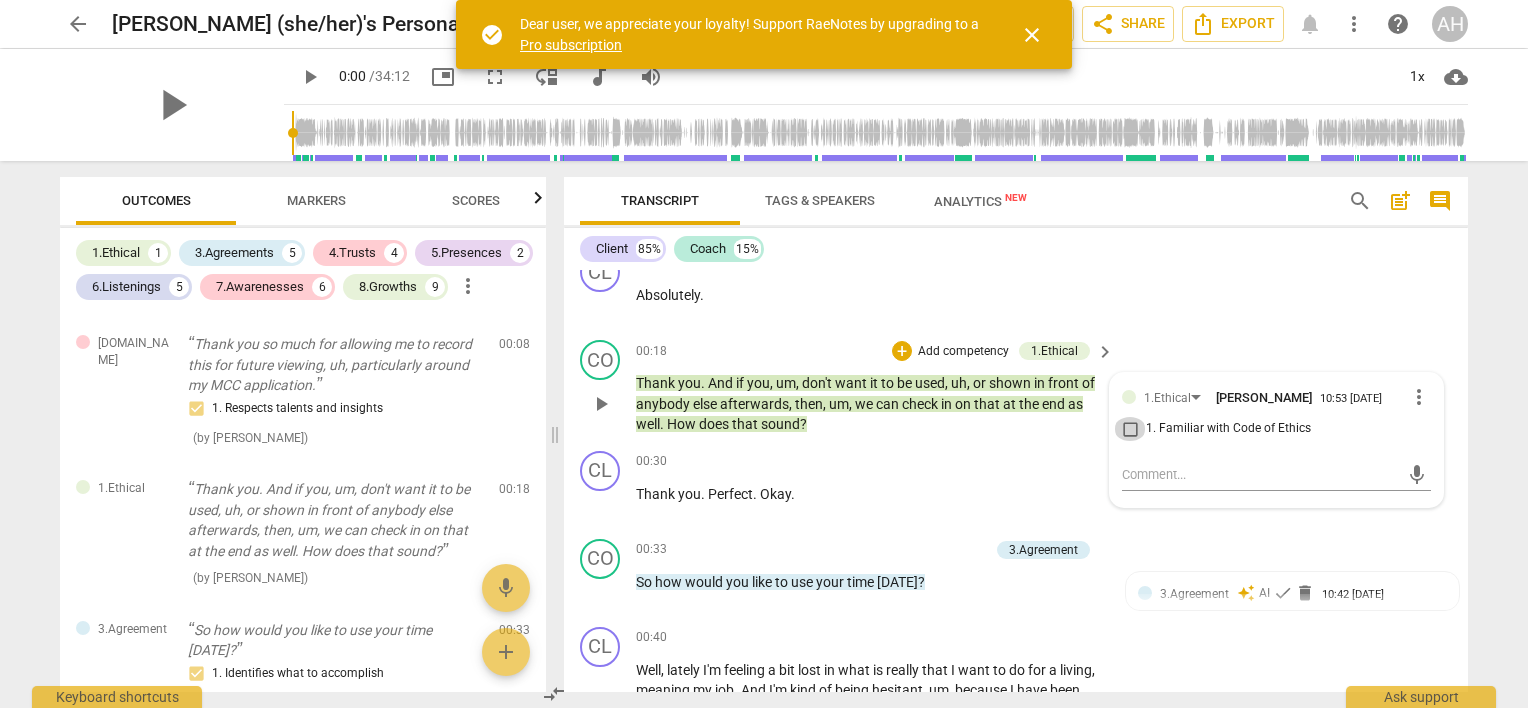 click on "1. Familiar with Code of Ethics" at bounding box center [1130, 429] 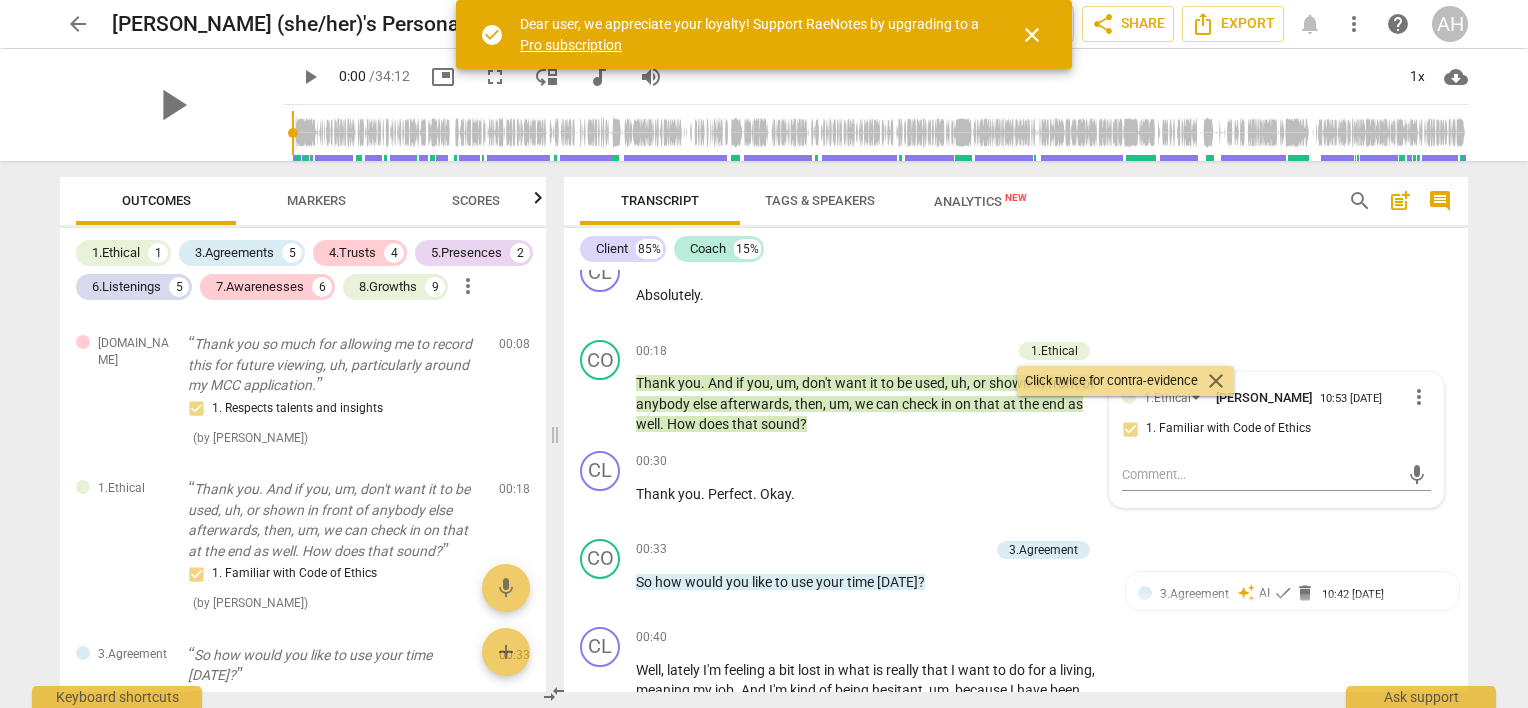 scroll, scrollTop: 572, scrollLeft: 0, axis: vertical 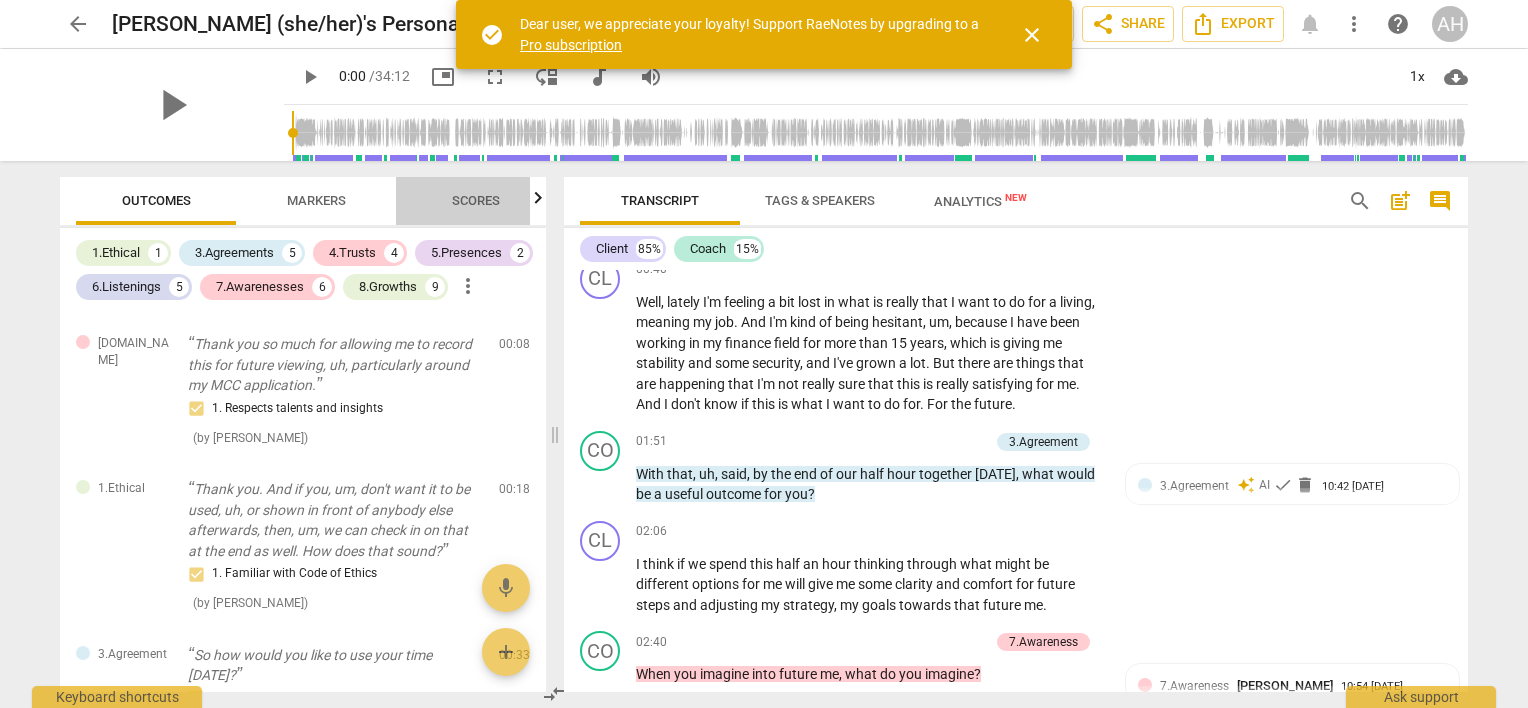 click on "Scores" at bounding box center [476, 200] 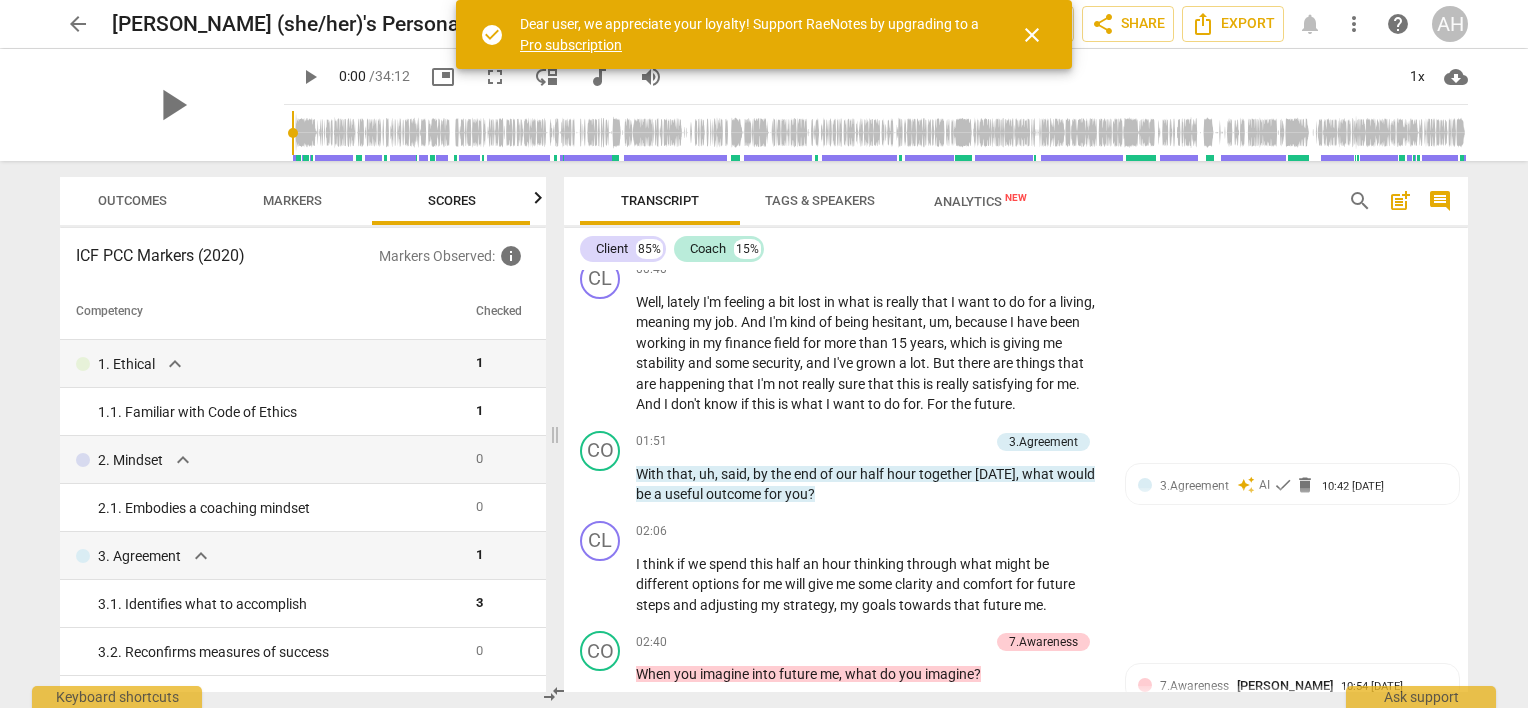 scroll, scrollTop: 0, scrollLeft: 25, axis: horizontal 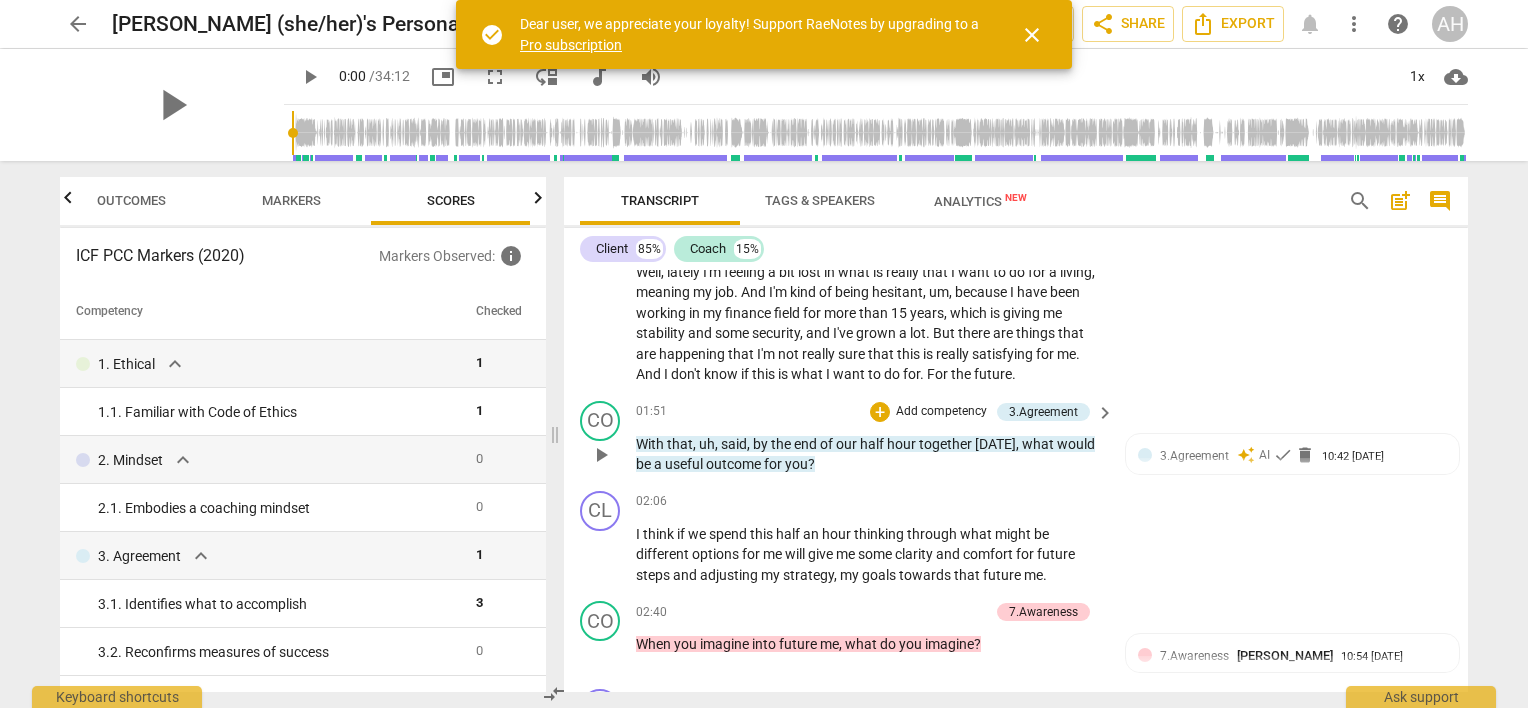 click on "Add competency" at bounding box center [941, 412] 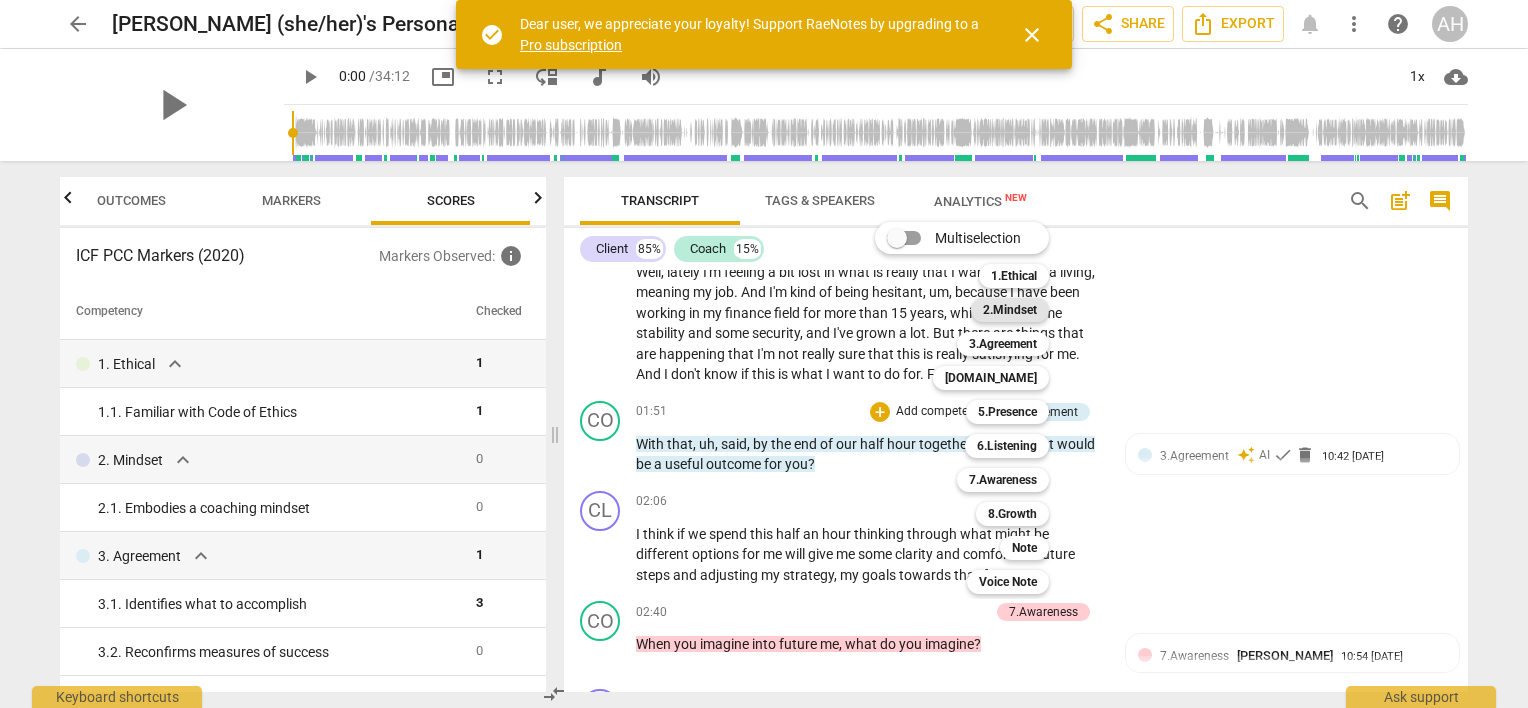click on "2.Mindset" at bounding box center [1010, 310] 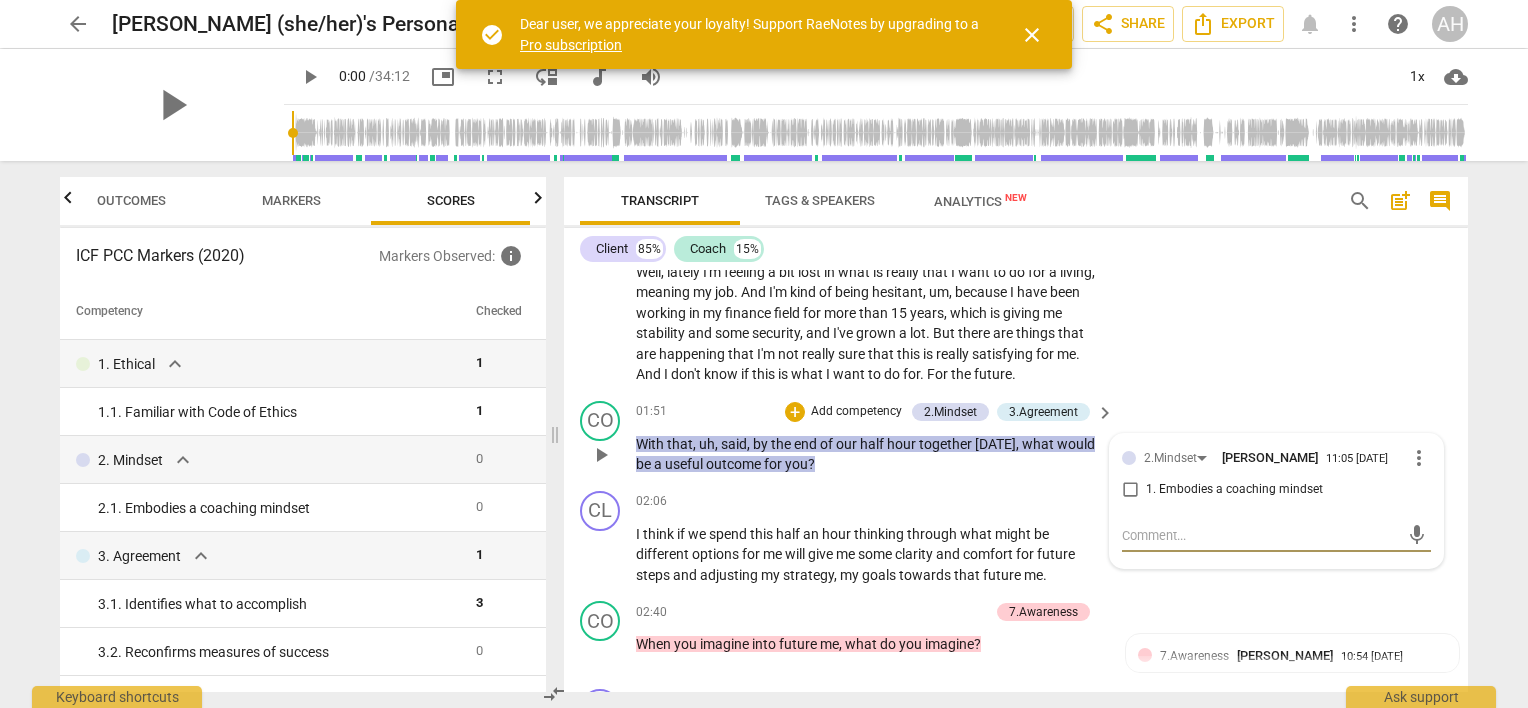 click on "1. Embodies a coaching mindset" at bounding box center (1130, 490) 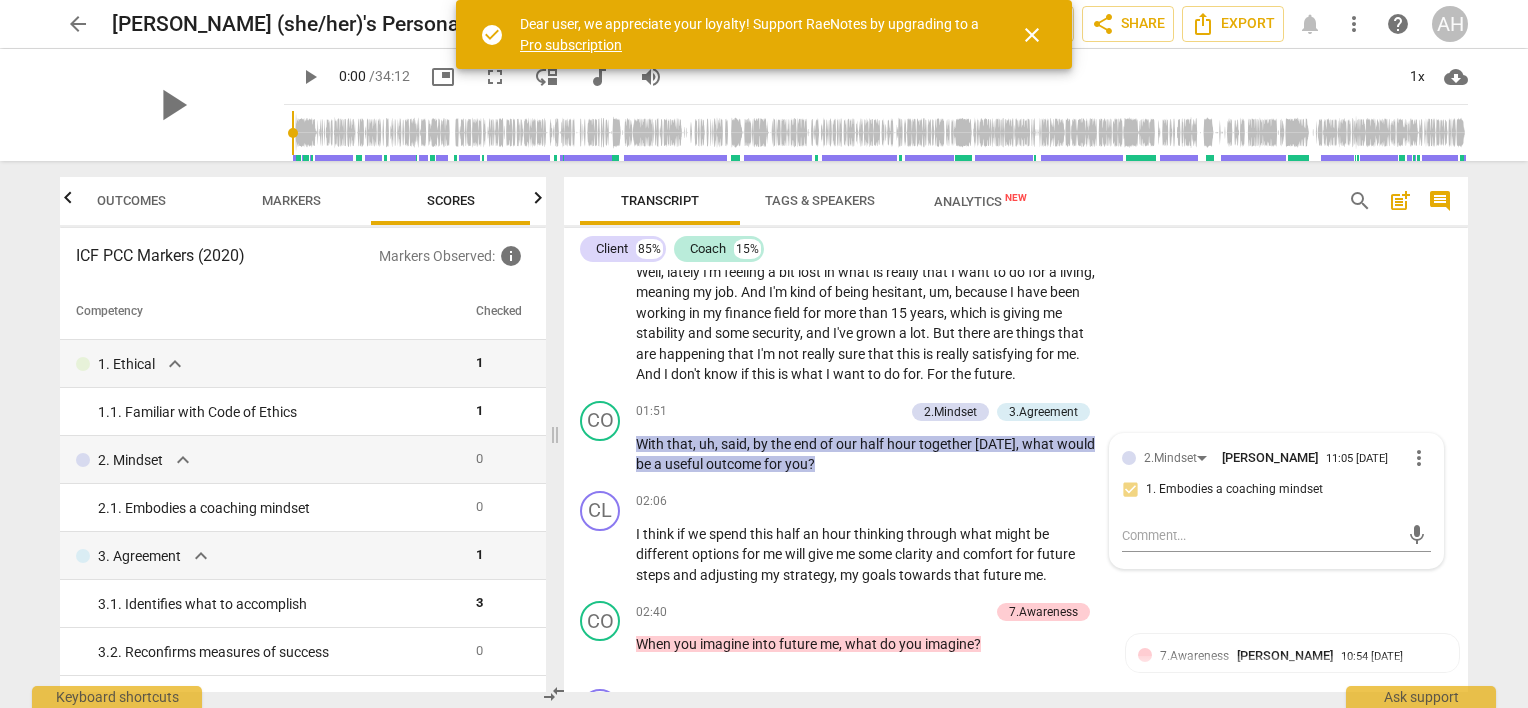 click on "arrow_back Ali Hendry (she/her)'s Personal Meeting Room Saved edit star    Assessment   auto_fix_high    AI Assessment AH RN share    Share    Export notifications more_vert help AH play_arrow play_arrow 0:00   /  34:12 picture_in_picture fullscreen move_down audiotrack volume_up 1x cloud_download Outcomes Markers Scores ICF PCC Markers (2020) Markers Observed : info Competency Checked 1. Ethical expand_more 1     1. 1. Familiar with Code of Ethics 1     2. Mindset expand_more 0     2. 1. Embodies a coaching mindset 0     3. Agreement expand_more 1     3. 1. Identifies what to accomplish 3     3. 2. Reconfirms measures of success 0     3. 3. Explores what is important 0     3. 4. Defines what to address 0     4. Trust expand_more 2     4. 1. Respects talents and insights 1     4. 2. Shows support and empathy 3     4. 3. Supports expression of feelings 0     4. 4. Partners by inviting client to respond 0     5. Presence expand_more 1     5. 1. Responds to the whole person (the who) 0     5. 0     5." at bounding box center [764, 354] 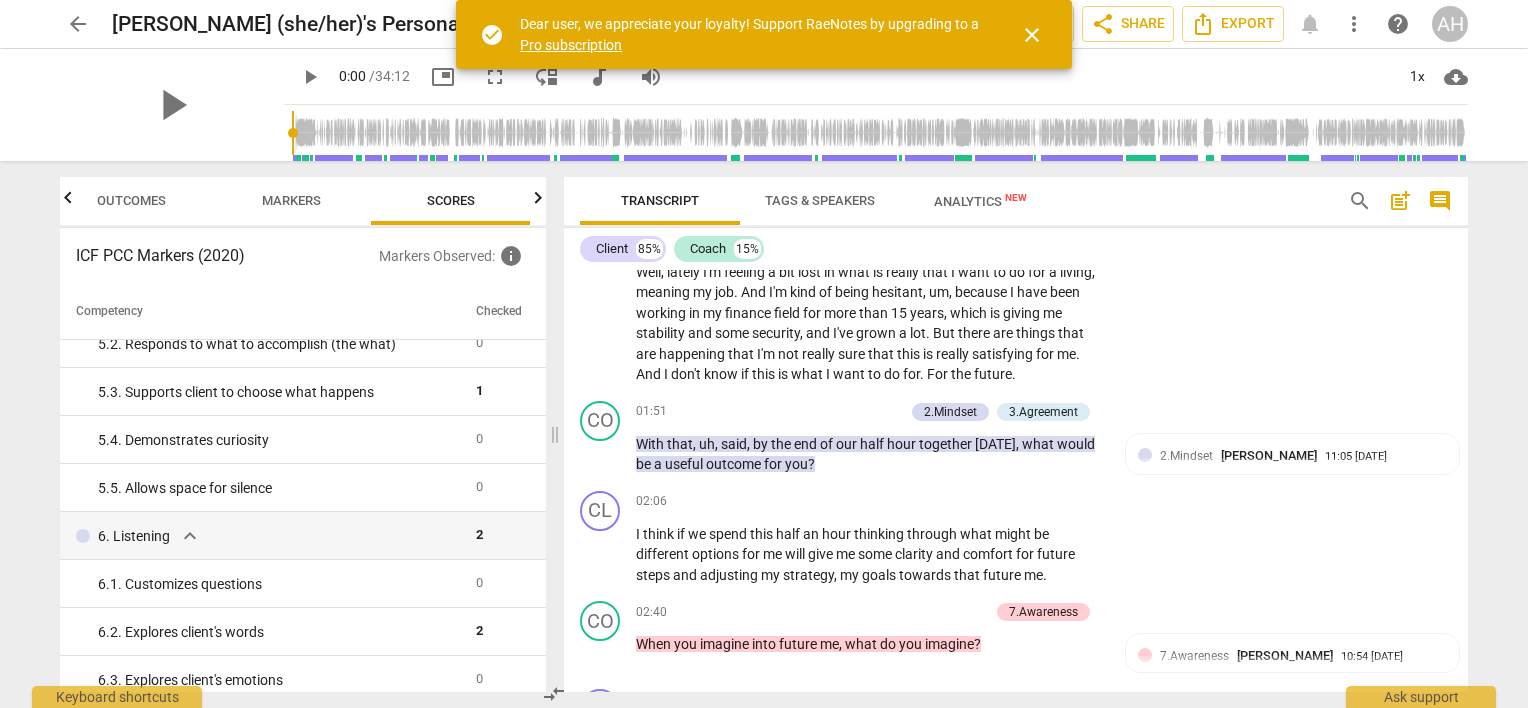 scroll, scrollTop: 797, scrollLeft: 0, axis: vertical 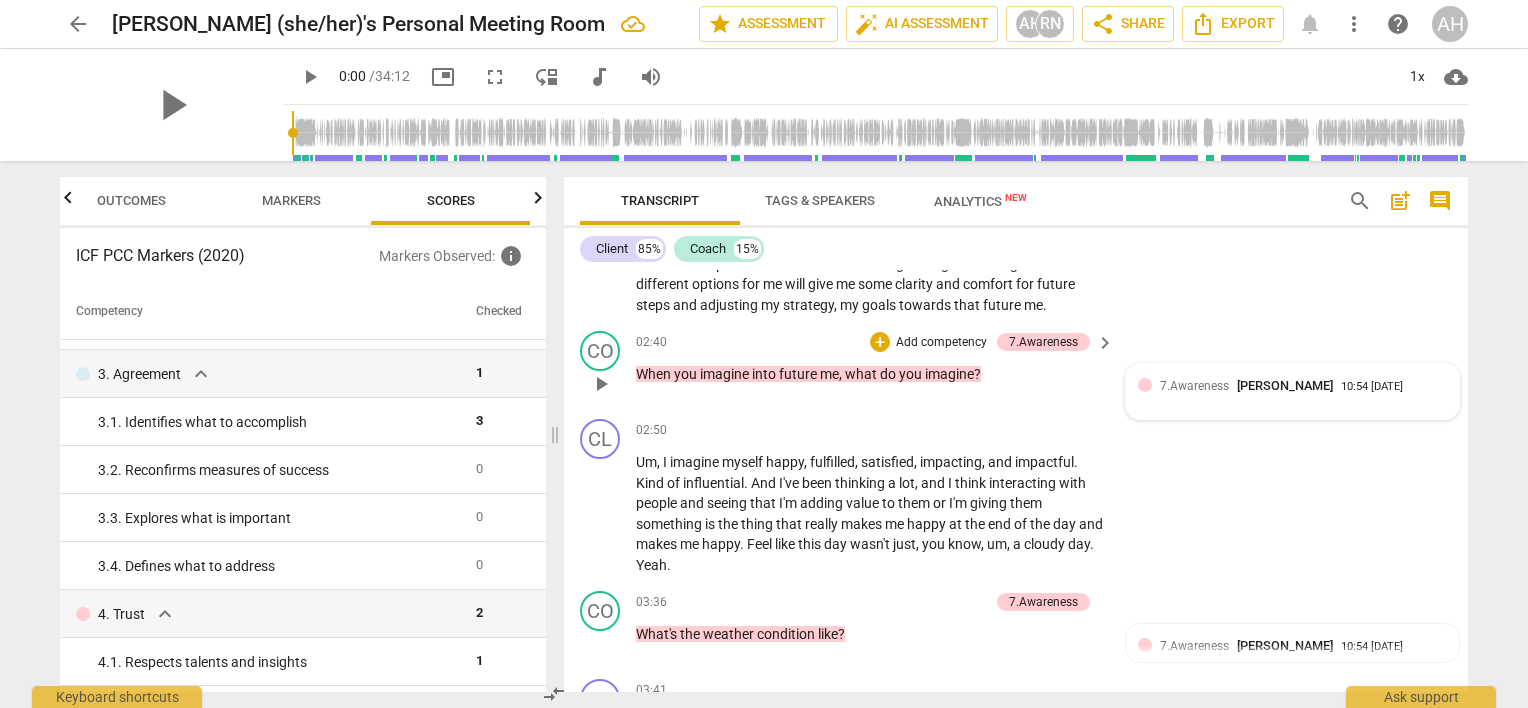 click on "7.Awareness" at bounding box center (1194, 386) 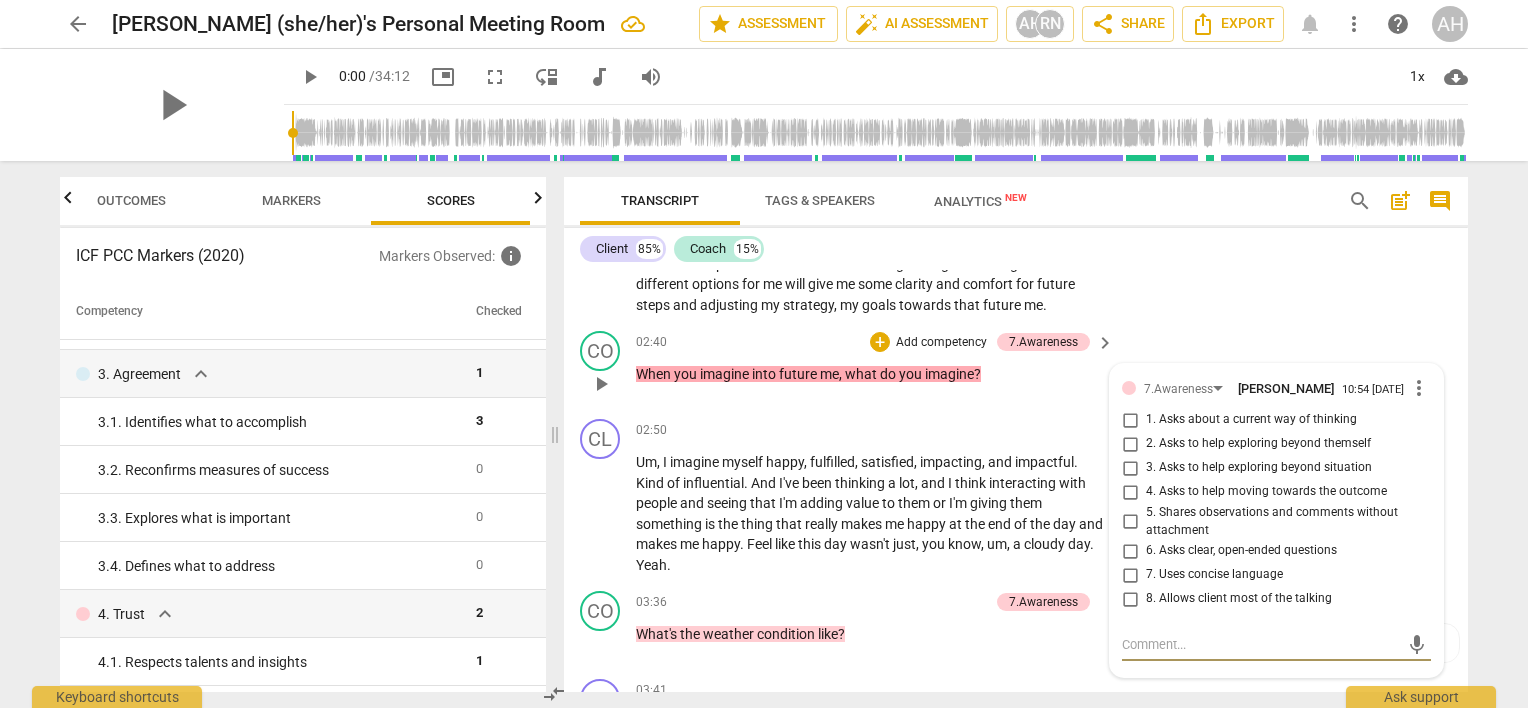 click on "2. Asks to help exploring beyond themself" at bounding box center [1130, 444] 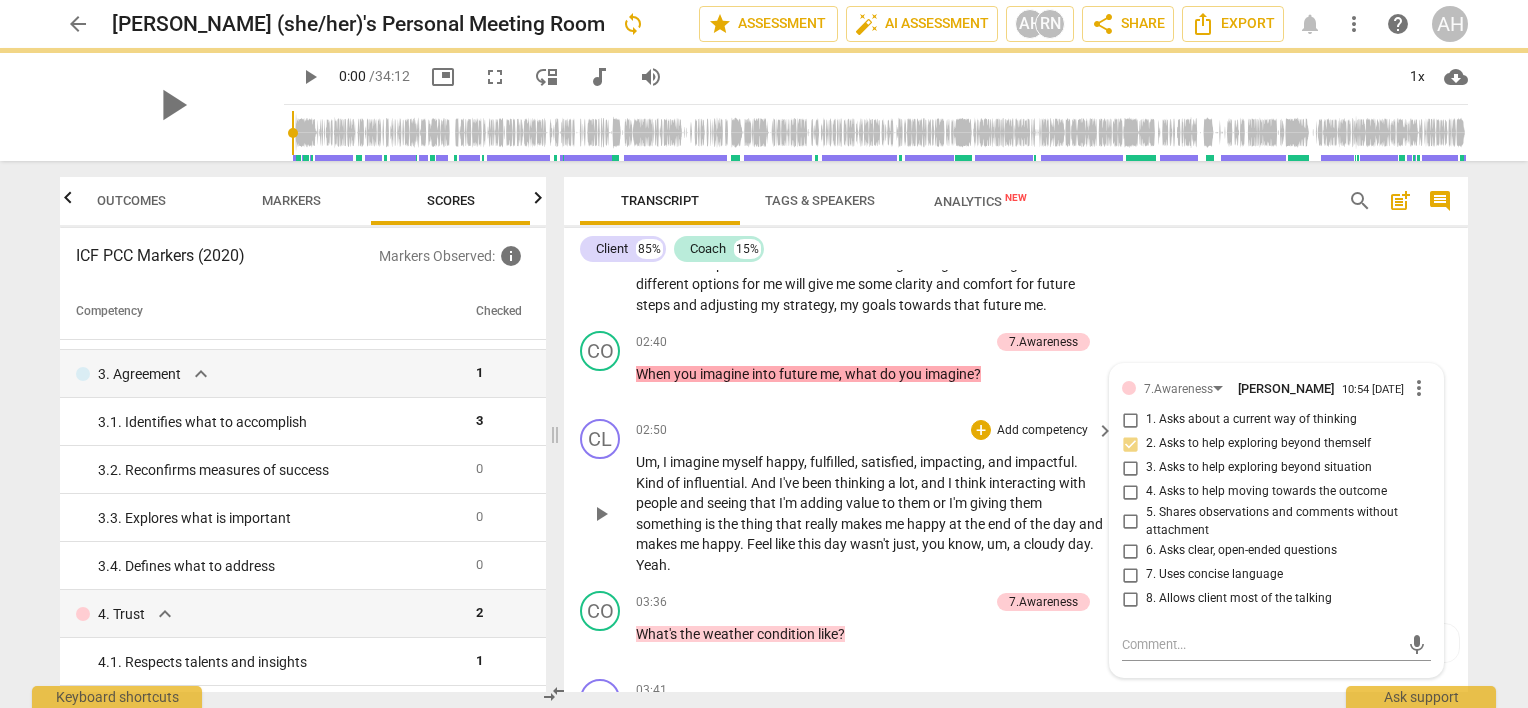 click on "CL play_arrow pause 02:50 + Add competency keyboard_arrow_right Um ,   I   imagine   myself   happy ,   fulfilled ,   satisfied ,   impacting ,   and   impactful .   Kind   of   influential .   And   I've   been   thinking   a   lot ,   and   I   think   interacting   with   people   and   seeing   that   I'm   adding   value   to   them   or   I'm   giving   them   something   is   the   thing   that   really   makes   me   happy   at   the   end   of   the   day   and   makes   me   happy .   Feel   like   this   day   wasn't   just ,   you   know ,   um ,   a   cloudy   day .   Yeah ." at bounding box center [1016, 497] 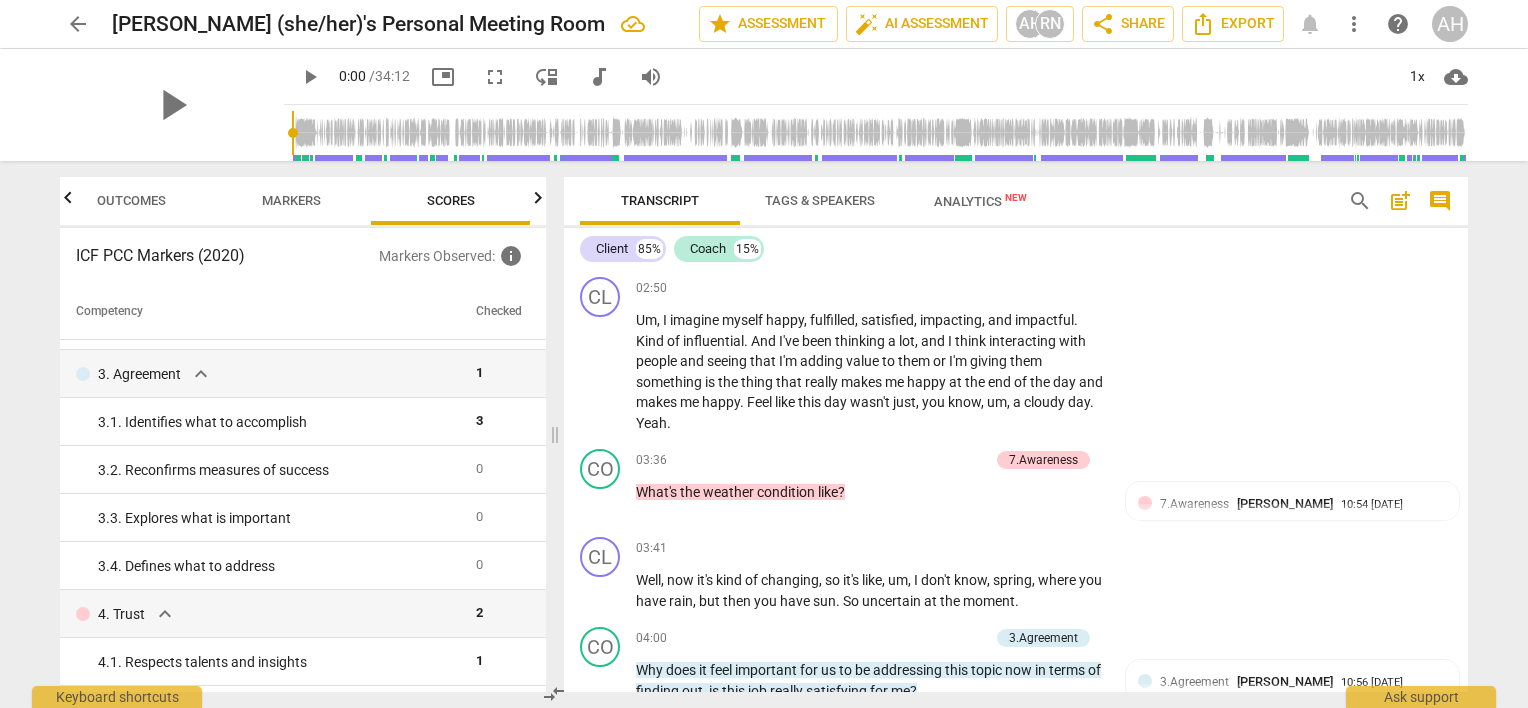 scroll, scrollTop: 1029, scrollLeft: 0, axis: vertical 